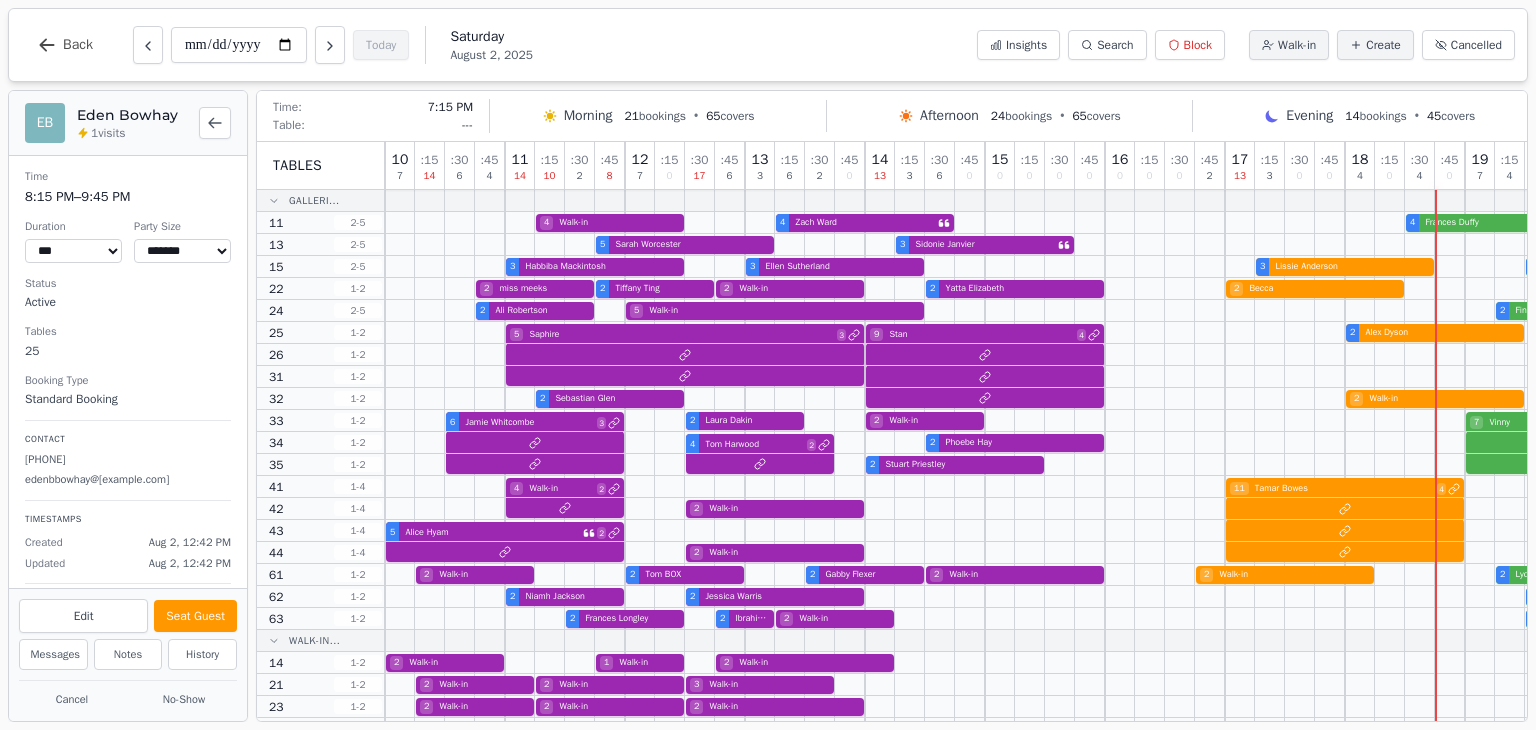 select on "****" 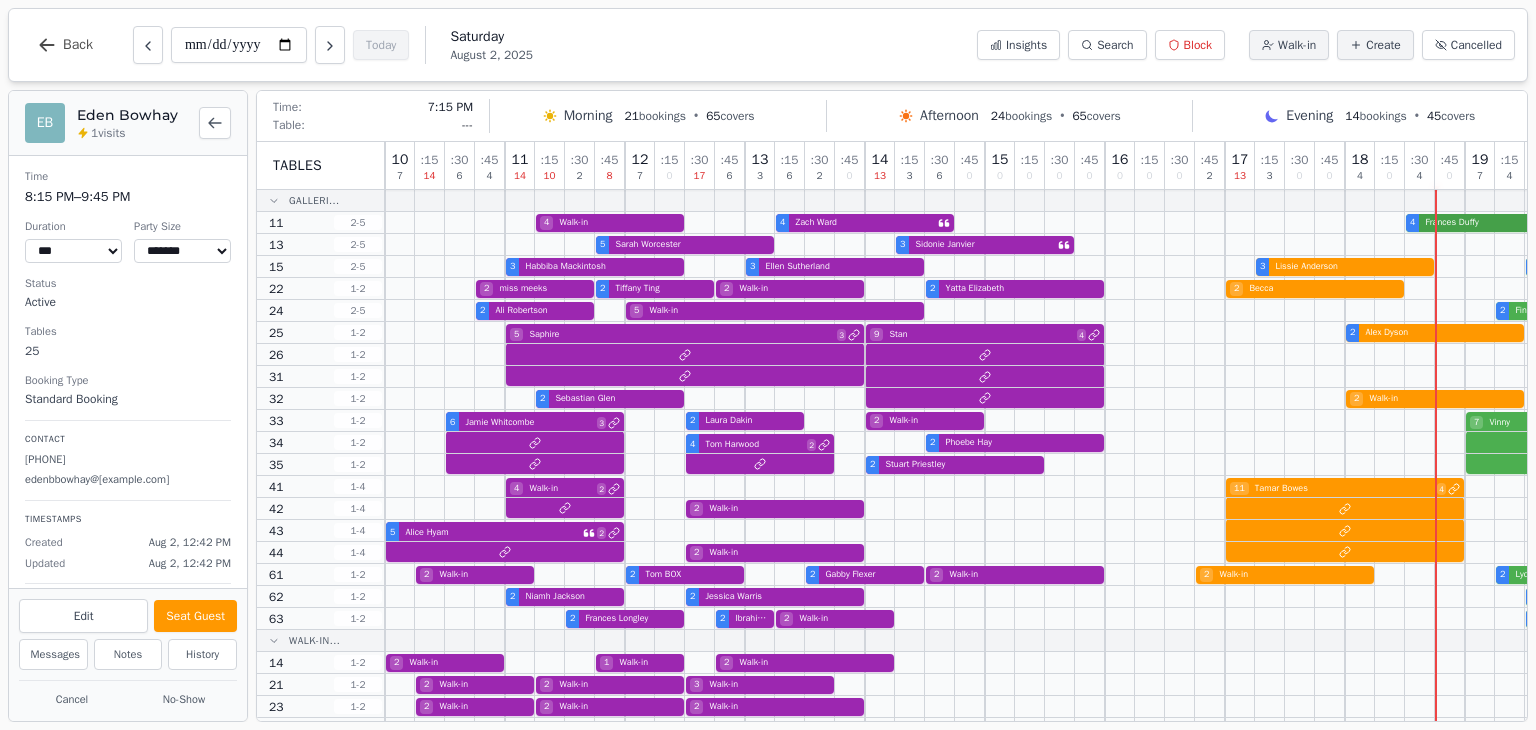scroll, scrollTop: 0, scrollLeft: 0, axis: both 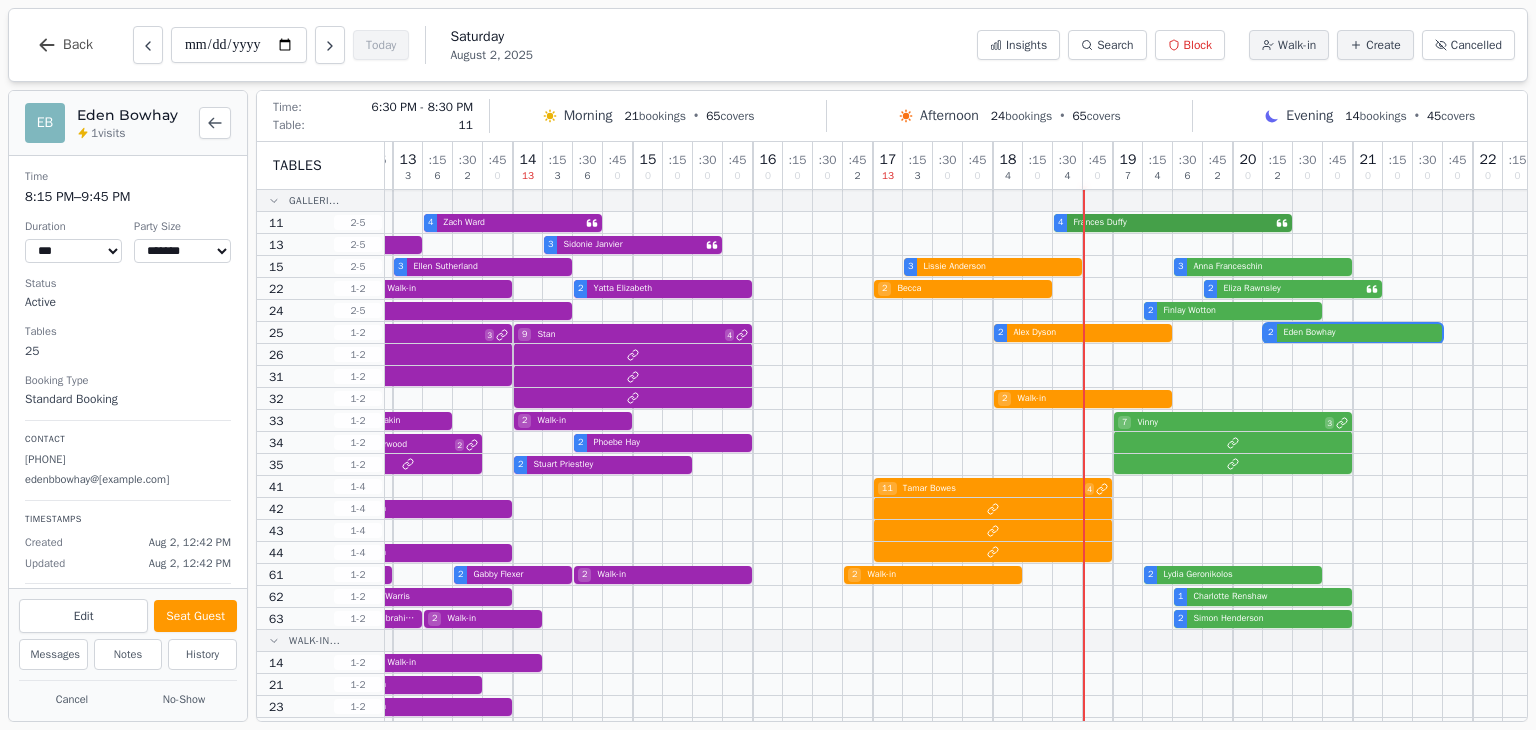 click on "4 Walk-in   4 Zach   Ward 4 Frances   Duffy" at bounding box center [798, 223] 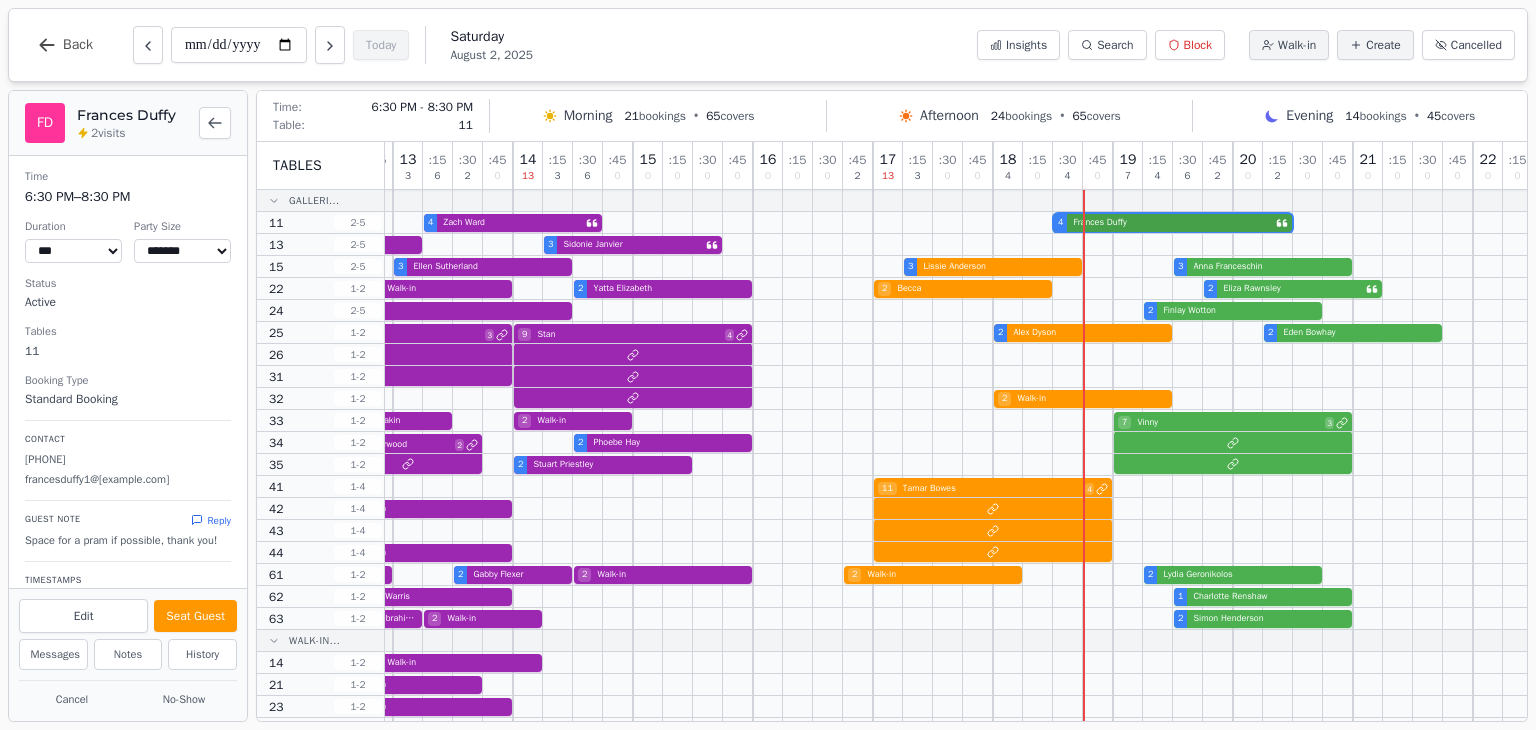 select on "****" 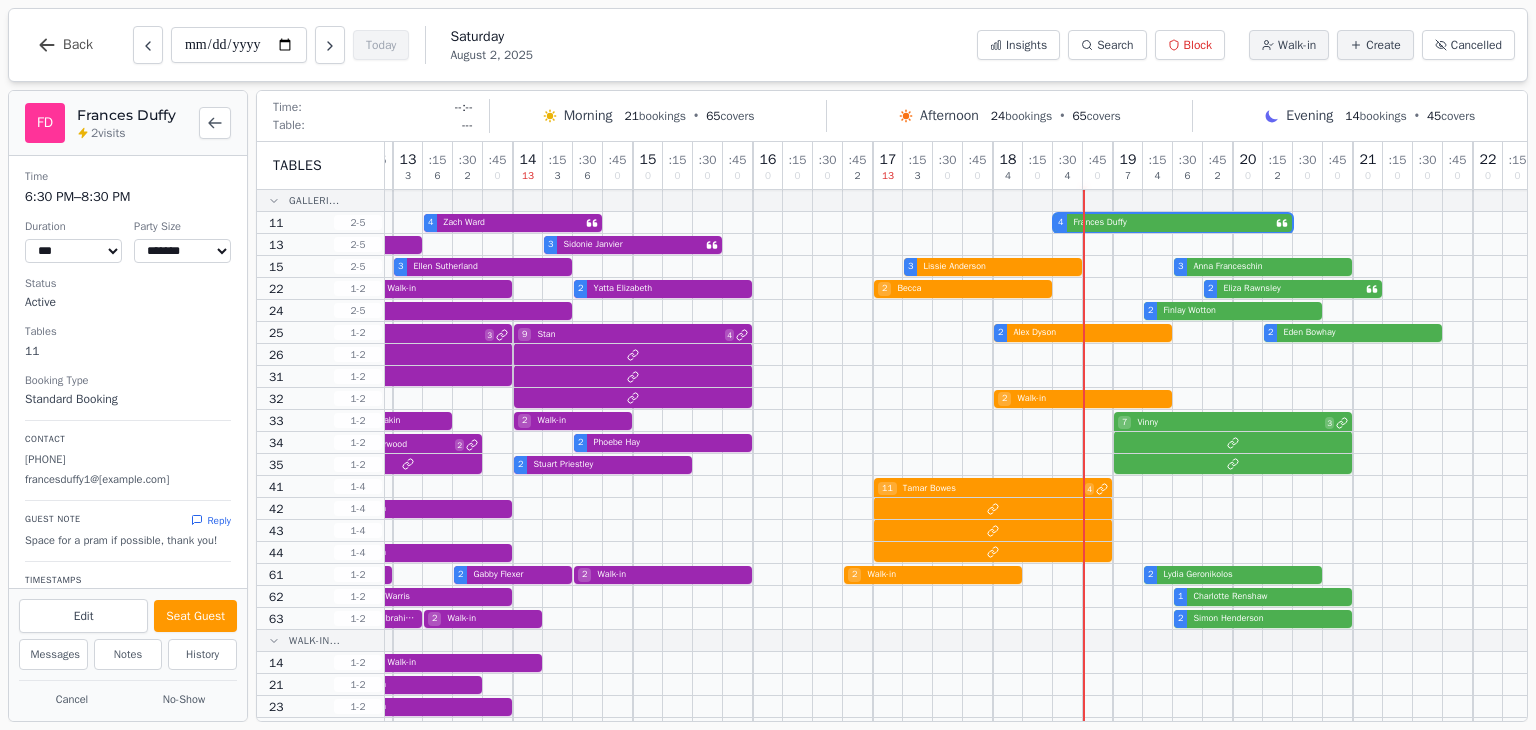 scroll, scrollTop: 40, scrollLeft: 0, axis: vertical 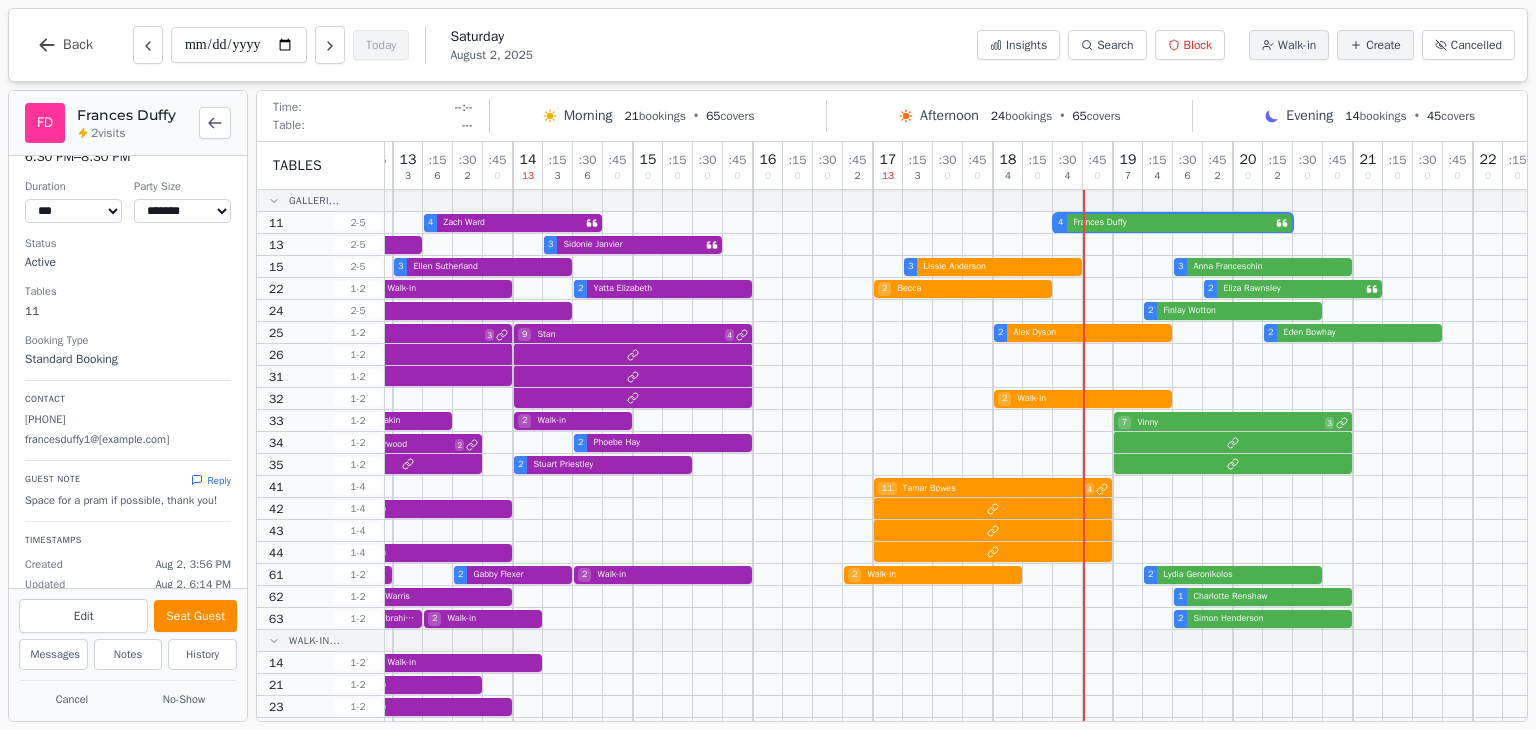 click on "Seat Guest" at bounding box center [195, 616] 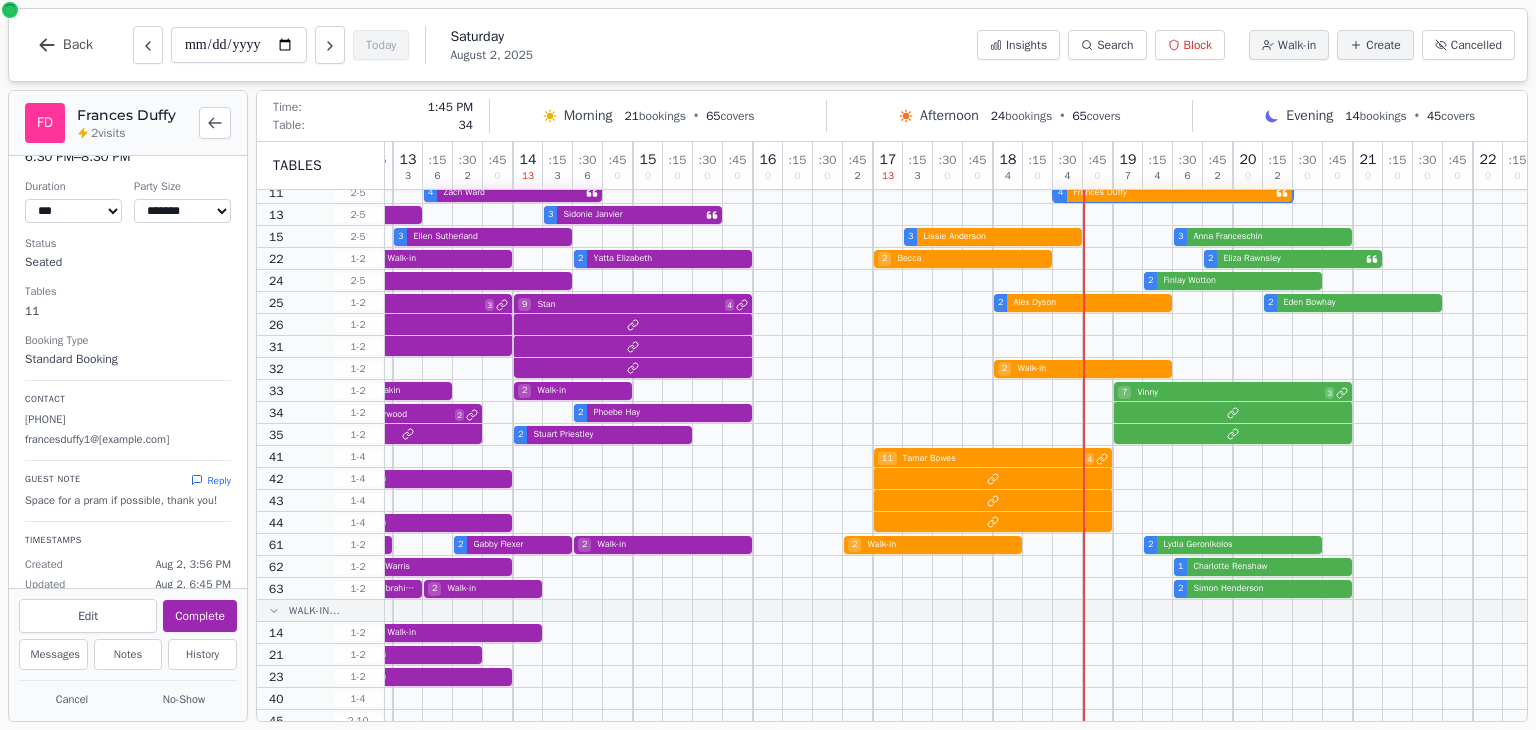 scroll, scrollTop: 0, scrollLeft: 352, axis: horizontal 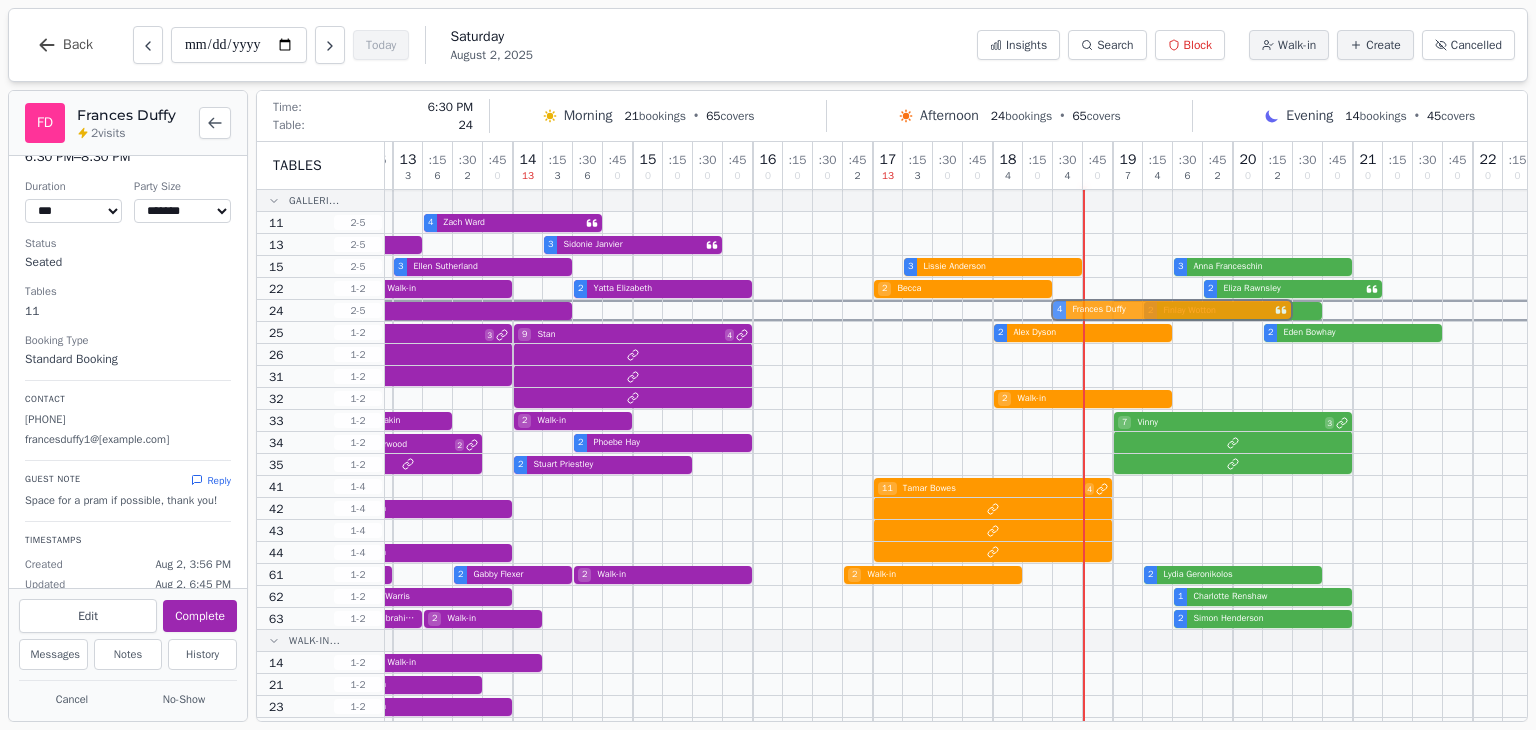 drag, startPoint x: 1097, startPoint y: 220, endPoint x: 1094, endPoint y: 302, distance: 82.05486 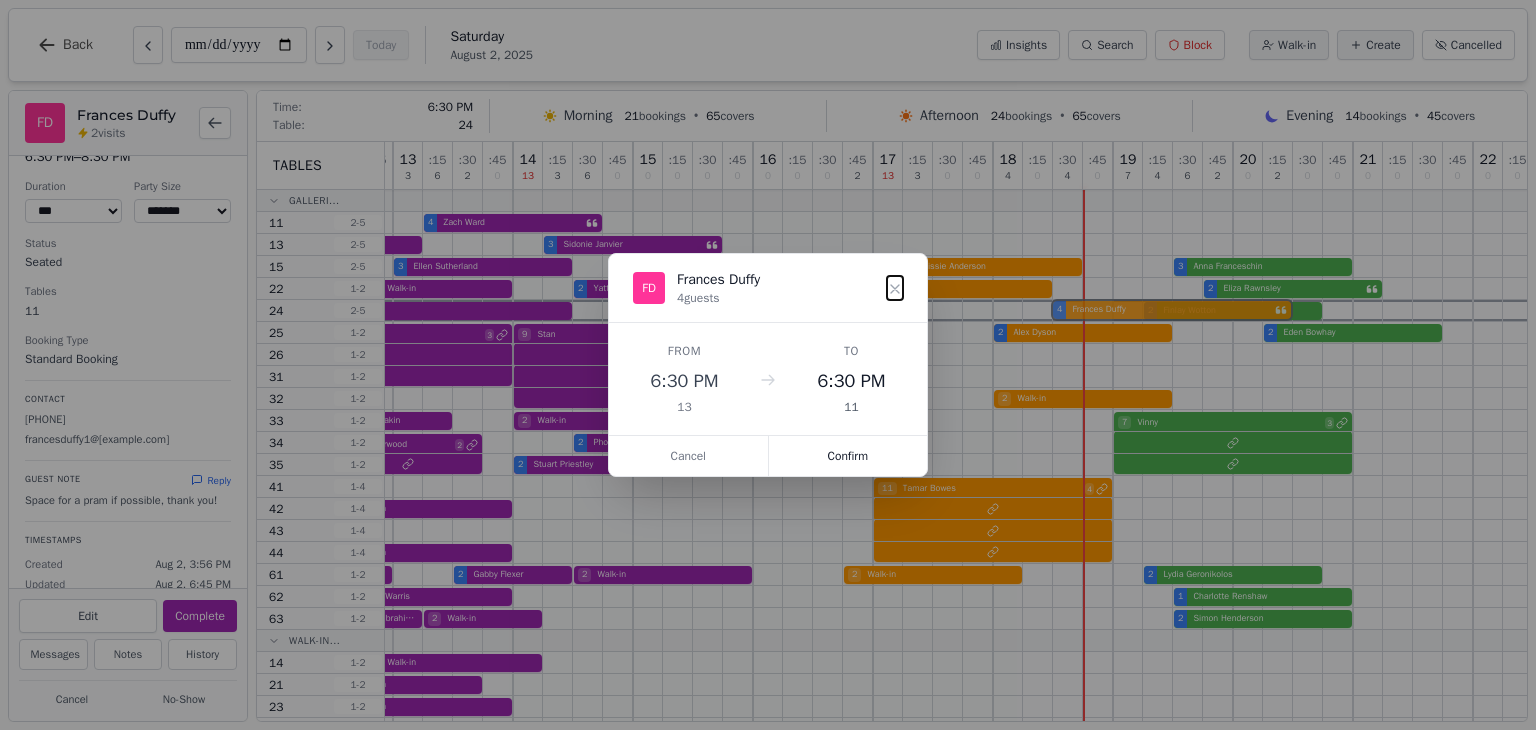 click on "10 7 : 15 14 : 30 6 : 45 4 11 14 : 15 10 : 30 2 : 45 8 12 7 : 15 0 : 30 17 : 45 6 13 3 : 15 6 : 30 2 : 45 0 14 13 : 15 3 : 30 6 : 45 0 15 0 : 15 0 : 30 0 : 45 0 16 0 : 15 0 : 30 0 : 45 2 17 13 : 15 3 : 30 0 : 45 0 18 4 : 15 0 : 30 4 : 45 0 19 7 : 15 4 : 30 6 : 45 2 20 0 : 15 2 : 30 0 : 45 0 21 0 : 15 0 : 30 0 : 45 0 22 0 : 15 0 : 30 0 4 Walk-in   4 Zach   Ward 4 Frances   Duffy 5 Sarah   Worcester 3 Sidonie   Janvier 3 Habbiba   Mackintosh 3 Ellen   Sutherland 3 Lissie   Anderson 3 Anna   Franceschin 2 miss    meeks 2 Tiffany   Ting 2 Walk-in   2 Yatta   Elizabeth 2 Becca   2 Eliza   Rawnsley 2 Ali   Robertson 5 Walk-in   2 Finlay   Wotton 5 Saphire   3 9 Stan   4 2 Alex   Dyson 2 Eden   Bowhay 2 Sebastian   Glen 2 Walk-in   6 Jamie   Whitcombe 3 2 Laura   Dakin 2 Walk-in   7 Vinny   3 4 Tom   Harwood 2 2 Phoebe   Hay 2 Stuart   Priestley 4 Walk-in   2 11 Tamar   Bowes 4 2 Walk-in   5 Alice   Hyam 2 2 Walk-in   2 Walk-in   2 Tom   BOX 2 Gabby   Flexer 2 Walk-in   2 Walk-in   2 Lydia   Geronikolos 2 Niamh   2" at bounding box center (798, 584) 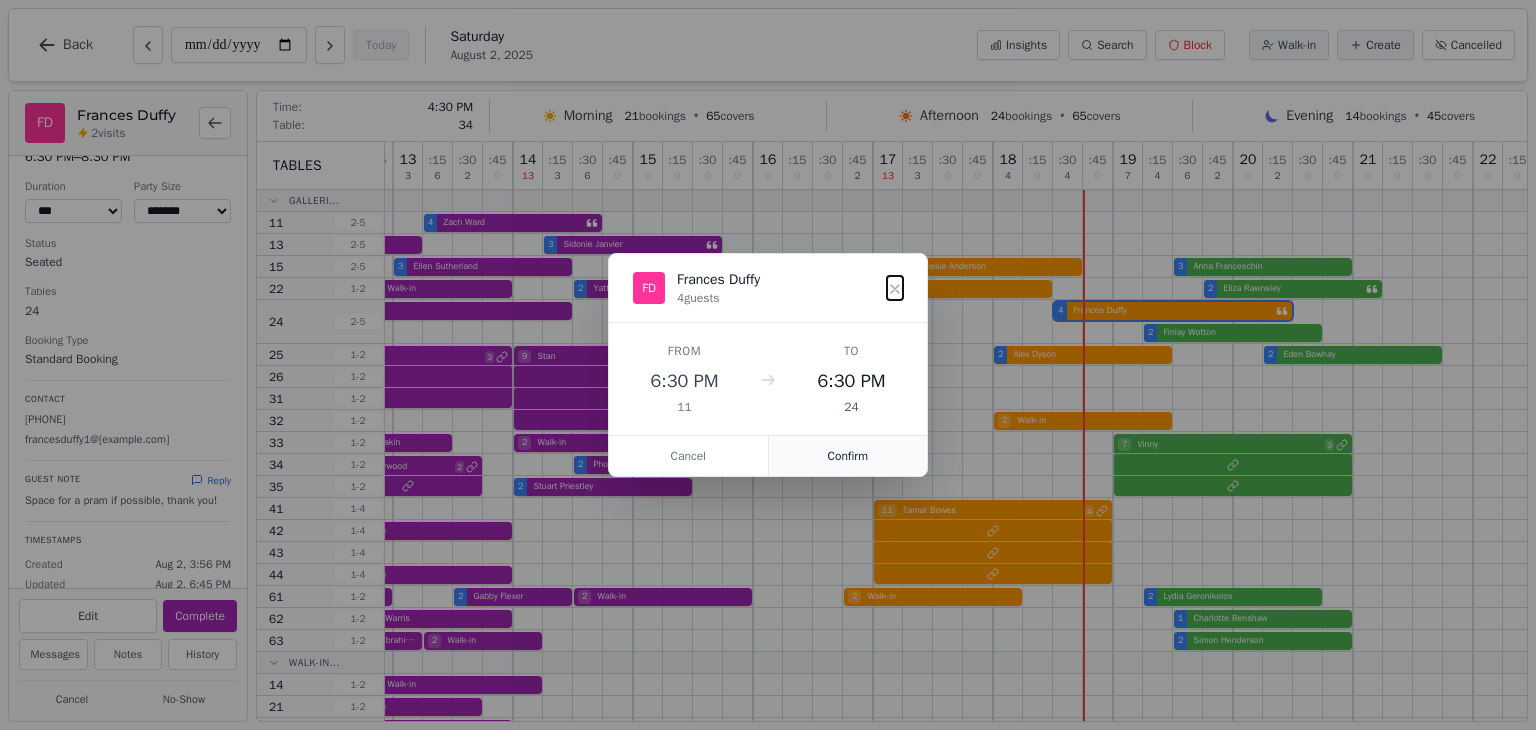 click on "Confirm" at bounding box center [848, 456] 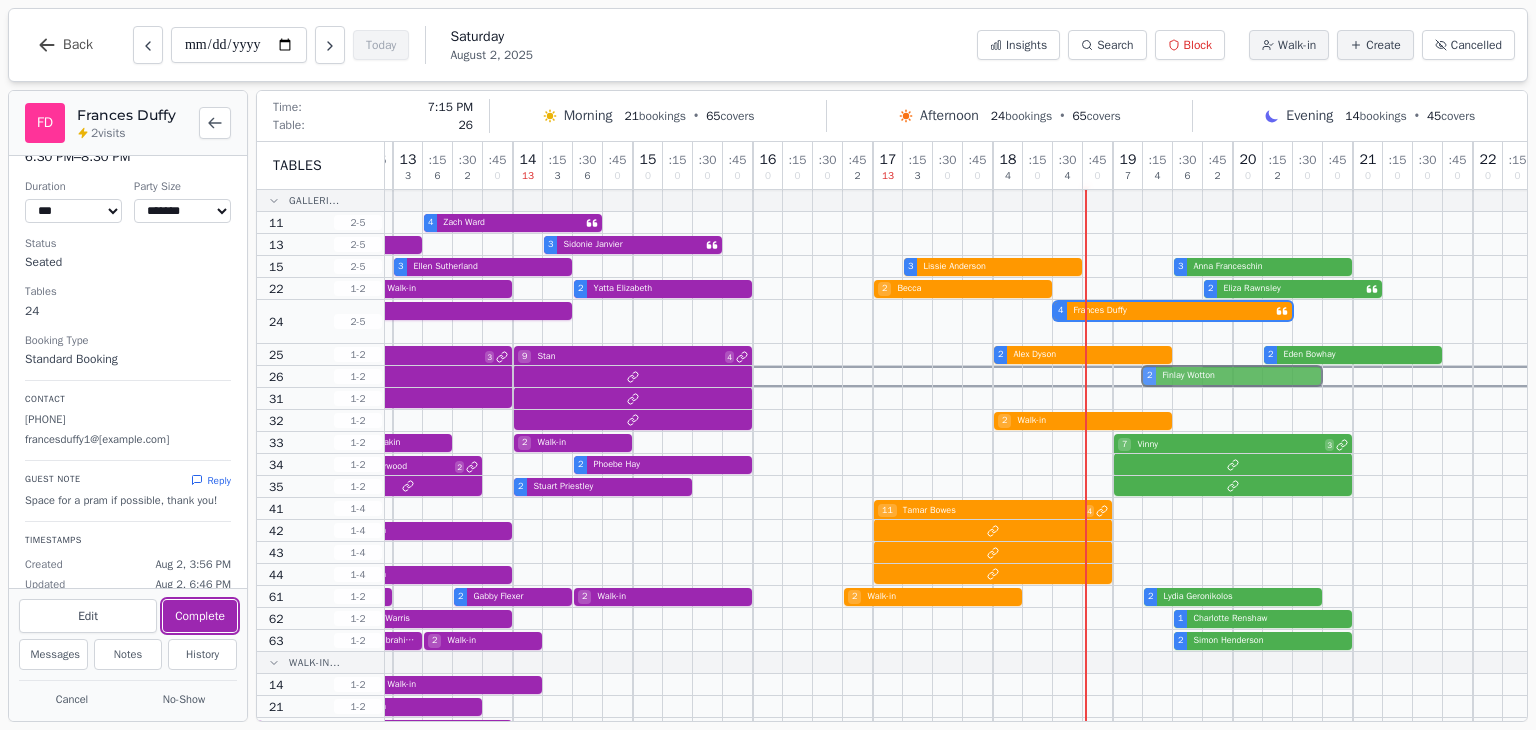 drag, startPoint x: 1200, startPoint y: 333, endPoint x: 1198, endPoint y: 379, distance: 46.043457 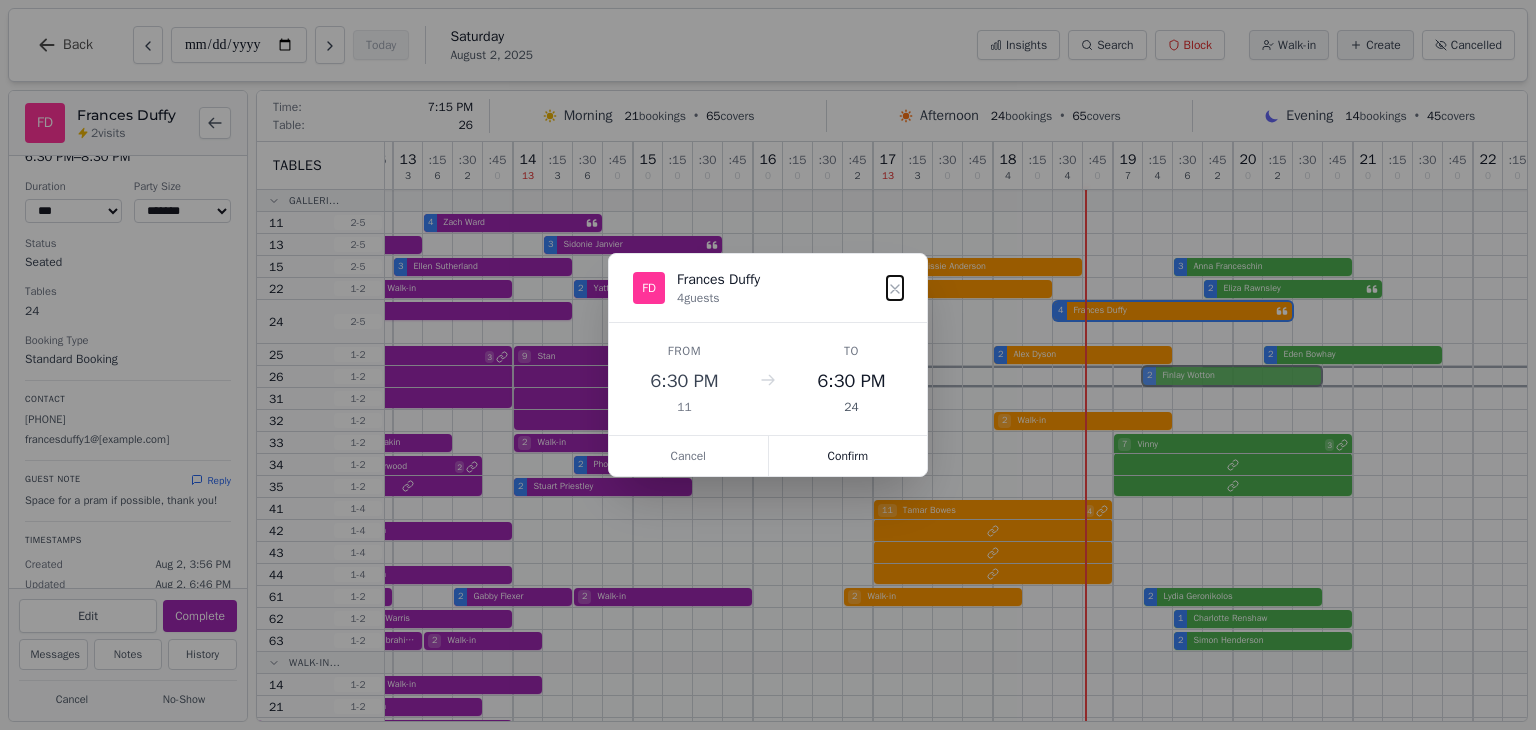 click on "10 7 : 15 14 : 30 6 : 45 4 11 14 : 15 10 : 30 2 : 45 8 12 7 : 15 0 : 30 17 : 45 6 13 3 : 15 6 : 30 2 : 45 0 14 13 : 15 3 : 30 6 : 45 0 15 0 : 15 0 : 30 0 : 45 0 16 0 : 15 0 : 30 0 : 45 2 17 13 : 15 3 : 30 0 : 45 0 18 4 : 15 0 : 30 4 : 45 0 19 7 : 15 4 : 30 6 : 45 2 20 0 : 15 2 : 30 0 : 45 0 21 0 : 15 0 : 30 0 : 45 0 22 0 : 15 0 : 30 0 4 Walk-in   4 Zach   Ward 5 Sarah   Worcester 3 Sidonie   Janvier 3 Habbiba   Mackintosh 3 Ellen   Sutherland 3 Lissie   Anderson 3 Anna   Franceschin 2 miss    meeks 2 Tiffany   Ting 2 Walk-in   2 Yatta   Elizabeth 2 Becca   2 Eliza   Rawnsley 2 Ali   Robertson 5 Walk-in   4 Frances   Duffy 2 Finlay   Wotton 5 Saphire   3 9 Stan   4 2 Alex   Dyson 2 Eden   Bowhay 2 Sebastian   Glen 2 Walk-in   6 Jamie   Whitcombe 3 2 Laura   Dakin 2 Walk-in   7 Vinny   3 4 Tom   Harwood 2 2 Phoebe   Hay 2 Stuart   Priestley 4 Walk-in   2 11 Tamar   Bowes 4 2 Walk-in   5 Alice   Hyam 2 2 Walk-in   2 Walk-in   2 Tom   BOX 2 Gabby   Flexer 2 Walk-in   2 Walk-in   2 Lydia   Geronikolos 2 Niamh   2" at bounding box center (798, 595) 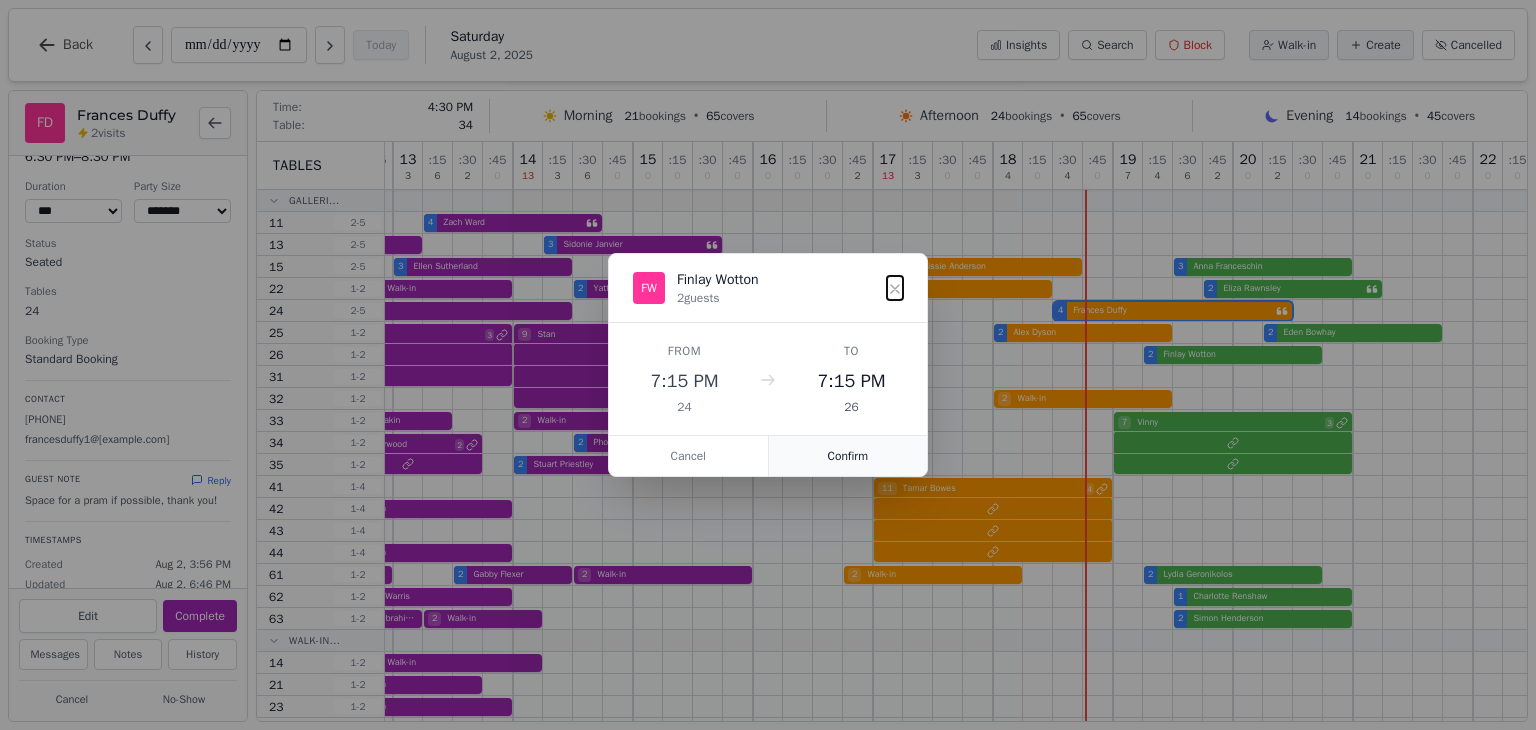 click on "Confirm" at bounding box center [848, 456] 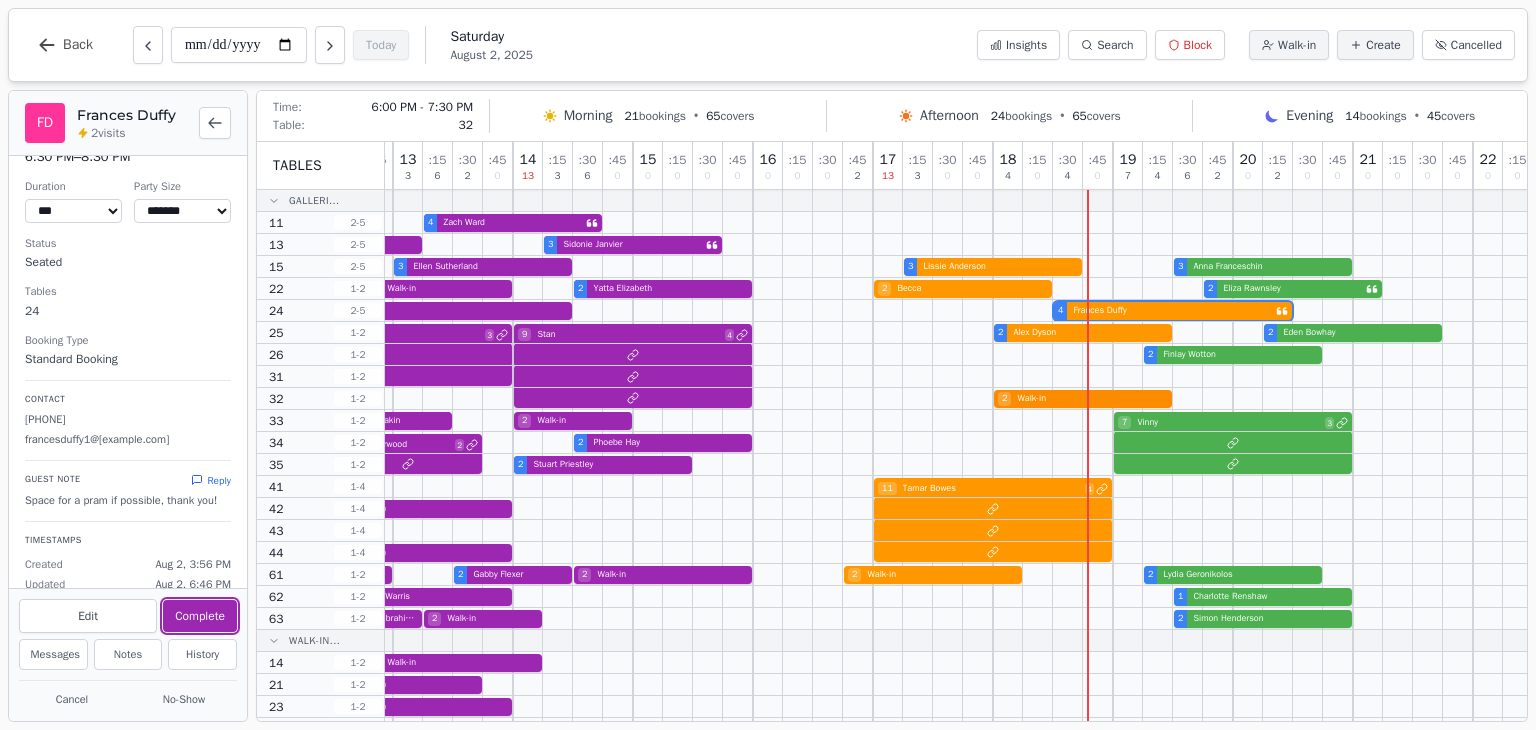 click on "2 Sebastian   Glen 2 Walk-in" at bounding box center (798, 399) 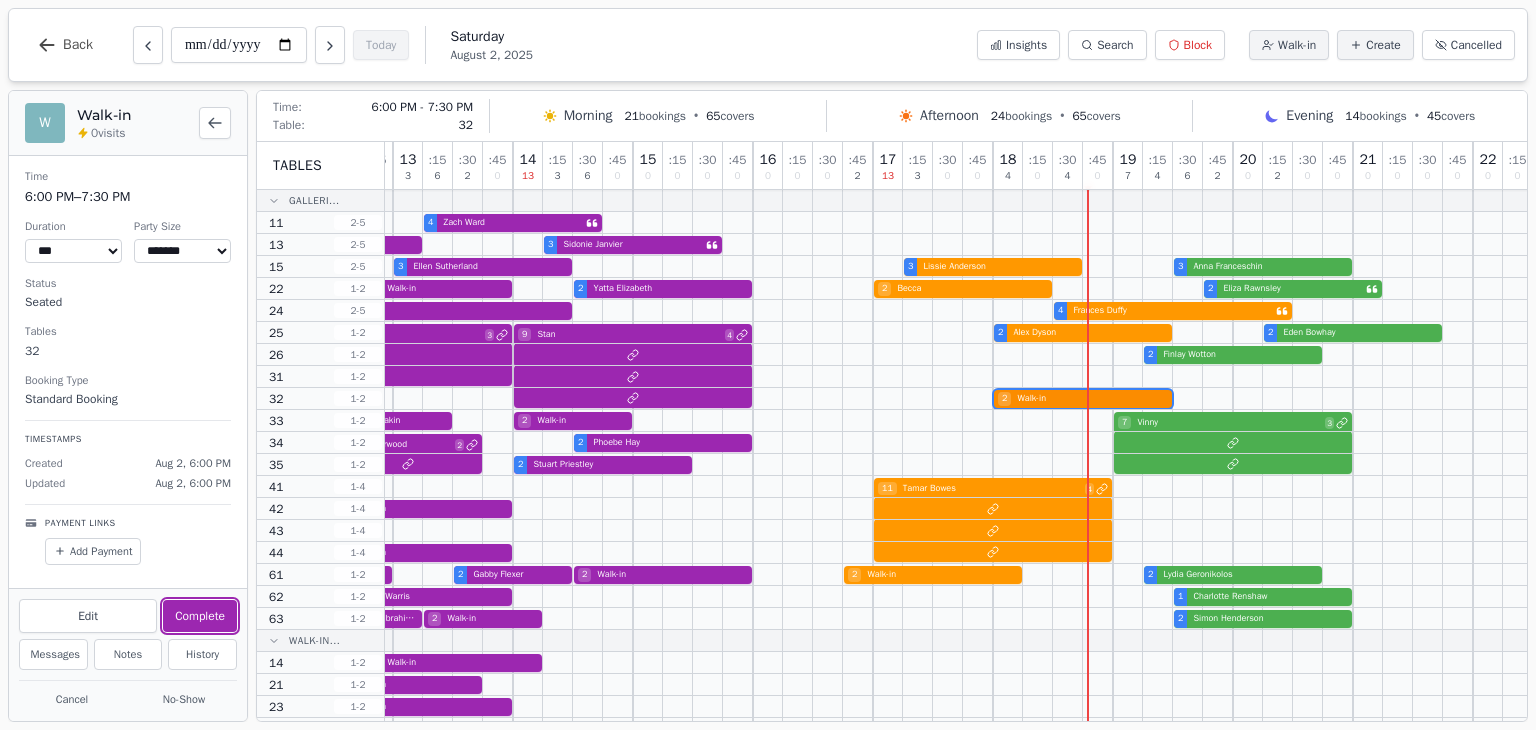 select on "****" 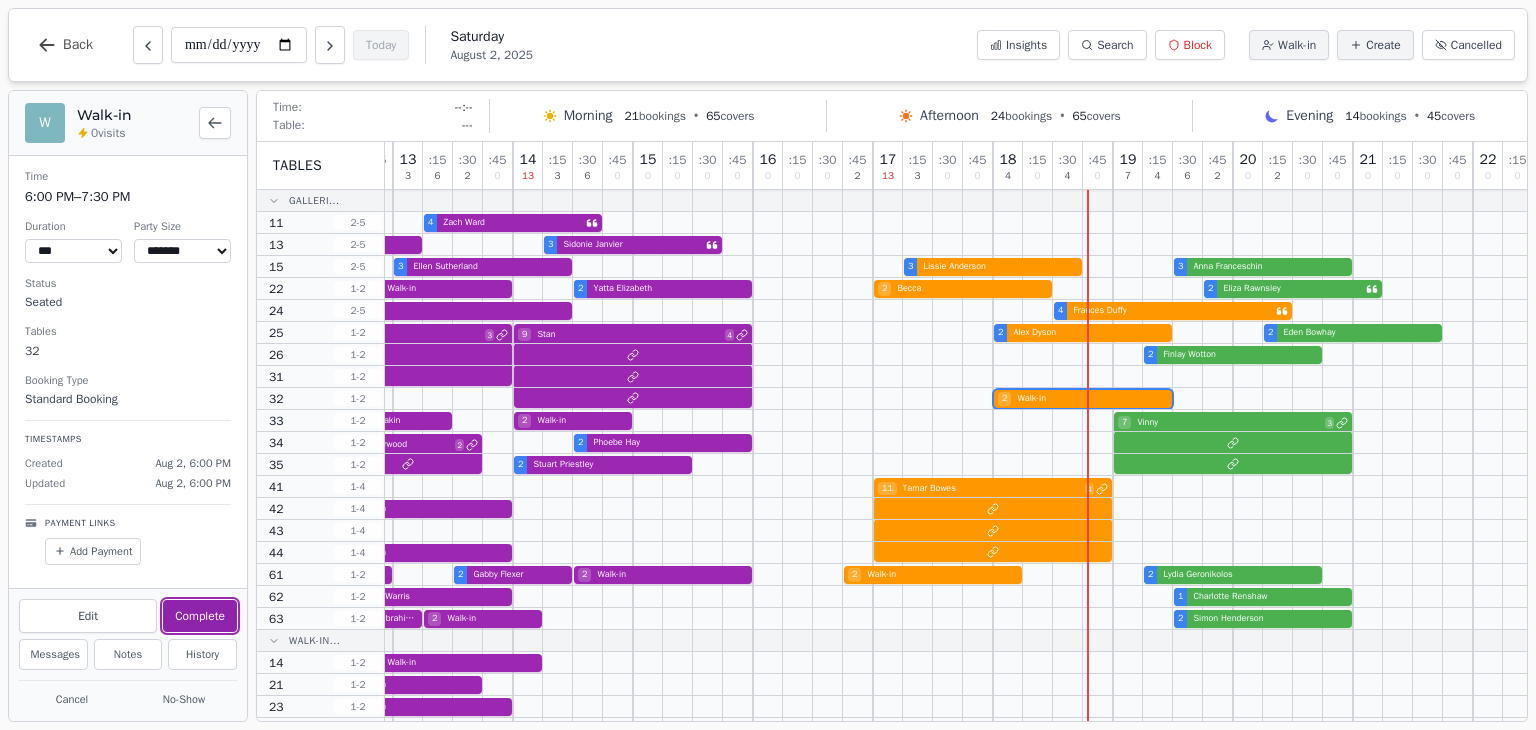 click on "Complete" at bounding box center (200, 616) 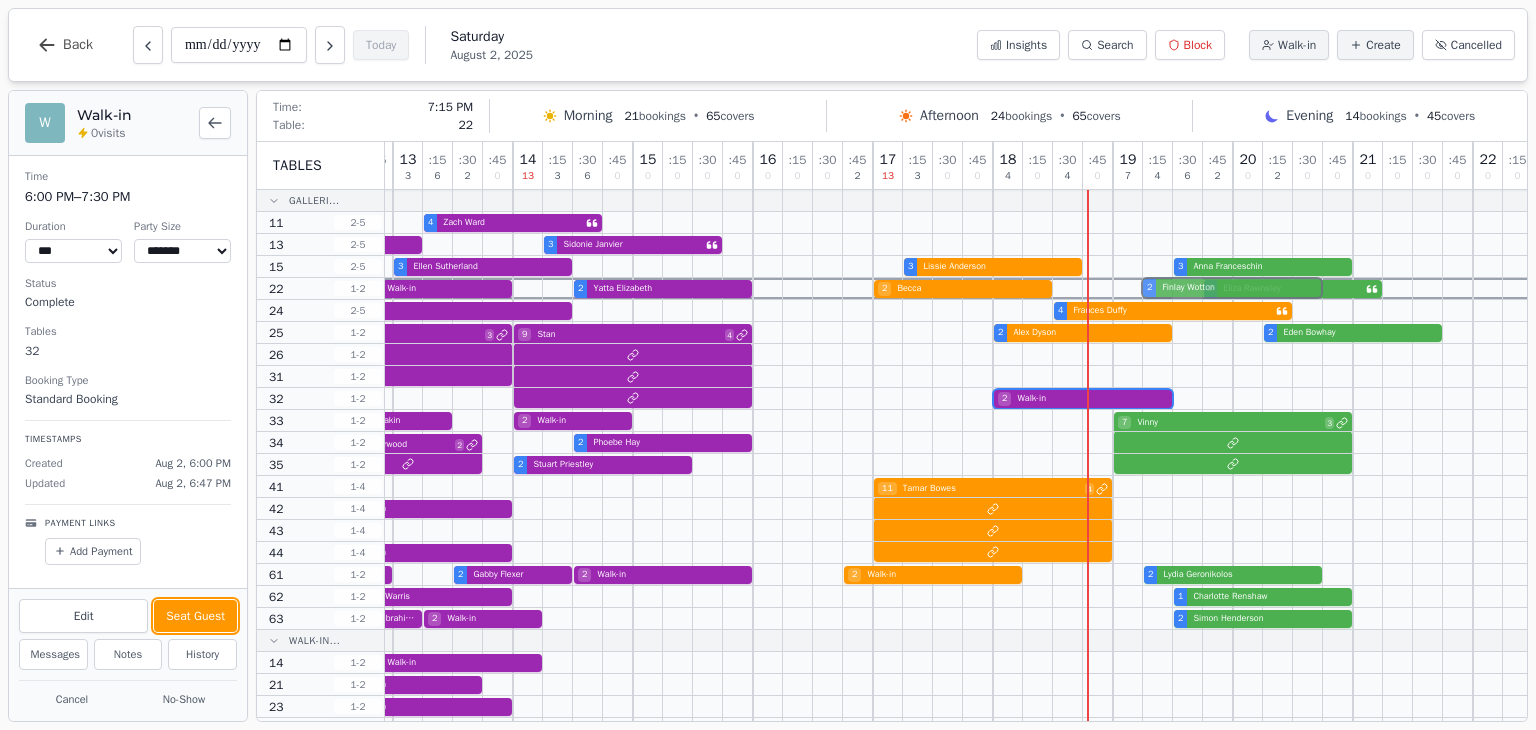 drag, startPoint x: 1168, startPoint y: 358, endPoint x: 1172, endPoint y: 295, distance: 63.126858 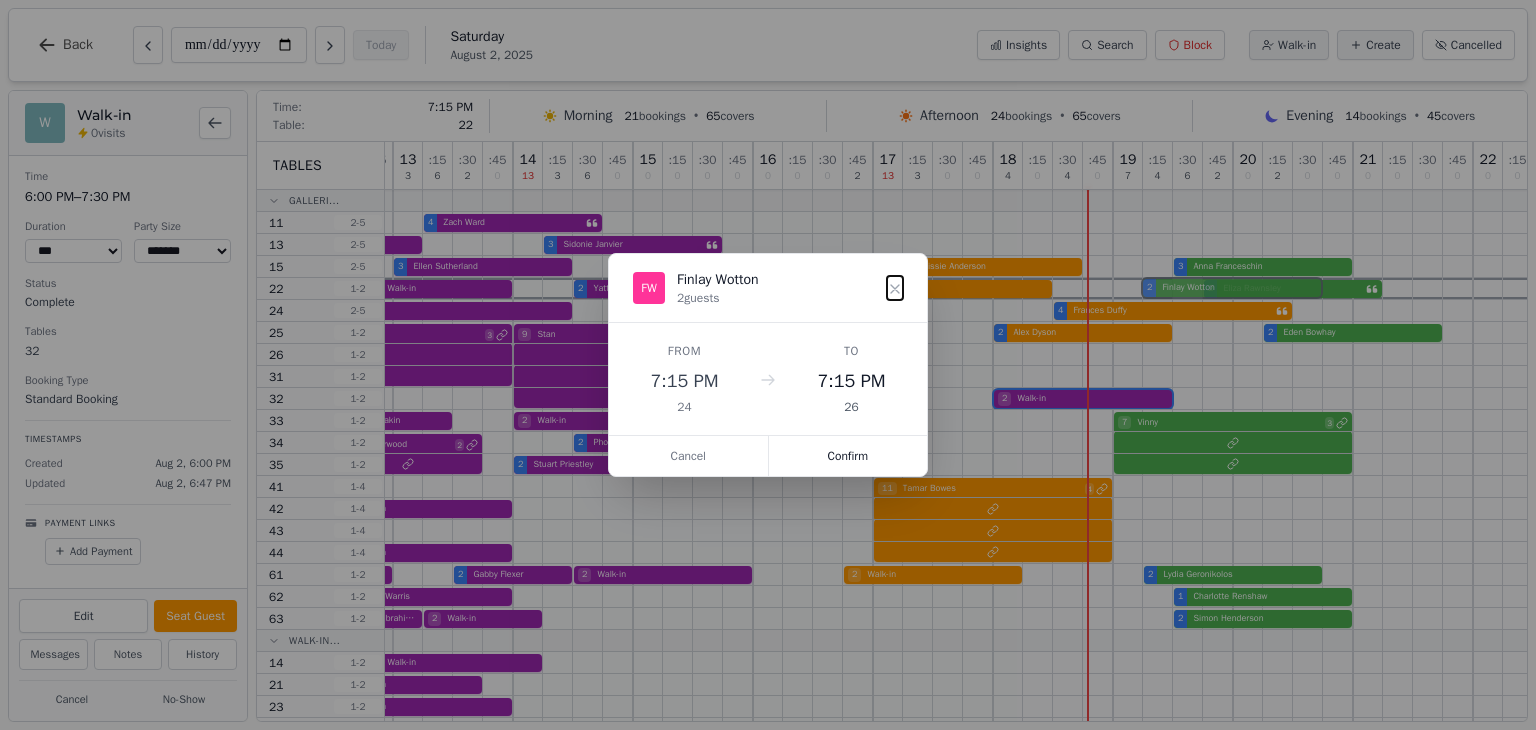 click on "10 7 : 15 14 : 30 6 : 45 4 11 14 : 15 10 : 30 2 : 45 8 12 7 : 15 0 : 30 17 : 45 6 13 3 : 15 6 : 30 2 : 45 0 14 13 : 15 3 : 30 6 : 45 0 15 0 : 15 0 : 30 0 : 45 0 16 0 : 15 0 : 30 0 : 45 2 17 13 : 15 3 : 30 0 : 45 0 18 4 : 15 0 : 30 4 : 45 0 19 7 : 15 4 : 30 6 : 45 2 20 0 : 15 2 : 30 0 : 45 0 21 0 : 15 0 : 30 0 : 45 0 22 0 : 15 0 : 30 0 4 Walk-in   4 Zach   Ward 5 Sarah   Worcester 3 Sidonie   Janvier 3 Habbiba   Mackintosh 3 Ellen   Sutherland 3 Lissie   Anderson 3 Anna   Franceschin 2 miss    meeks 2 Tiffany   Ting 2 Walk-in   2 Yatta   Elizabeth 2 Becca   2 Eliza   Rawnsley 2 Ali   Robertson 5 Walk-in   4 Frances   Duffy 5 Saphire   3 9 Stan   4 2 Alex   Dyson 2 Eden   Bowhay 2 Finlay   Wotton 2 Sebastian   Glen 2 Walk-in   6 Jamie   Whitcombe 3 2 Laura   Dakin 2 Walk-in   7 Vinny   3 4 Tom   Harwood 2 2 Phoebe   Hay 2 Stuart   Priestley 4 Walk-in   2 11 Tamar   Bowes 4 2 Walk-in   5 Alice   Hyam 2 2 Walk-in   2 Walk-in   2 Tom   BOX 2 Gabby   Flexer 2 Walk-in   2 Walk-in   2 Lydia   Geronikolos 2 Niamh   2" at bounding box center (798, 584) 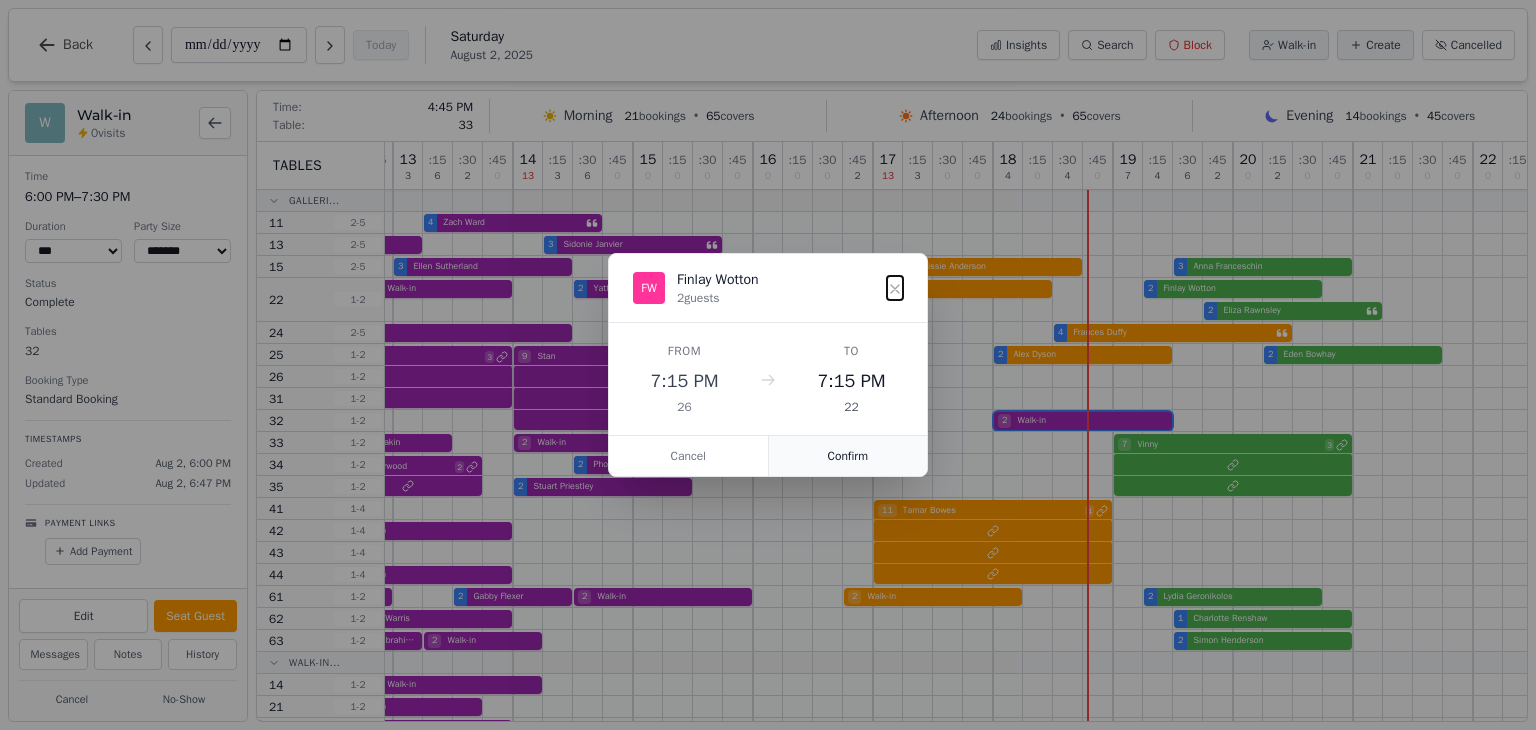 click on "Confirm" at bounding box center [848, 456] 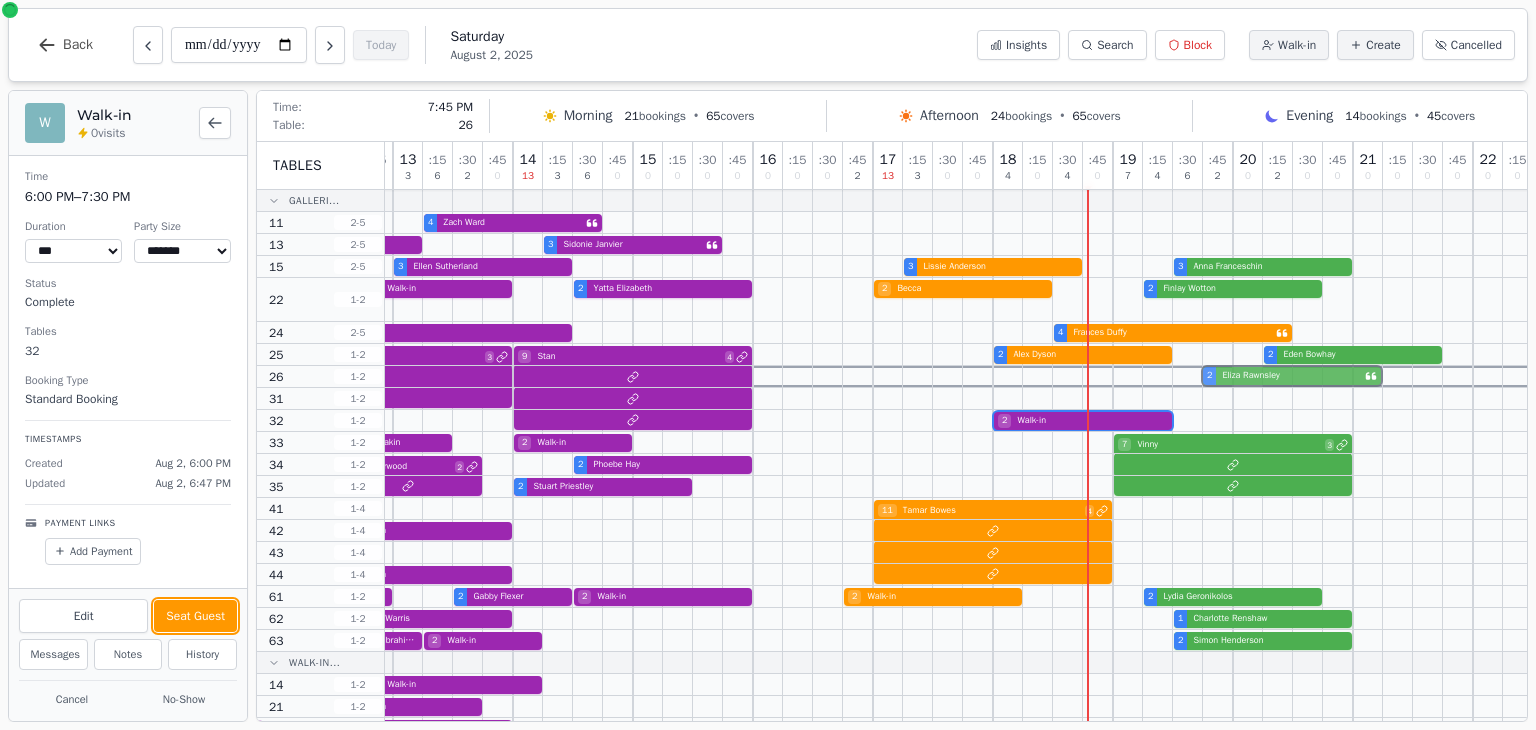 drag, startPoint x: 1259, startPoint y: 311, endPoint x: 1258, endPoint y: 377, distance: 66.007576 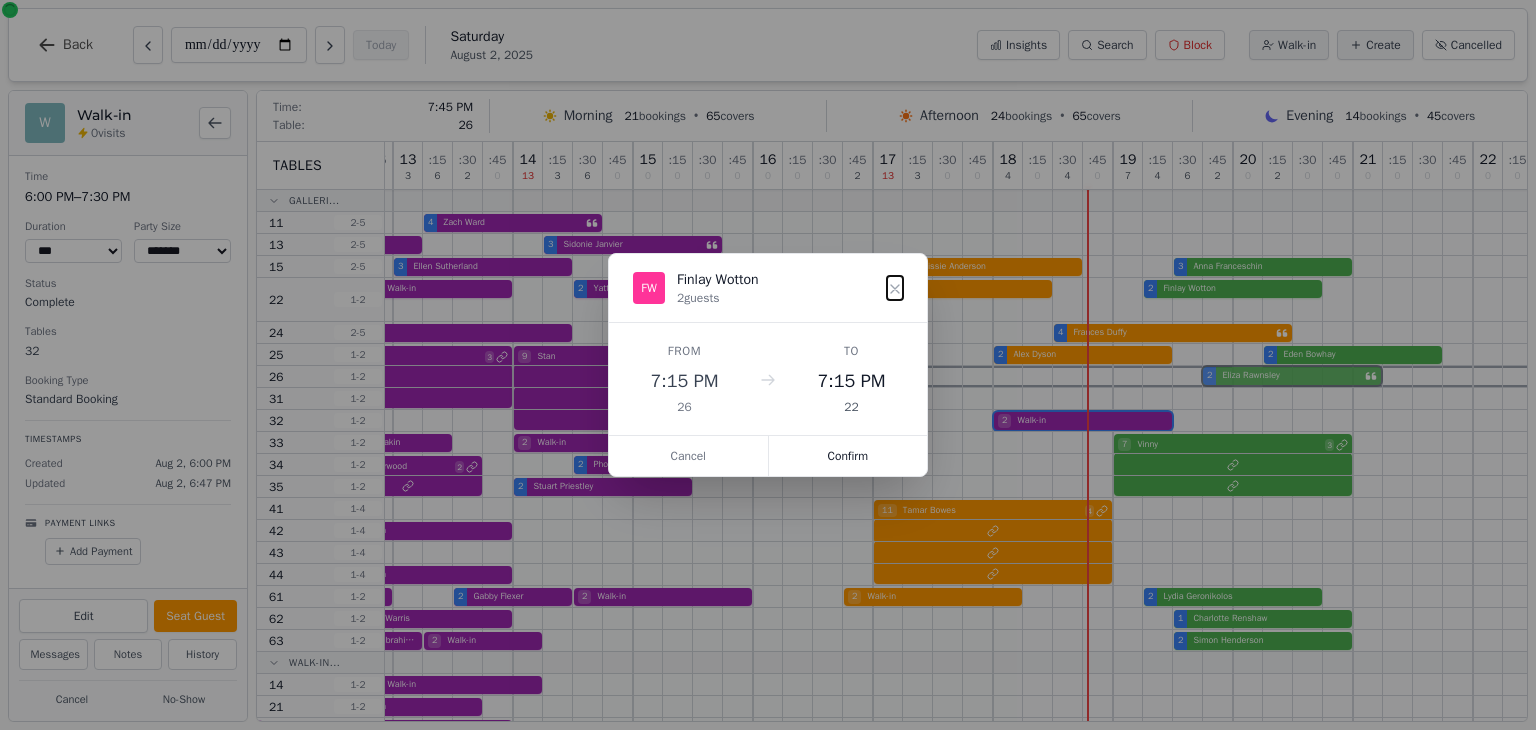 click on "10 7 : 15 14 : 30 6 : 45 4 11 14 : 15 10 : 30 2 : 45 8 12 7 : 15 0 : 30 17 : 45 6 13 3 : 15 6 : 30 2 : 45 0 14 13 : 15 3 : 30 6 : 45 0 15 0 : 15 0 : 30 0 : 45 0 16 0 : 15 0 : 30 0 : 45 2 17 13 : 15 3 : 30 0 : 45 0 18 4 : 15 0 : 30 4 : 45 0 19 7 : 15 4 : 30 6 : 45 2 20 0 : 15 2 : 30 0 : 45 0 21 0 : 15 0 : 30 0 : 45 0 22 0 : 15 0 : 30 0 4 Walk-in   4 Zach   Ward 5 Sarah   Worcester 3 Sidonie   Janvier 3 Habbiba   Mackintosh 3 Ellen   Sutherland 3 Lissie   Anderson 3 Anna   Franceschin 2 miss    meeks 2 Tiffany   Ting 2 Walk-in   2 Yatta   Elizabeth 2 Becca   2 Finlay   Wotton 2 Eliza   Rawnsley 2 Ali   Robertson 5 Walk-in   4 Frances   Duffy 5 Saphire   3 9 Stan   4 2 Alex   Dyson 2 Eden   Bowhay 2 Sebastian   Glen 2 Walk-in   6 Jamie   Whitcombe 3 2 Laura   Dakin 2 Walk-in   7 Vinny   3 4 Tom   Harwood 2 2 Phoebe   Hay 2 Stuart   Priestley 4 Walk-in   2 11 Tamar   Bowes 4 2 Walk-in   5 Alice   Hyam 2 2 Walk-in   2 Walk-in   2 Tom   BOX 2 Gabby   Flexer 2 Walk-in   2 Walk-in   2 Lydia   Geronikolos 2 Niamh   2" at bounding box center [798, 595] 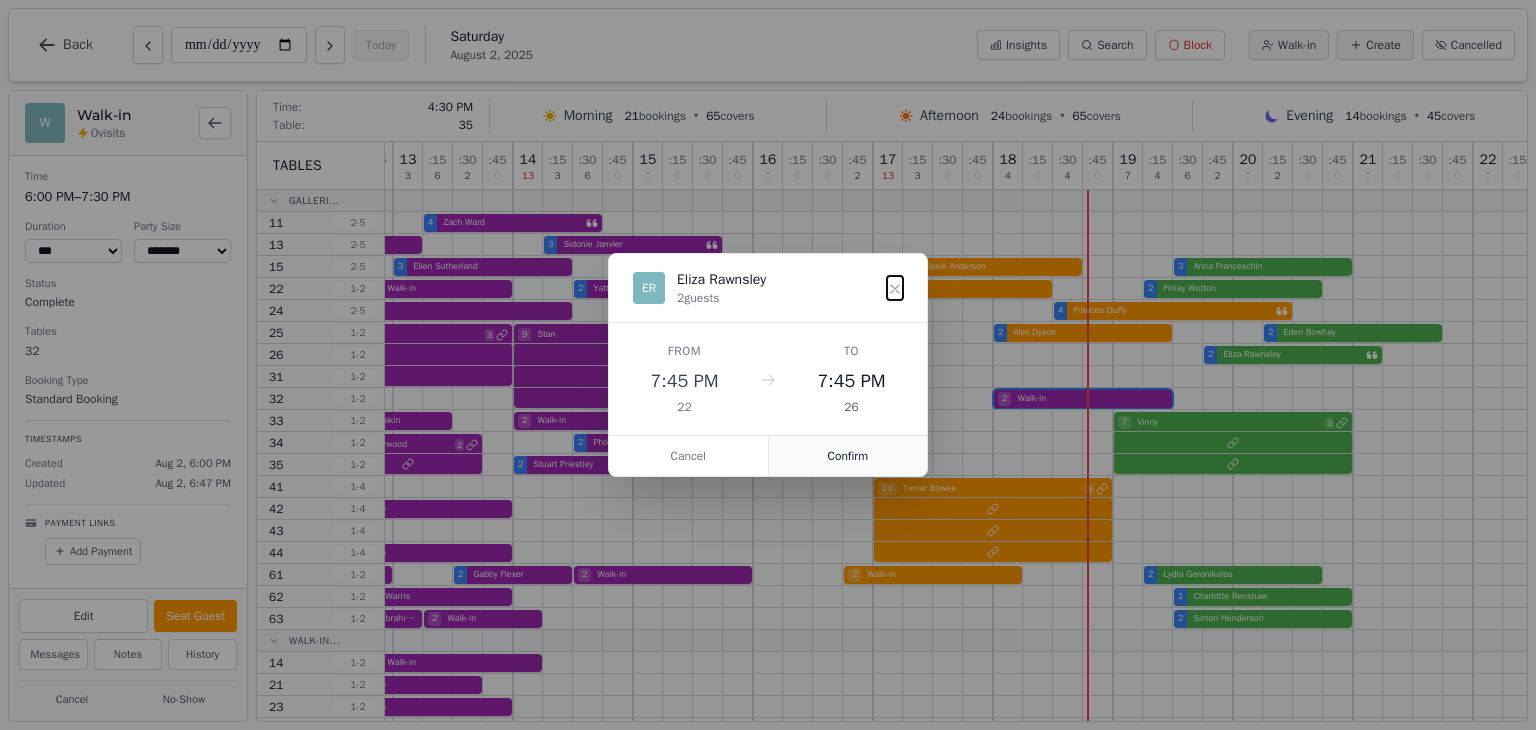 click on "Confirm" at bounding box center (848, 456) 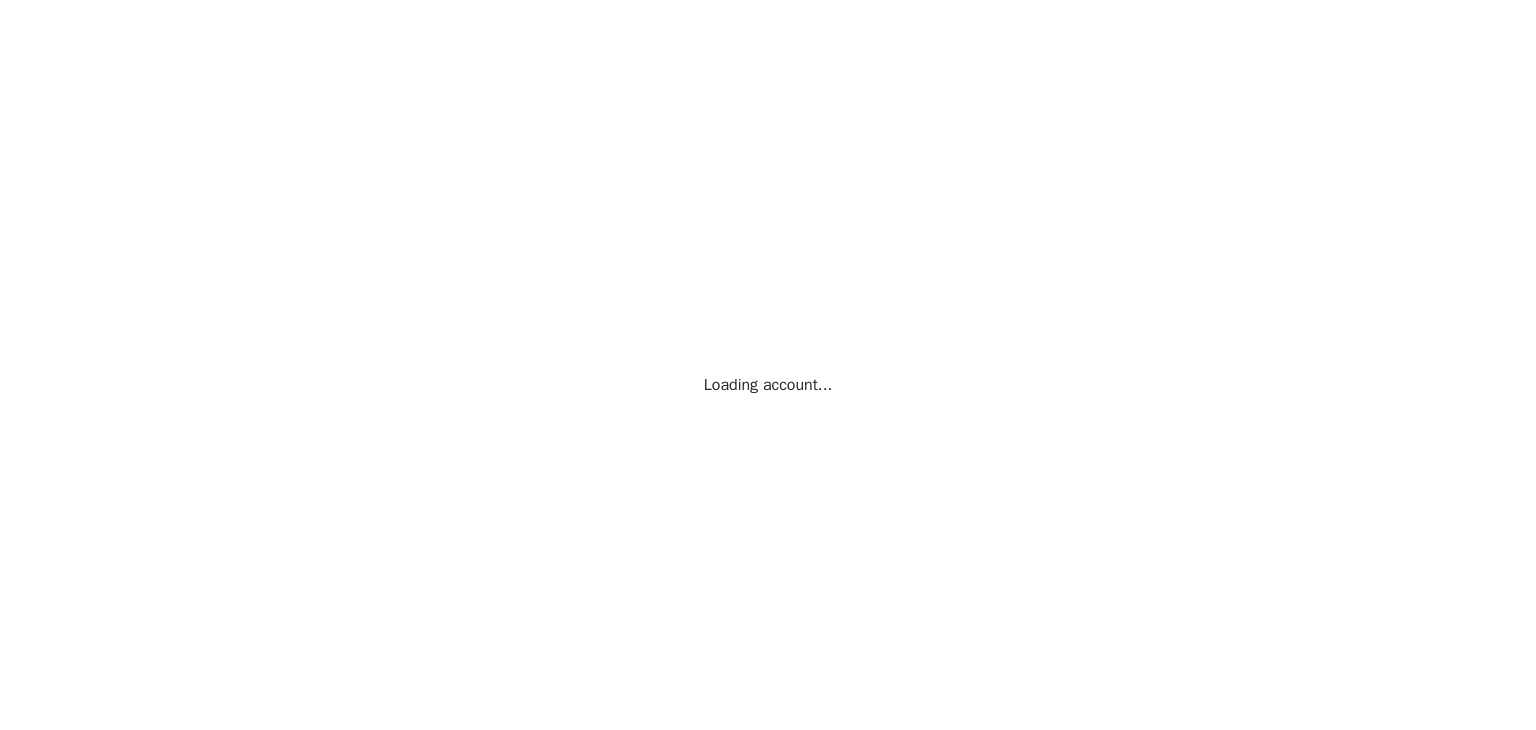 scroll, scrollTop: 0, scrollLeft: 0, axis: both 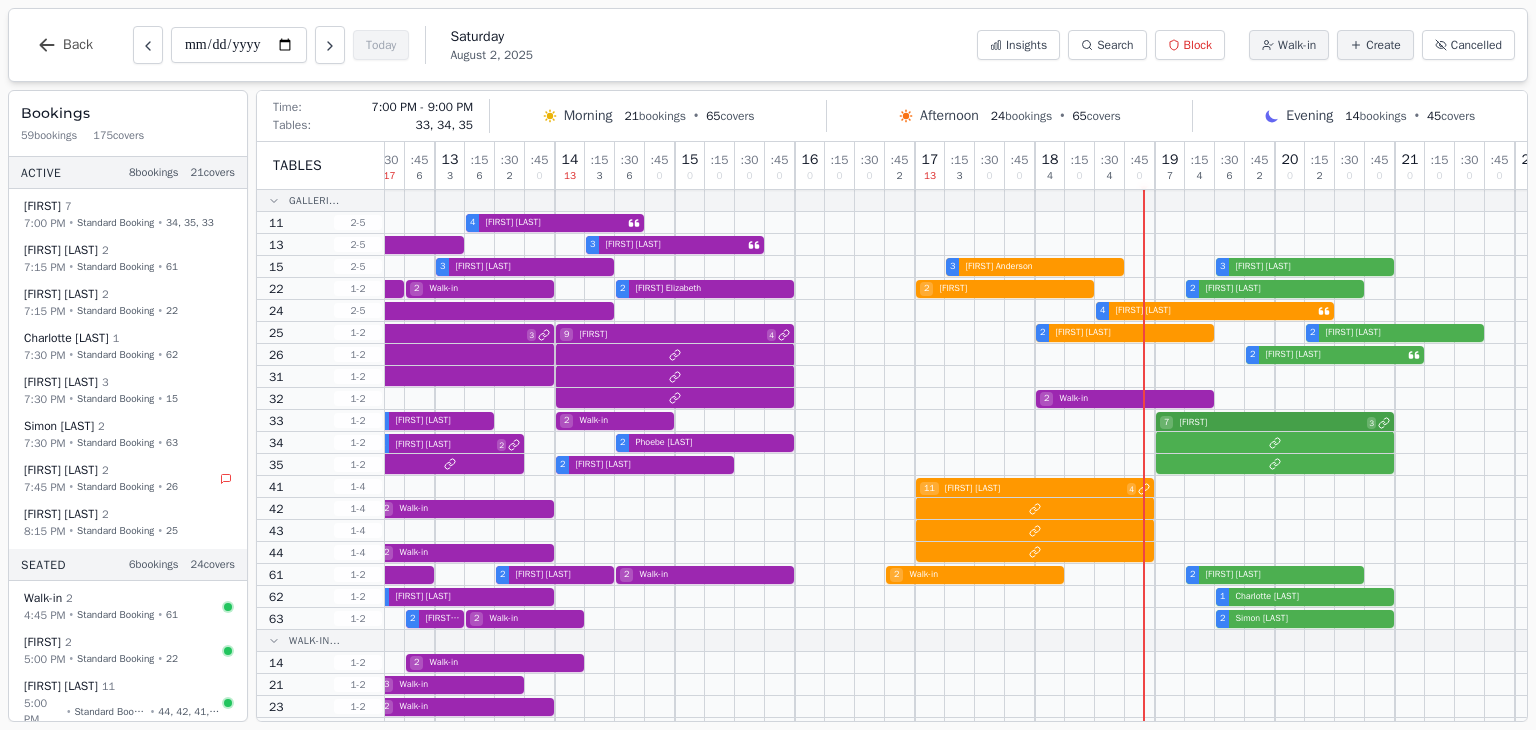 click on "[NUMBER] [FIRST] [LAST] [NUMBER] [FIRST] [LAST] [NUMBER] [FIRST] [LAST]" at bounding box center (840, 421) 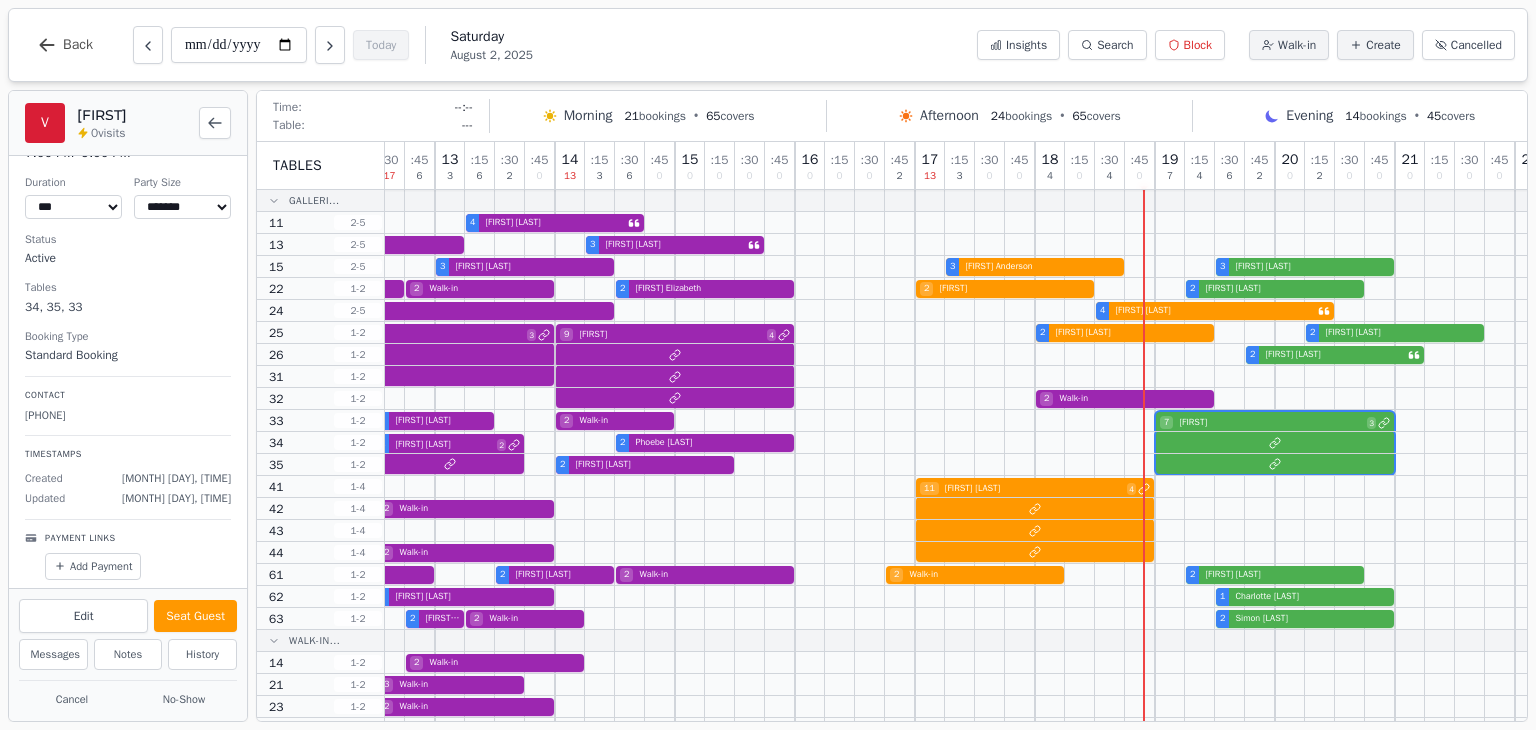 scroll, scrollTop: 0, scrollLeft: 0, axis: both 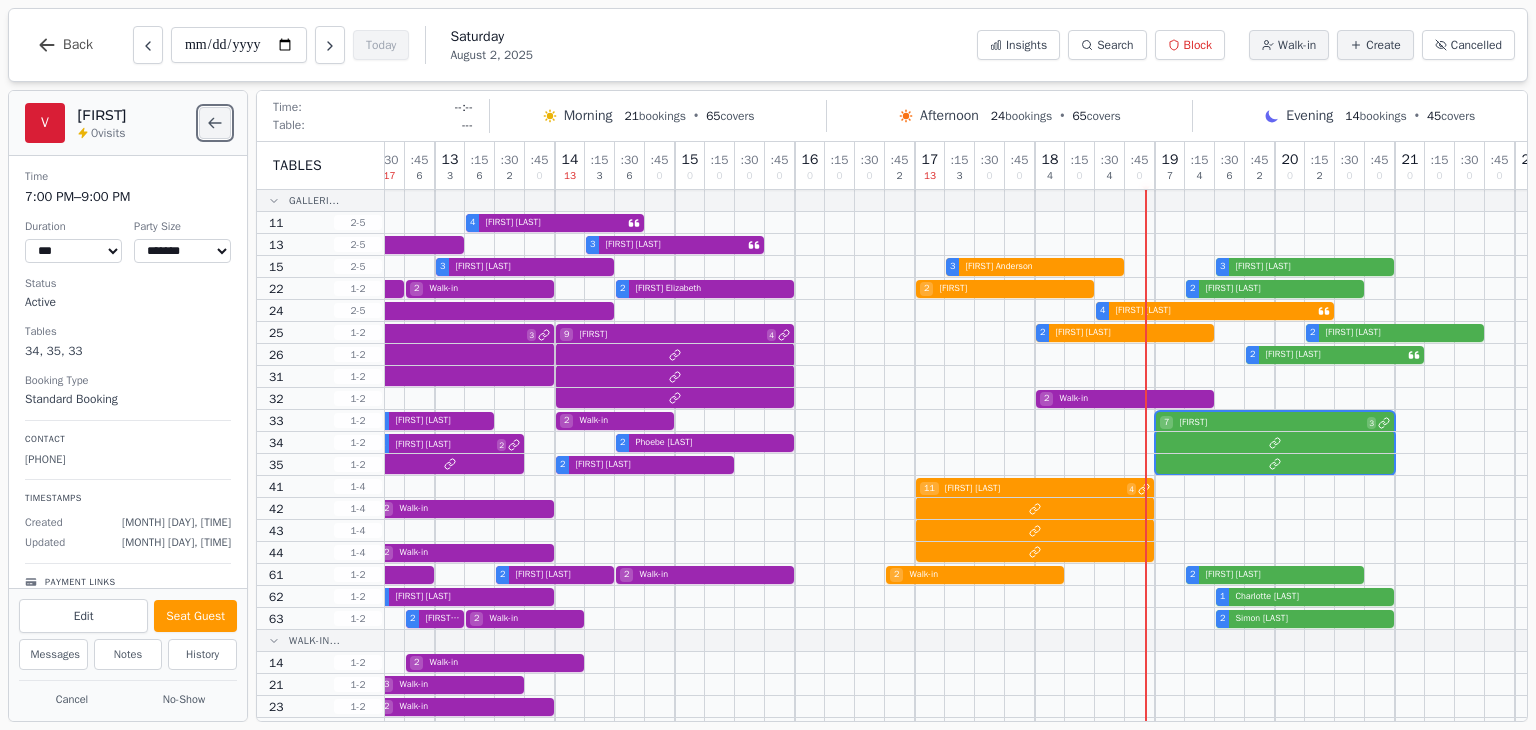 click 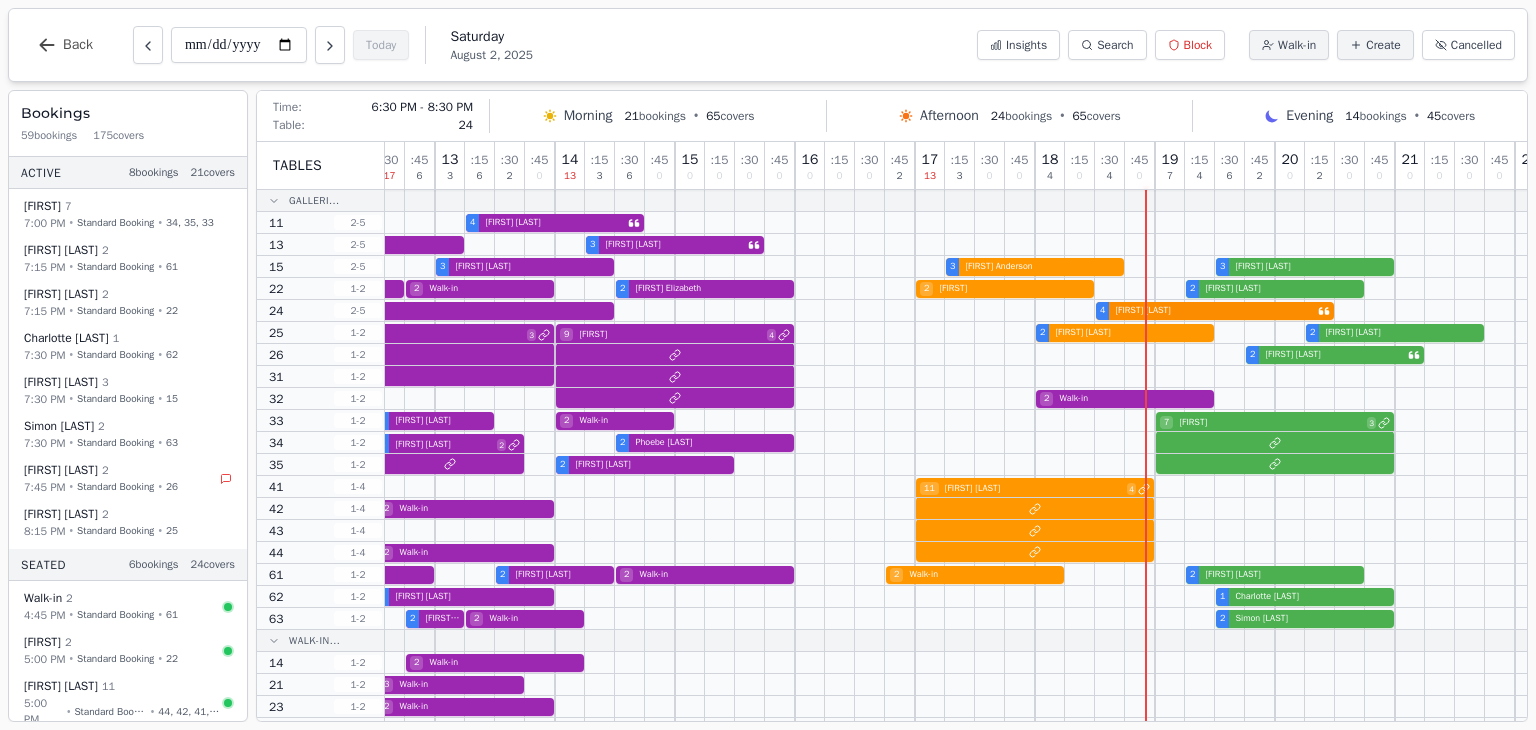 click on "[NUMBER] [FIRST] [LAST] [NUMBER] [FIRST] [LAST] 5 [LAST]   3 9 [FIRST]   4 2 [FIRST] [LAST]" at bounding box center (840, 311) 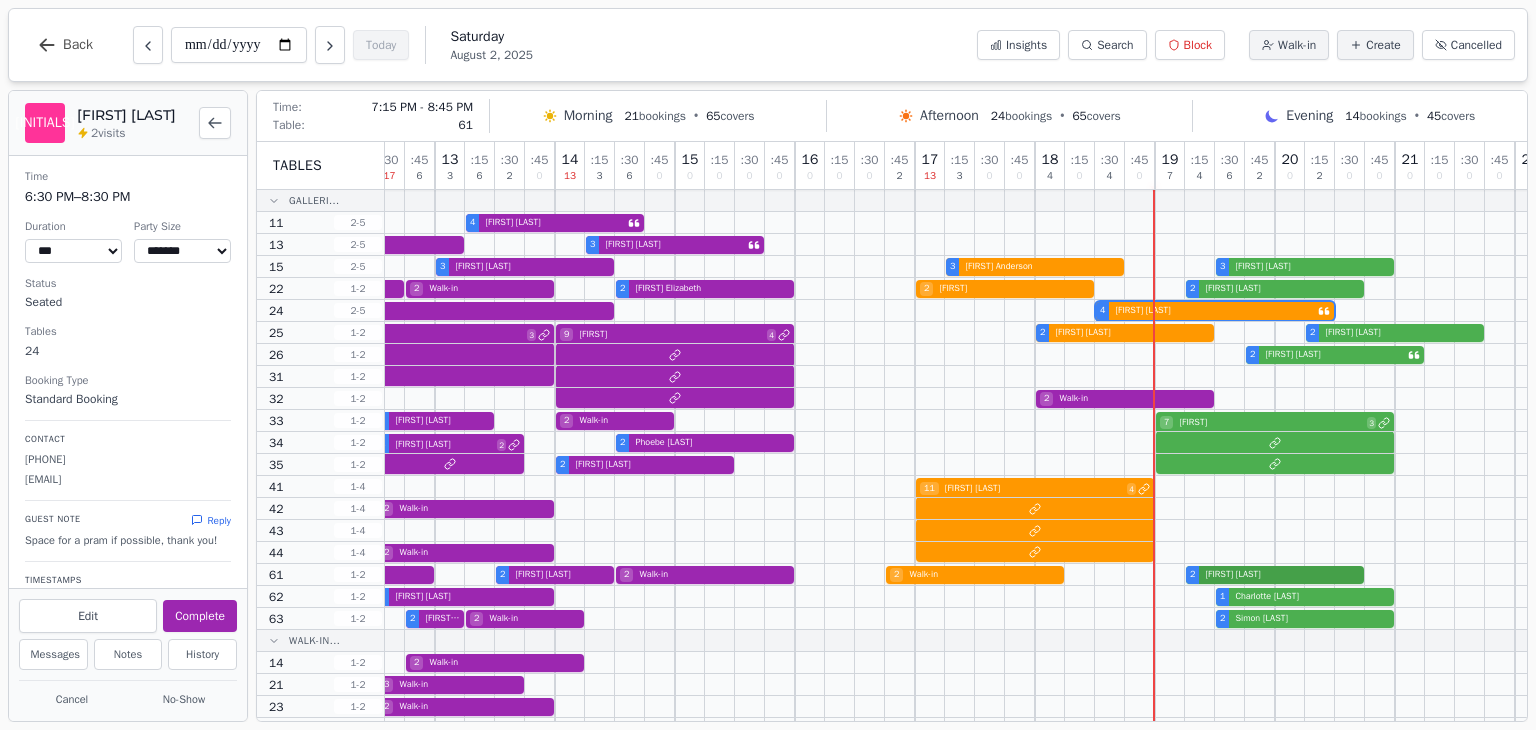 click on "[NUMBER] Walk-in   2 [FIRST] [LAST] 2 [FIRST] [LAST] 2 Walk-in   2 [FIRST] [LAST]" at bounding box center [840, 575] 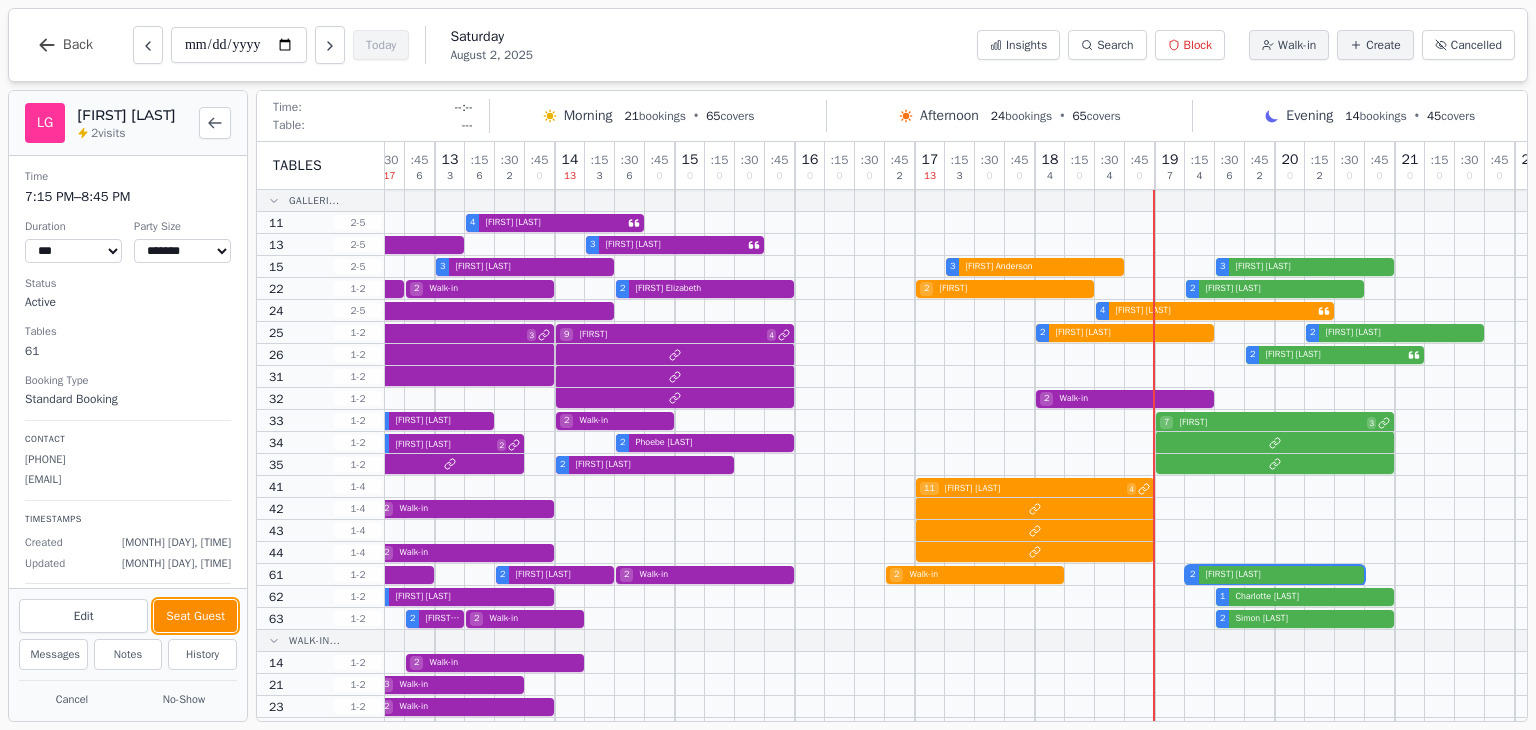 click on "Seat Guest" at bounding box center [195, 616] 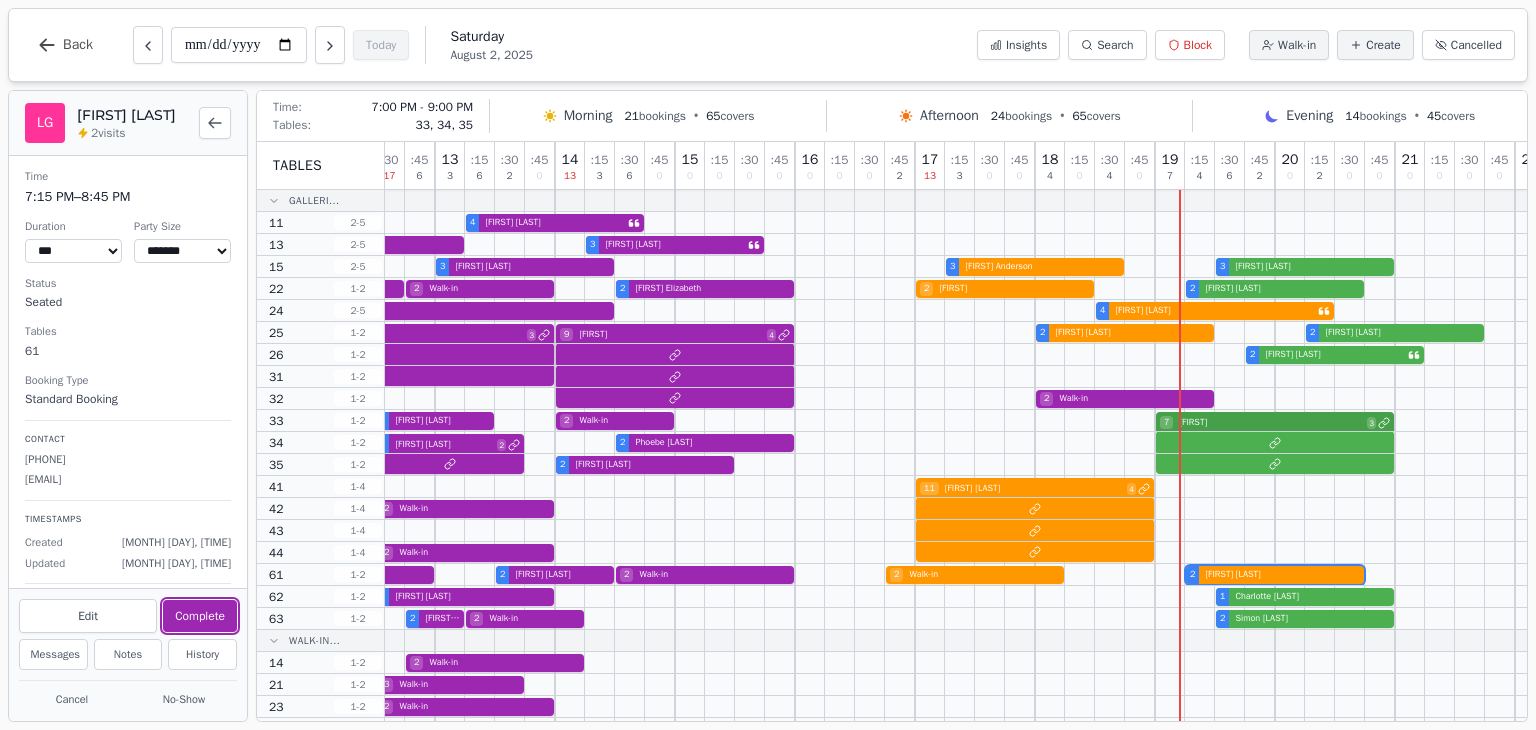 click on "[NUMBER] [FIRST] [LAST] [NUMBER] [FIRST] [LAST] [NUMBER] [FIRST] [LAST]" at bounding box center (840, 421) 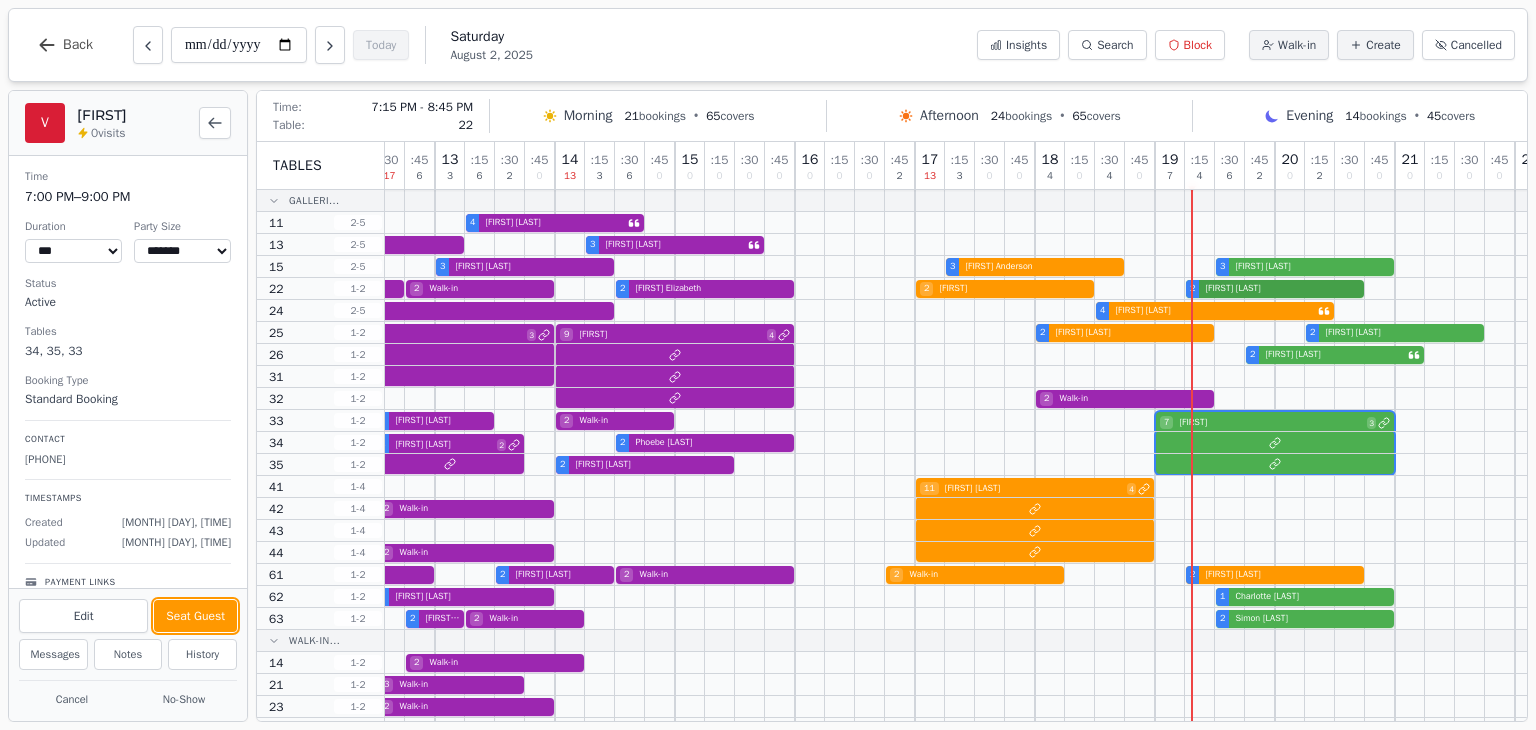 click on "[NUMBER] [TITLE] [LAST] [NUMBER] [FIRST] [LAST] 2 Walk-in   2 [FIRST] [LAST] 2 [FIRST] [LAST] 2 [FIRST] [LAST]" at bounding box center [840, 289] 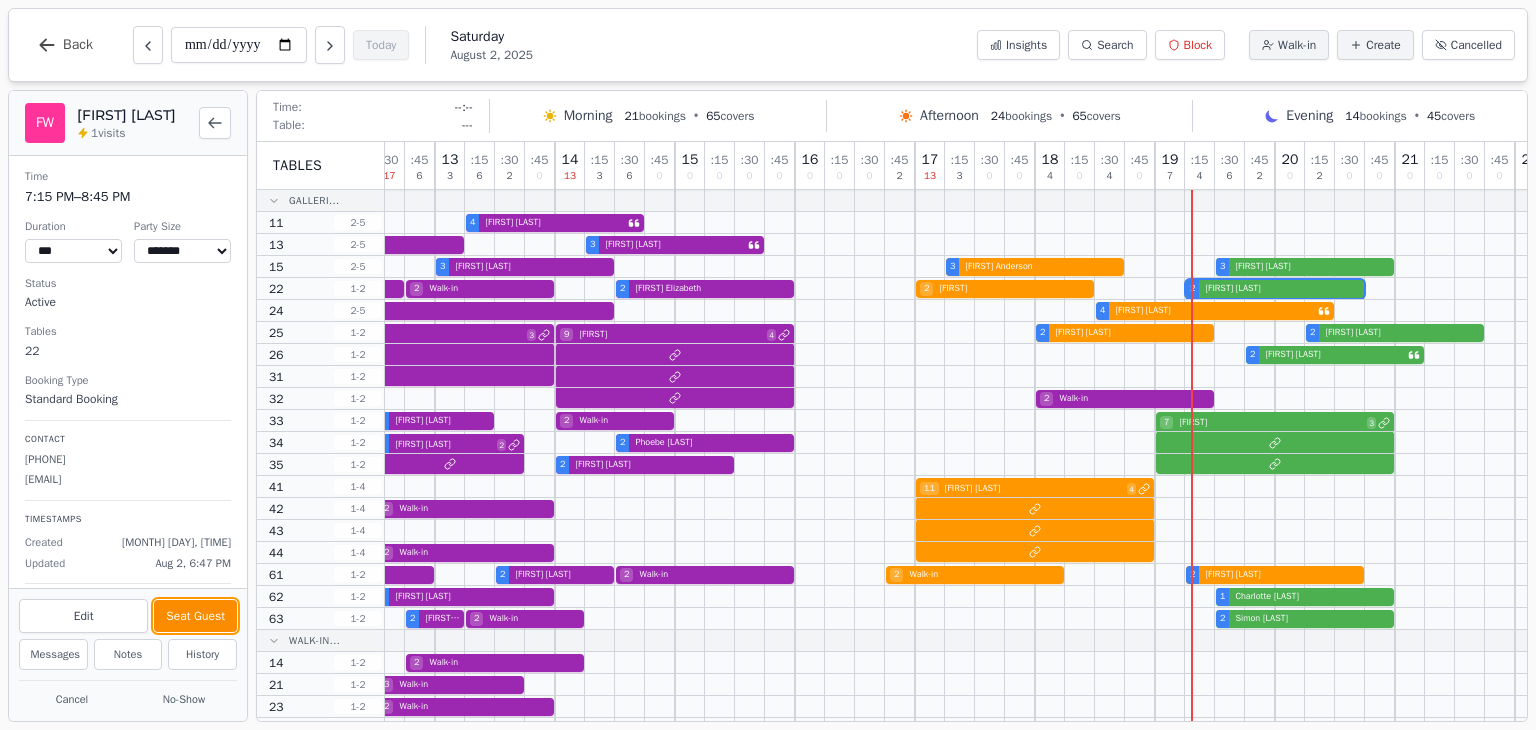 click on "Seat Guest" at bounding box center (195, 616) 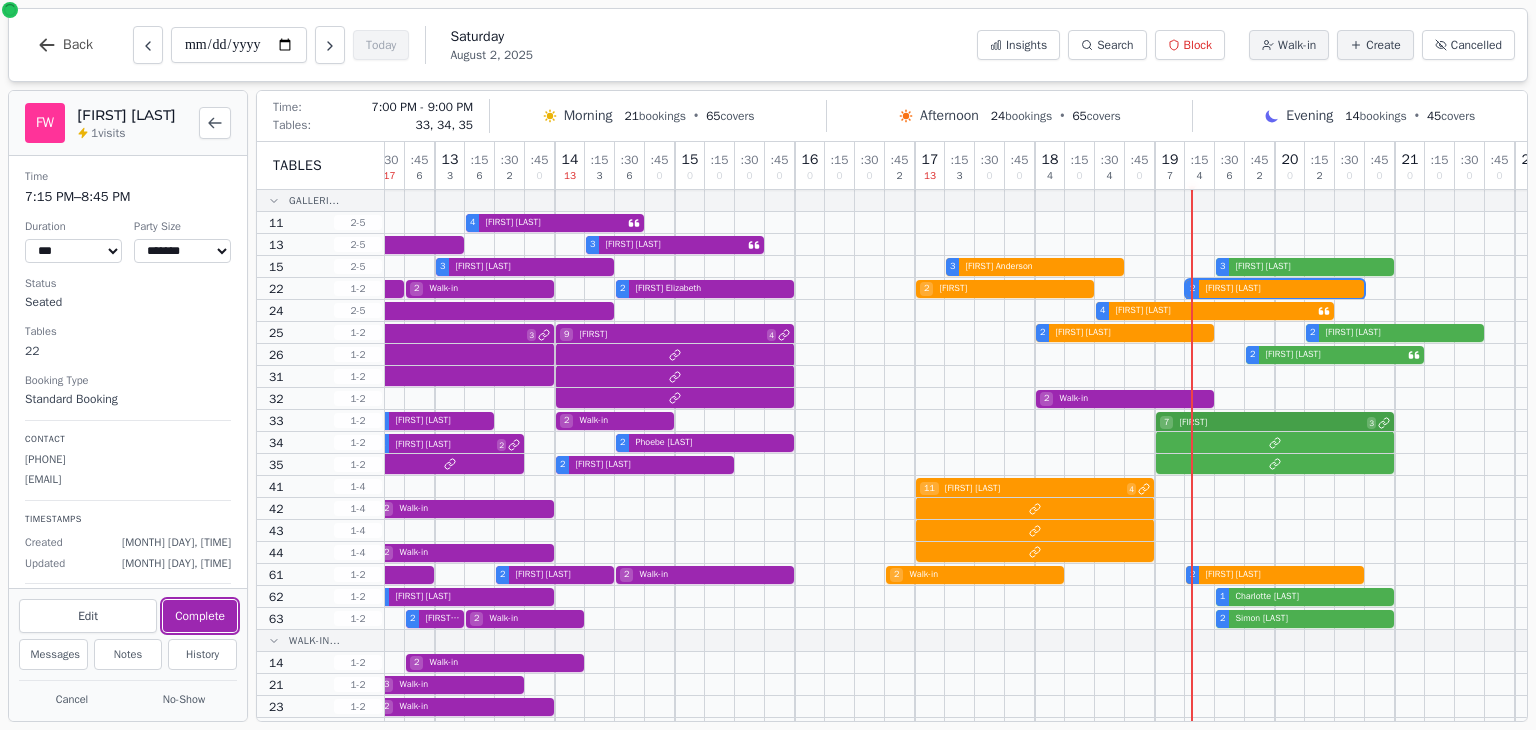 click on "[NUMBER] [FIRST] [LAST] [NUMBER] [FIRST] [LAST] [NUMBER] [FIRST] [LAST]" at bounding box center (840, 421) 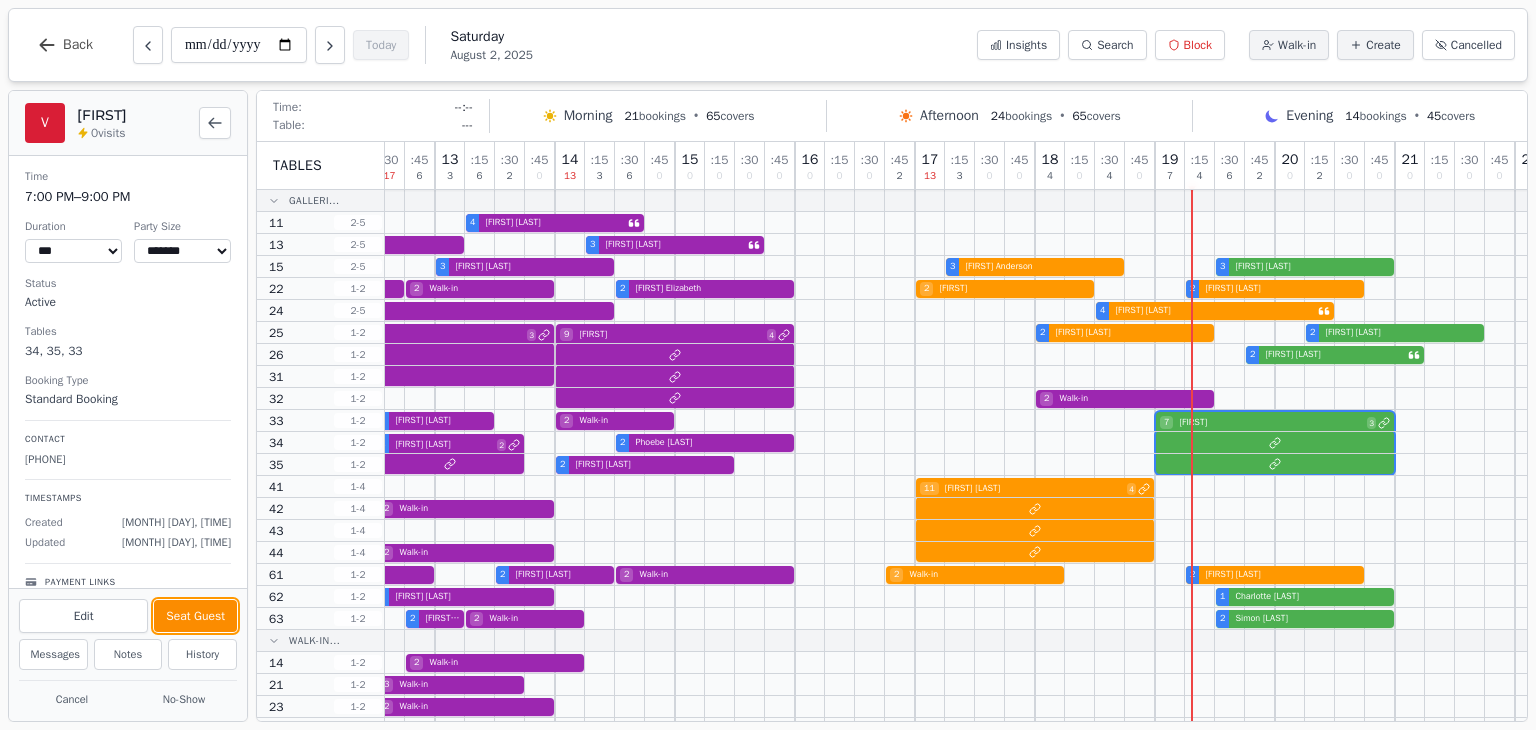 click on "Seat Guest" at bounding box center [195, 616] 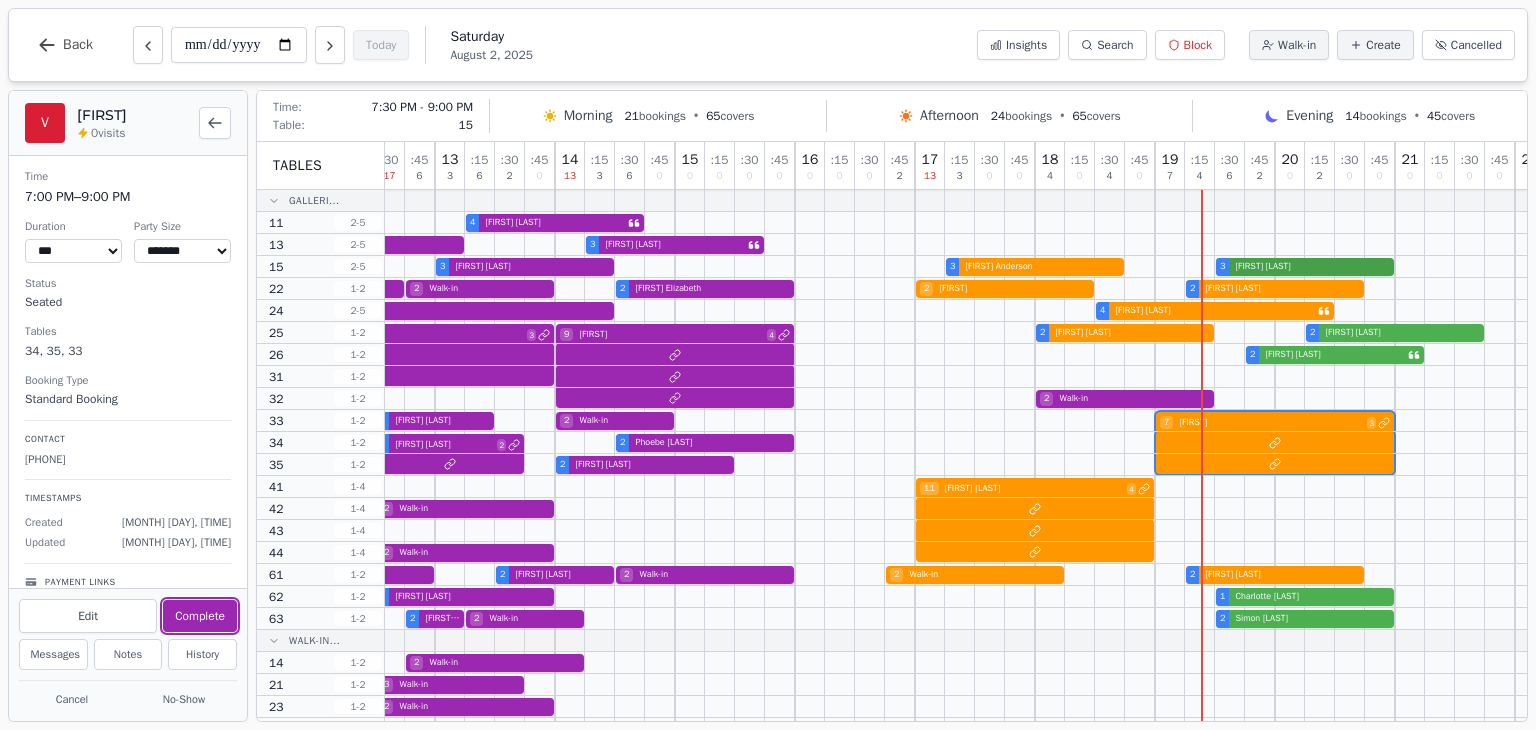 click on "[NUMBER] [FIRST] [LAST] [NUMBER] [FIRST] [LAST] [NUMBER] [FIRST] [LAST] [NUMBER] [FIRST] [LAST]" at bounding box center (840, 267) 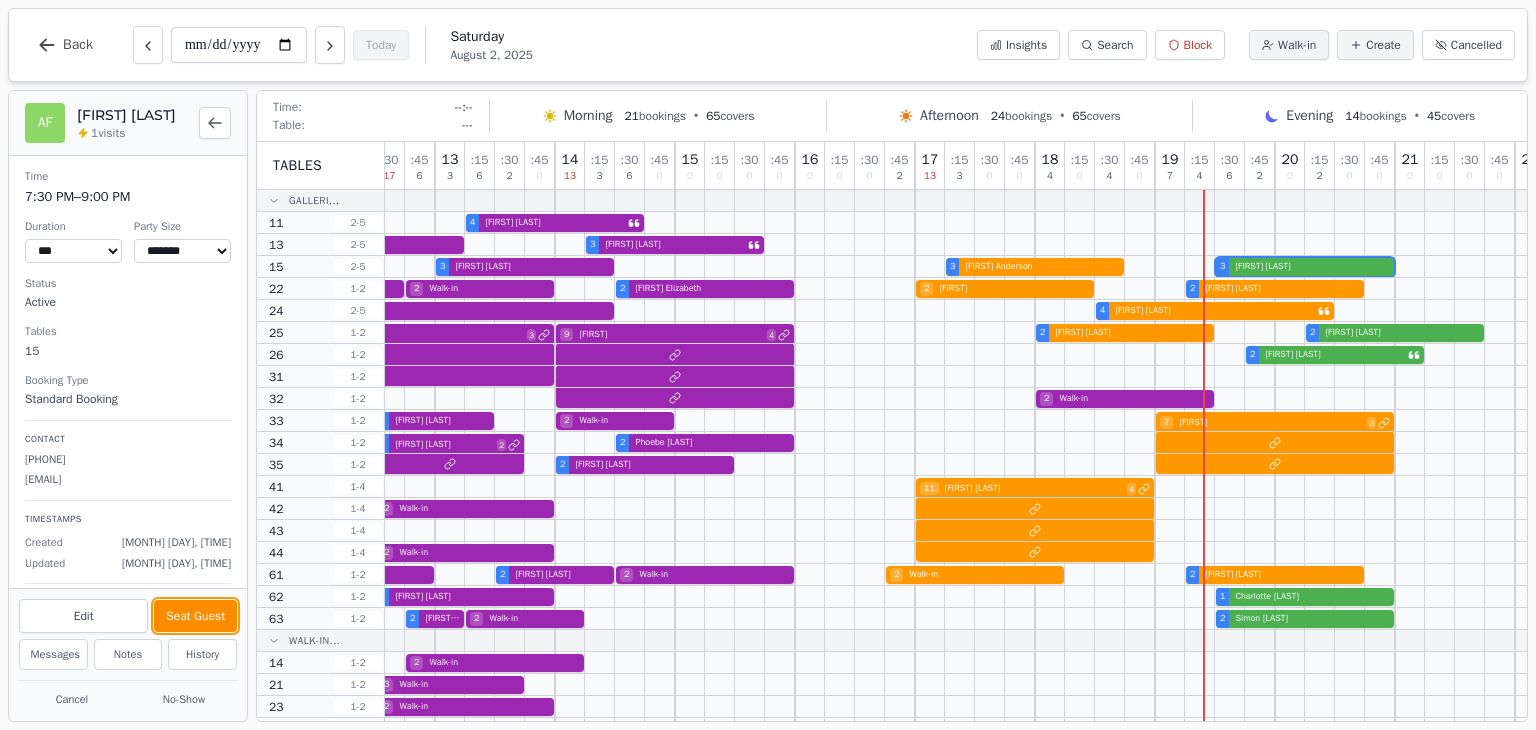 click on "Seat Guest" at bounding box center (195, 616) 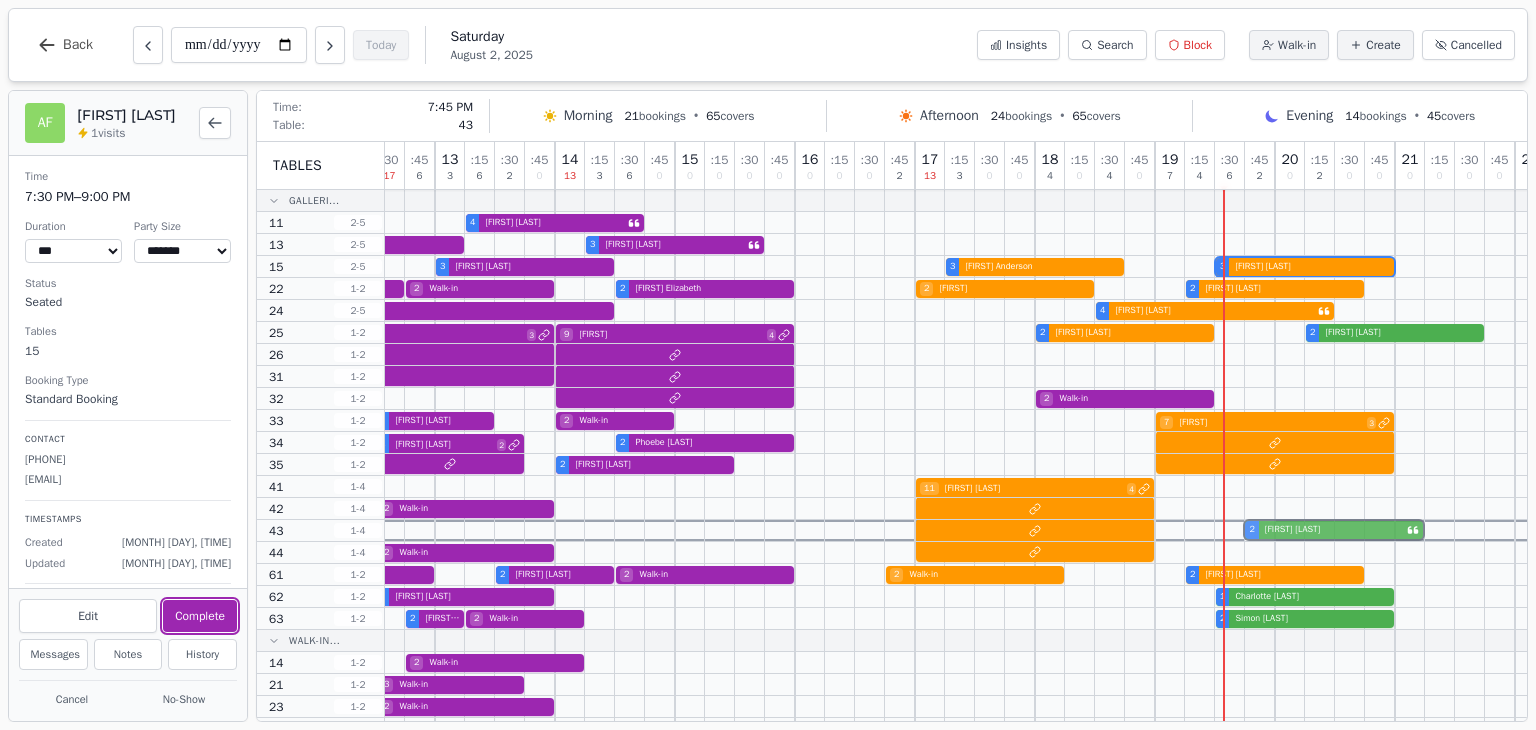 drag, startPoint x: 1271, startPoint y: 349, endPoint x: 1272, endPoint y: 520, distance: 171.00293 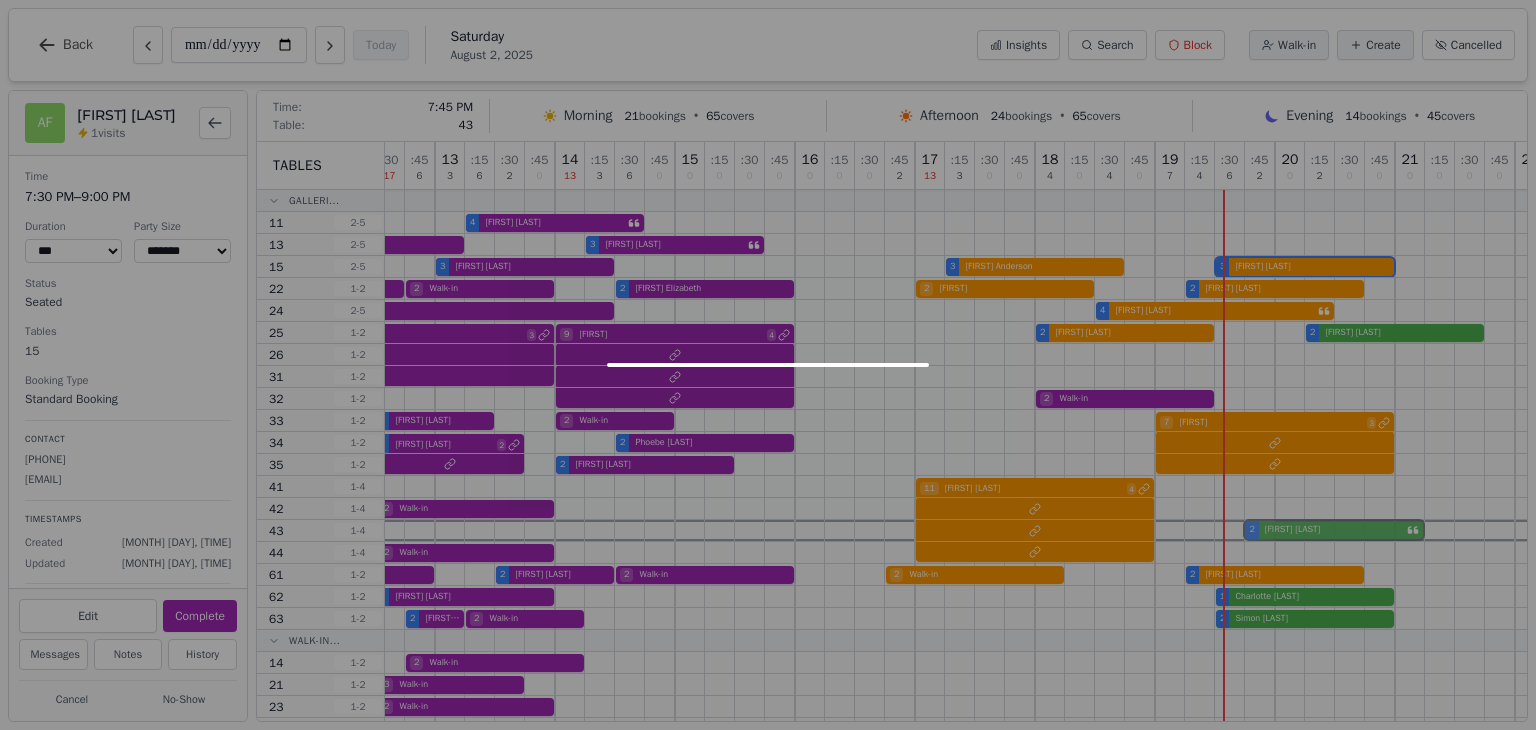 click on "10 [TIME] [TIME] [TIME] 4 11 [TIME] [TIME] [TIME] 8 12 [TIME] [TIME] [TIME] 6 13 [TIME] [TIME] [TIME] 0 14 [TIME] [TIME] [TIME] 0 15 [TIME] [TIME] [TIME] 0 16 [TIME] [TIME] [TIME] 2 17 [TIME] [TIME] [TIME] 0 18 [TIME] [TIME] [TIME] 0 19 [TIME] [TIME] [TIME] 4 20 [TIME] [TIME] [TIME] 0 21 [TIME] [TIME] [TIME] 0 22 [TIME] [TIME] 0 4 Walk-in   4 [FIRST] [LAST] 5 [FIRST] [LAST] 3 [FIRST] [LAST] 3 [FIRST] [LAST] 3 [FIRST] [LAST] 3 [FIRST] [LAST] 3 [FIRST] [LAST] 2 [TITLE] [LAST] 2 [FIRST] [LAST] 2 Walk-in   2 [FIRST] [LAST] 2 [FIRST] [LAST] 2 [FIRST] [LAST] 2 [FIRST] [LAST] 2 [FIRST] [LAST] 5 Walk-in   4 [FIRST] [LAST] 5 [LAST]   3 9 [FIRST]   4 2 [FIRST] [LAST] 2 [FIRST] [LAST] 7 [FIRST]   3 2 [FIRST] [LAST] 2 Walk-in   6 [FIRST] [LAST] 3 2 [FIRST] [LAST] 2 Walk-in   4 [FIRST] [LAST] 2 2 [FIRST] [LAST] 2 [FIRST] [LAST] 4 Walk-in   2 11 [FIRST] [LAST] 4 2 Walk-in   5 [FIRST] [LAST] 2 2 [FIRST] [LAST] 2 Walk-in   2 Walk-in   2 [FIRST] [LAST] 2 [FIRST] [LAST] 2 Walk-in   2 Walk-in   2 [FIRST] [LAST] 2 [FIRST] [LAST]" at bounding box center [840, 584] 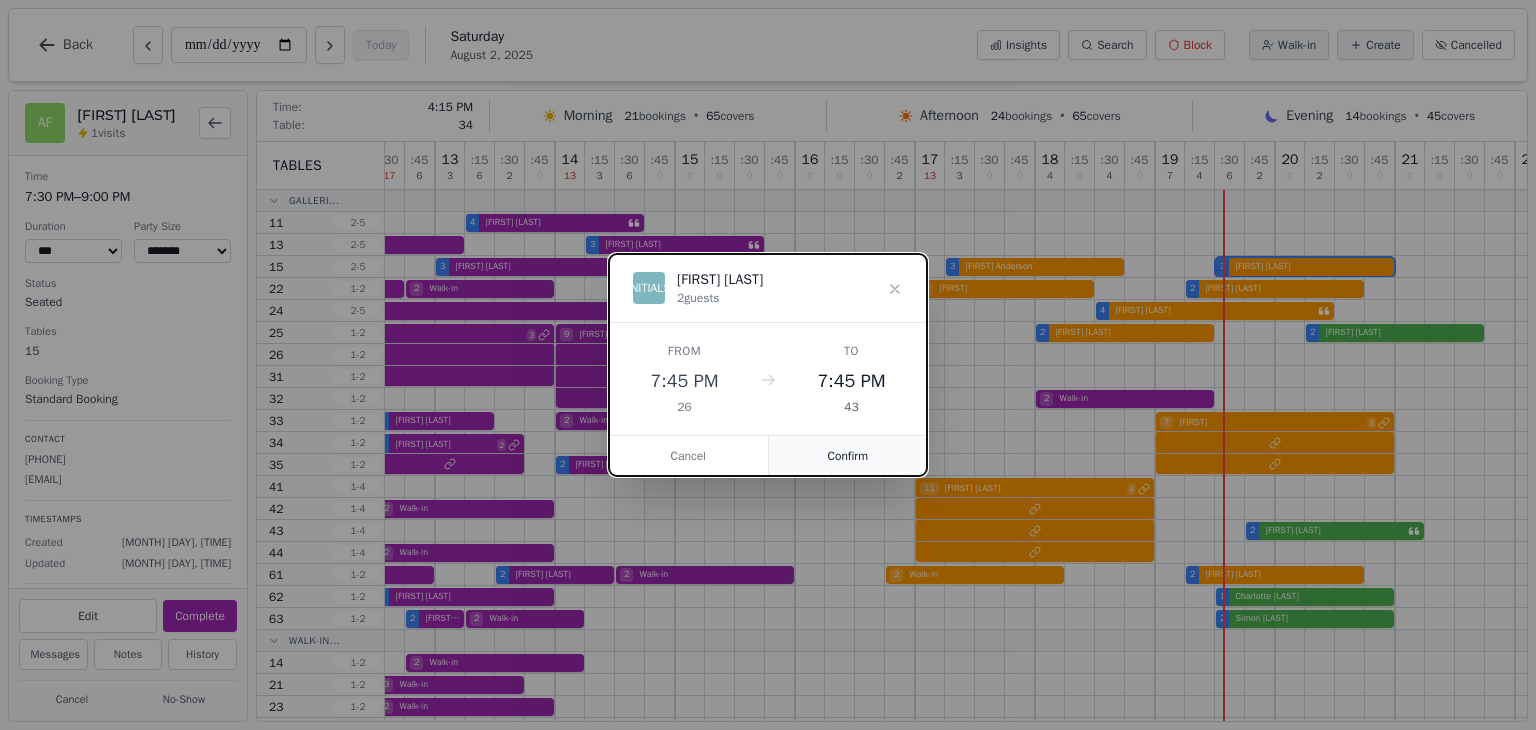 click on "Confirm" at bounding box center (848, 456) 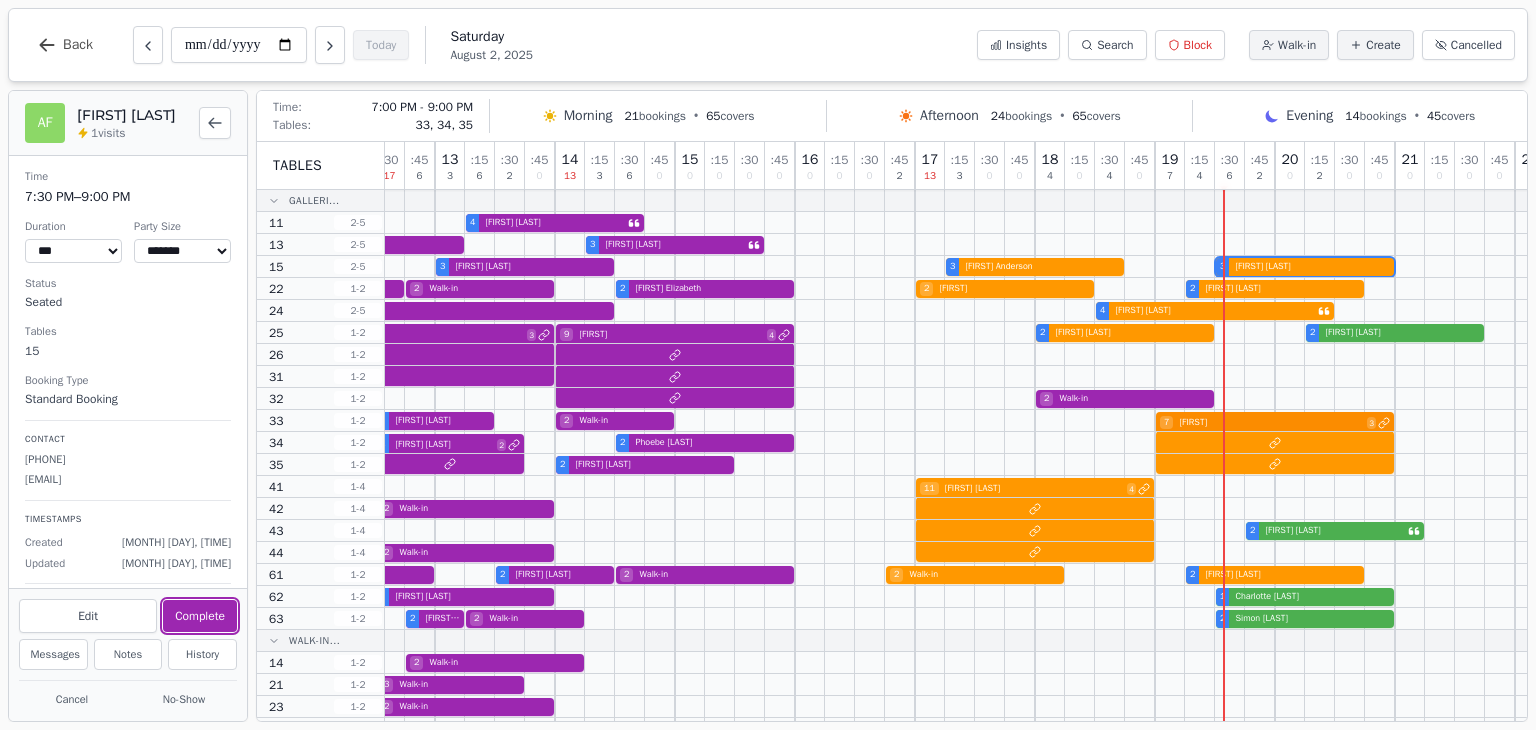 click on "[NUMBER] [FIRST] [LAST] [NUMBER] [FIRST] [LAST] [NUMBER] [FIRST] [LAST]" at bounding box center [840, 421] 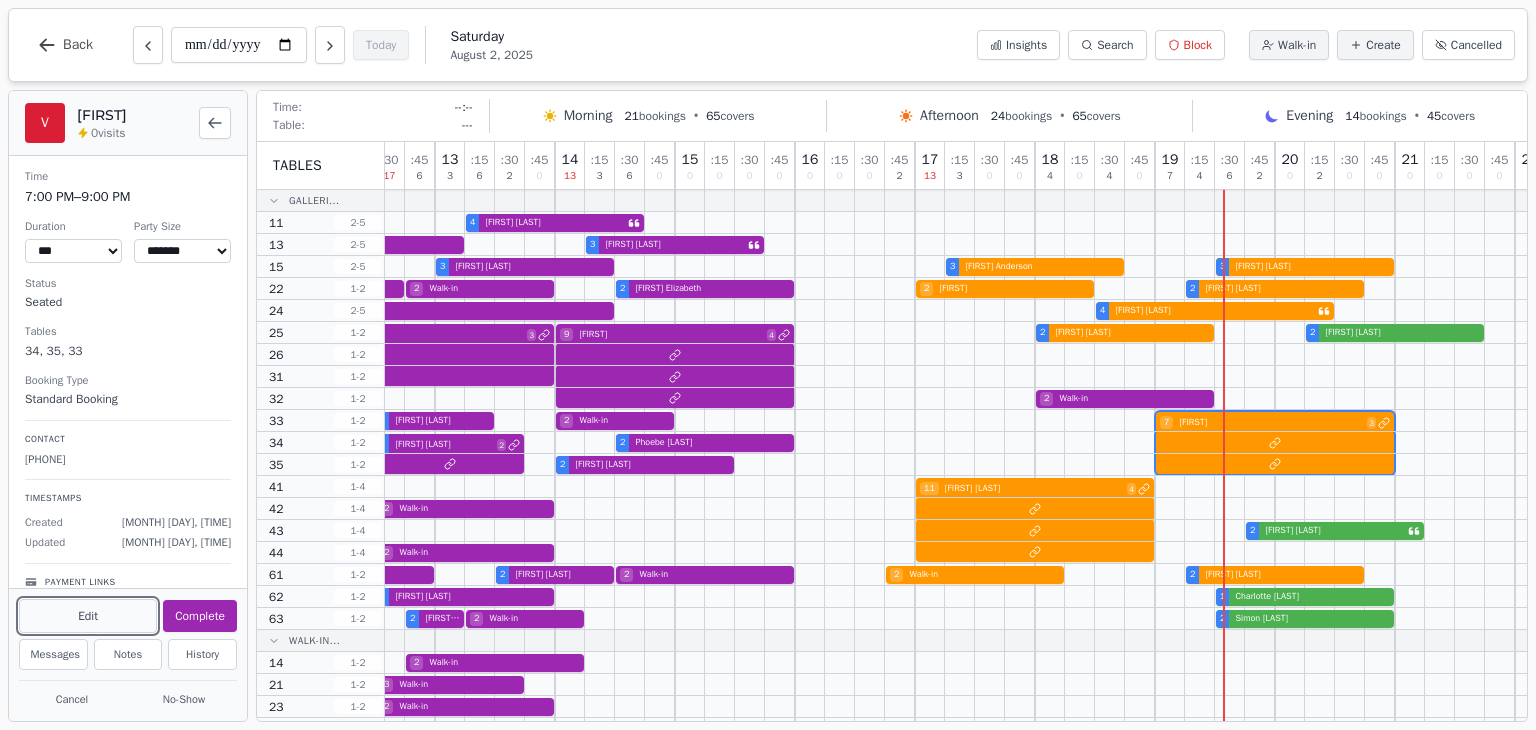 click on "Edit" at bounding box center (88, 616) 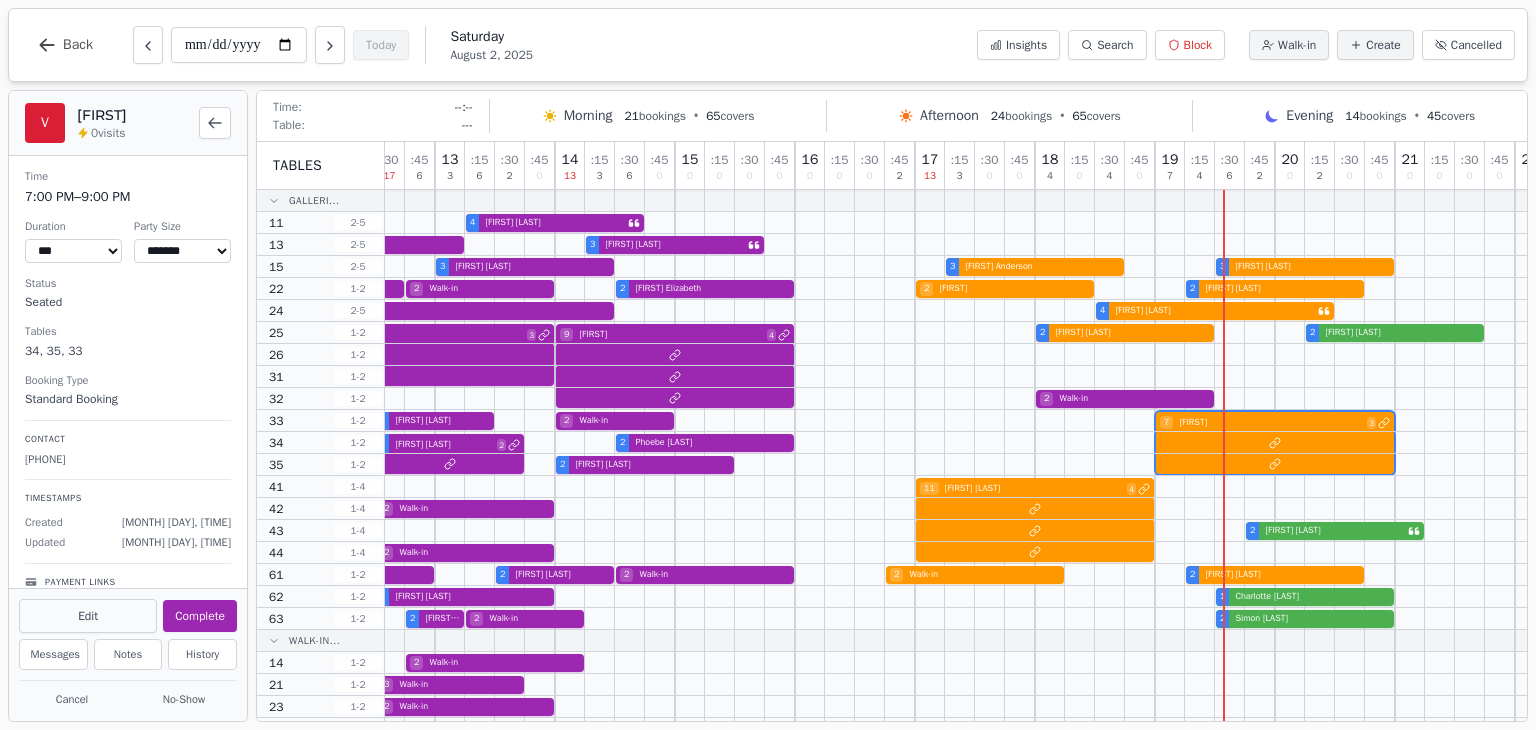 select on "*" 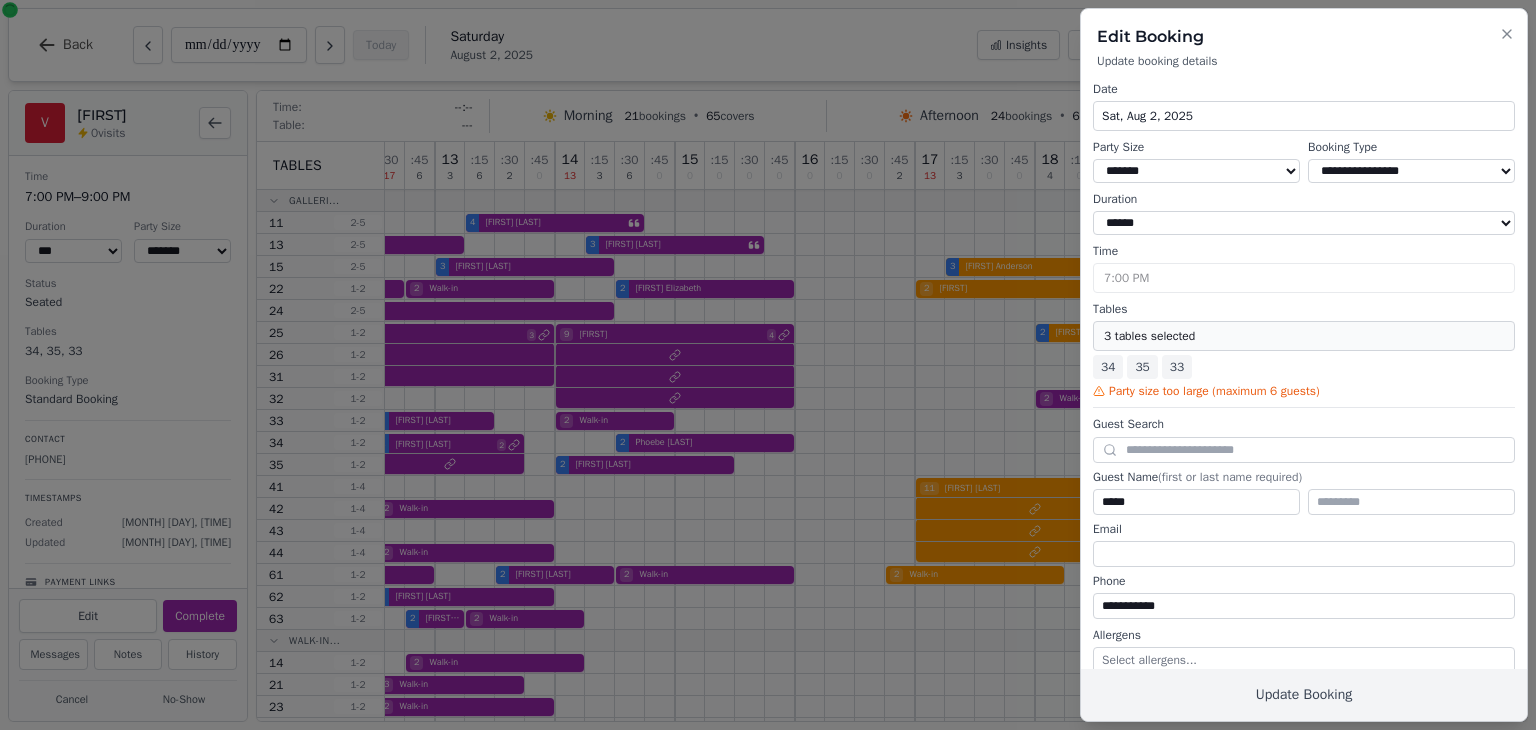 click on "3 tables selected" at bounding box center [1304, 336] 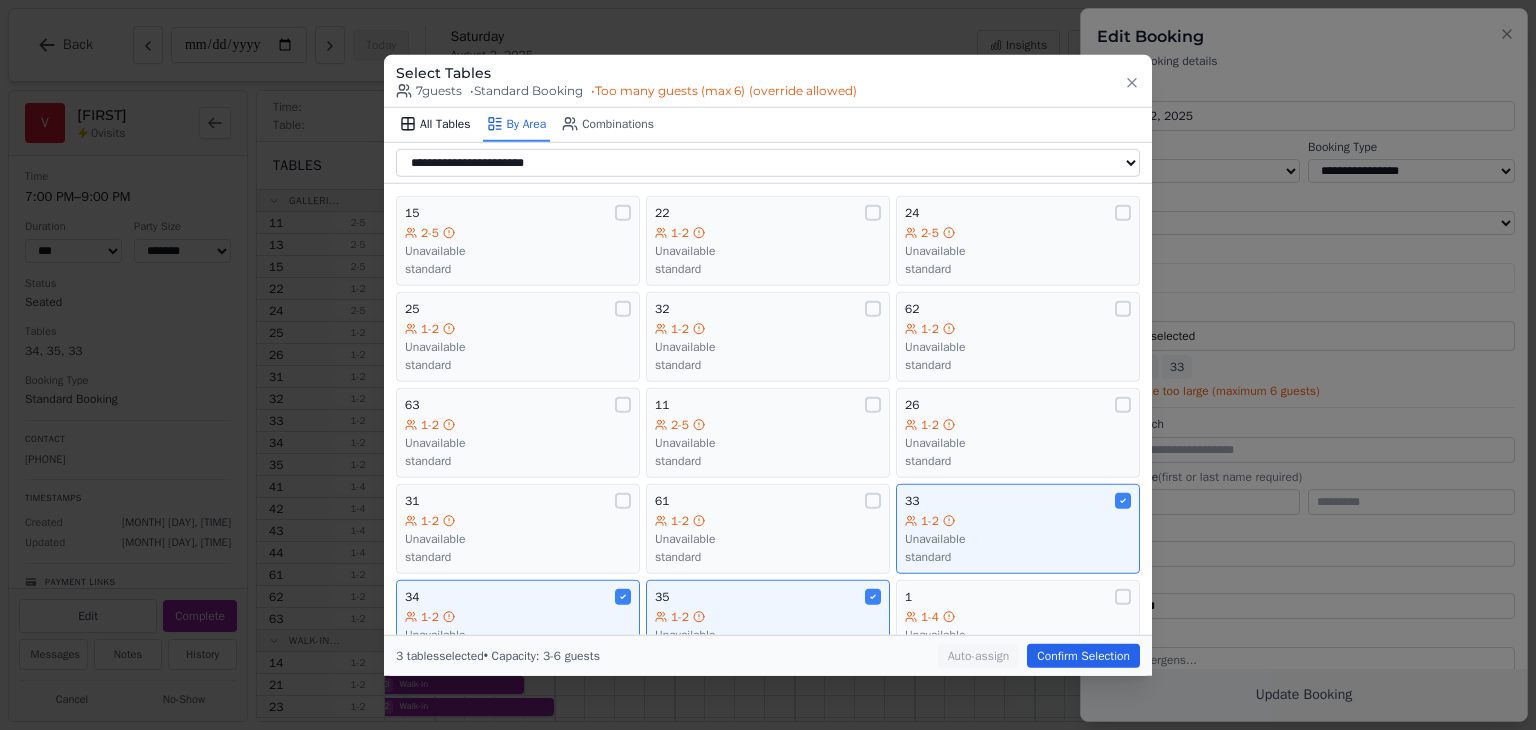 click on "All Tables" at bounding box center (435, 125) 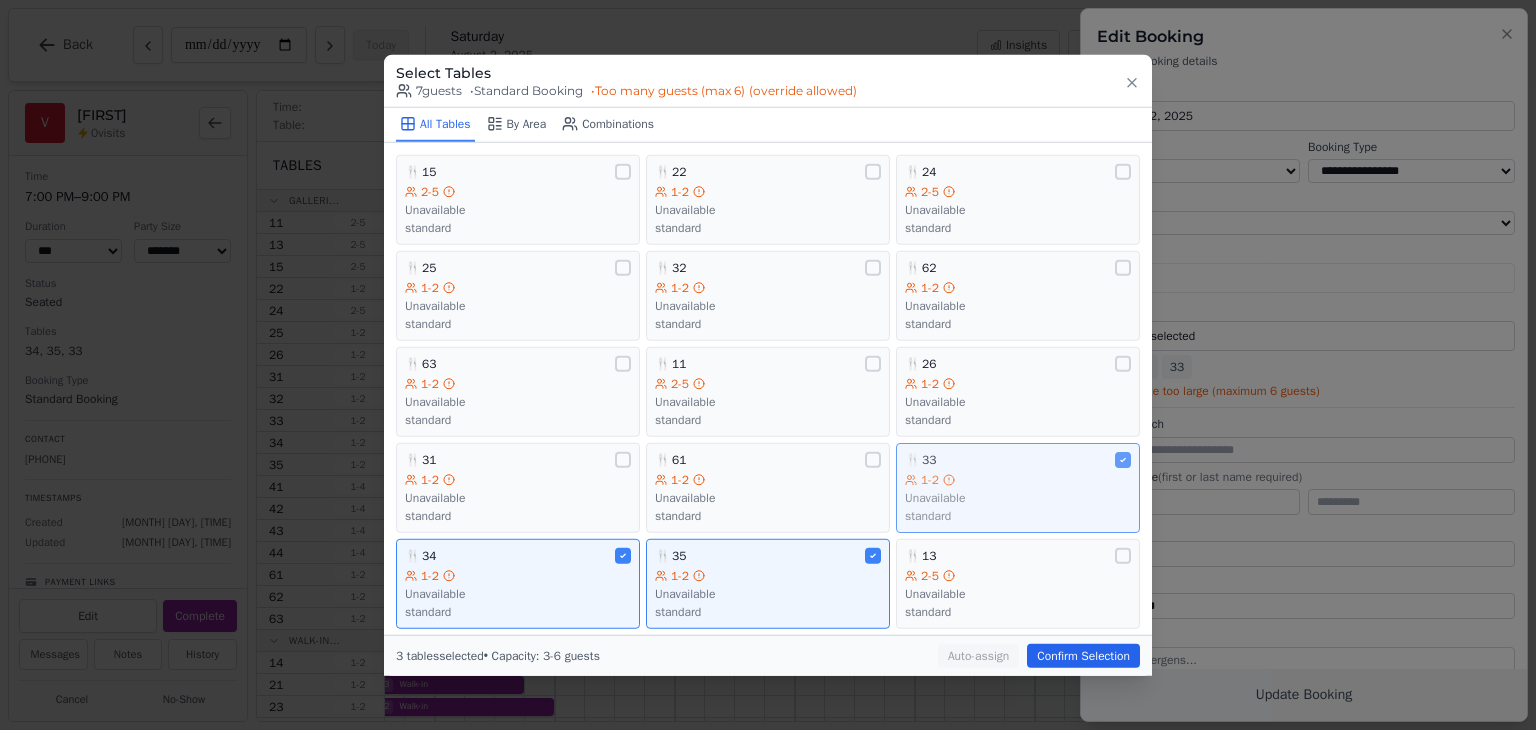click on "1-2 Unavailable standard" at bounding box center (1018, 498) 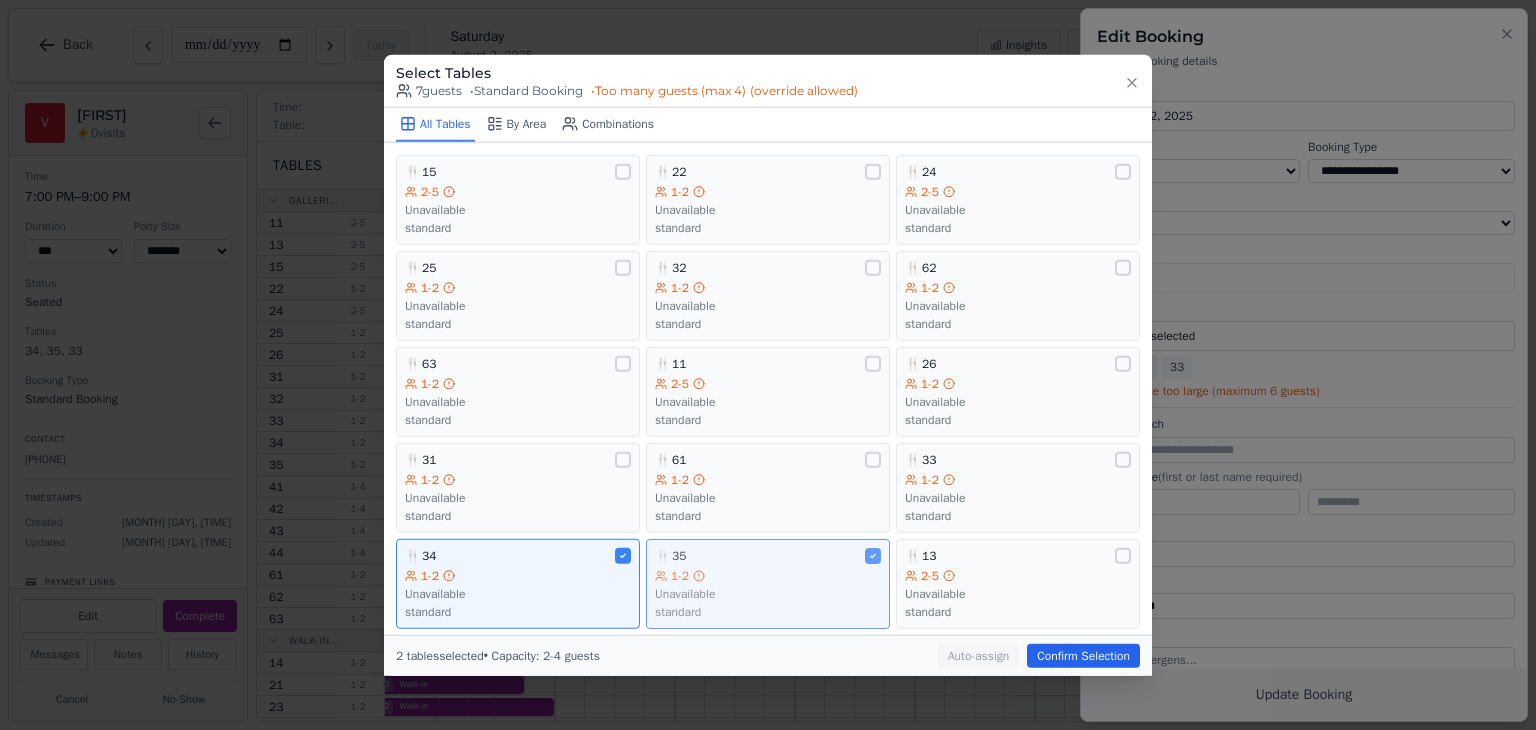 click on "Unavailable" at bounding box center (768, 594) 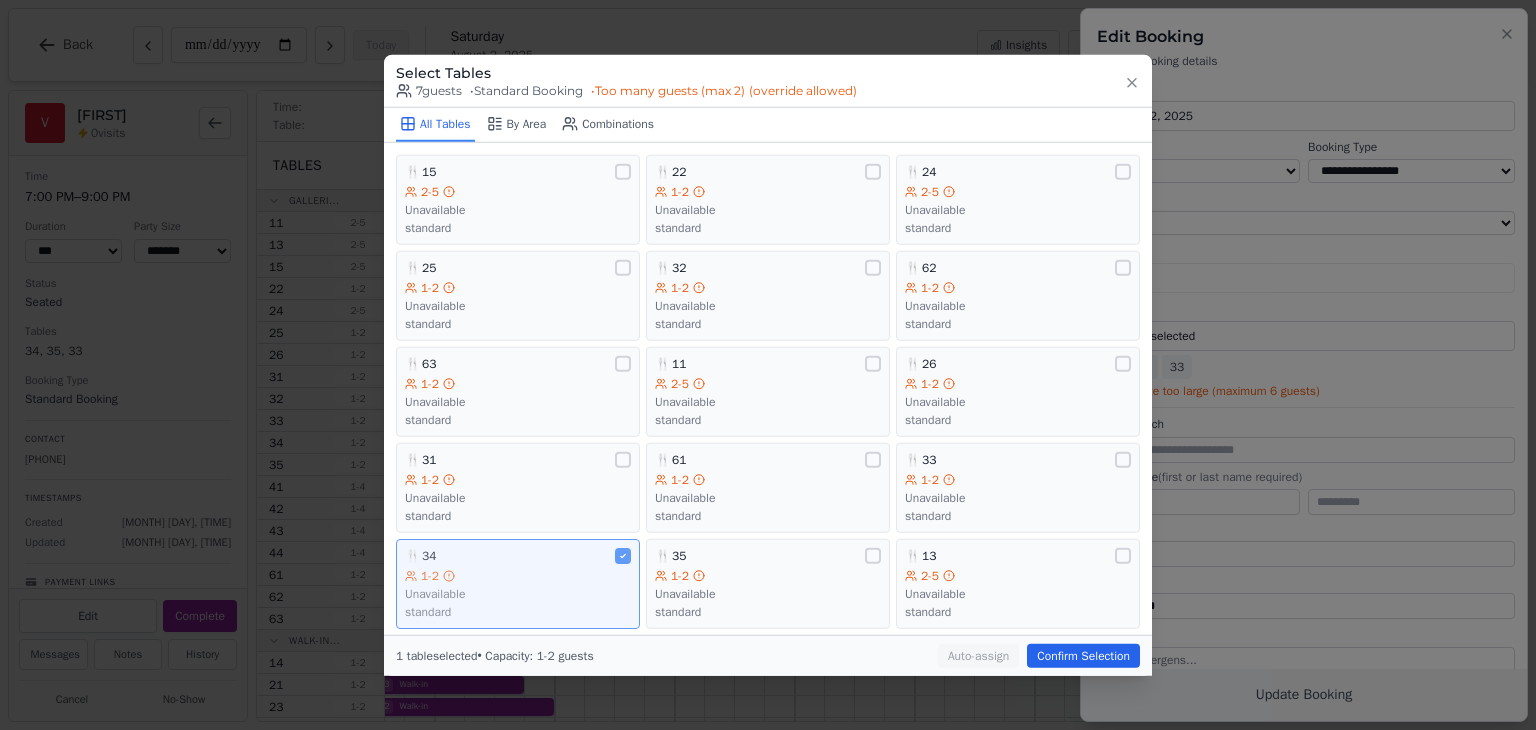 click on "1-2" at bounding box center [518, 576] 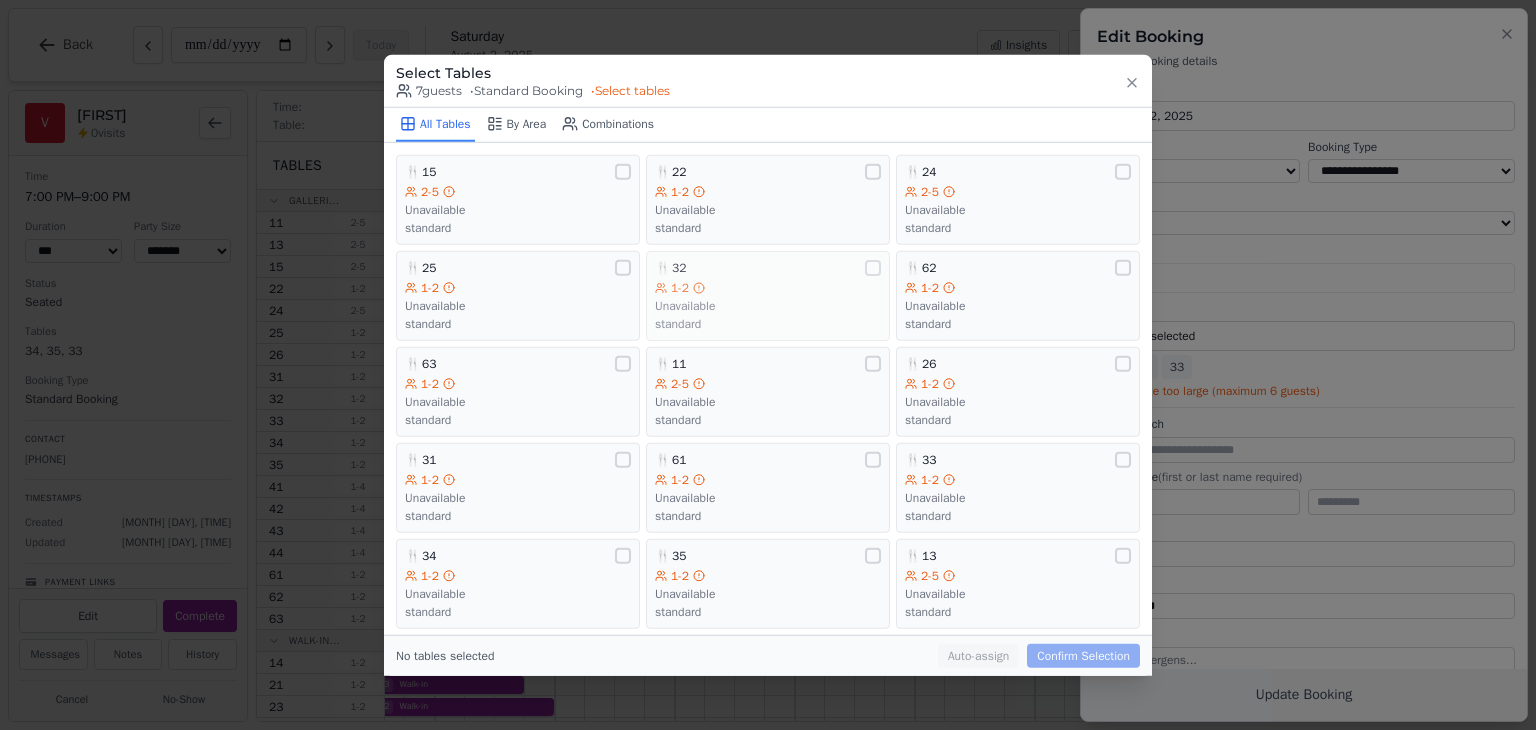 click on "Unavailable" at bounding box center [768, 306] 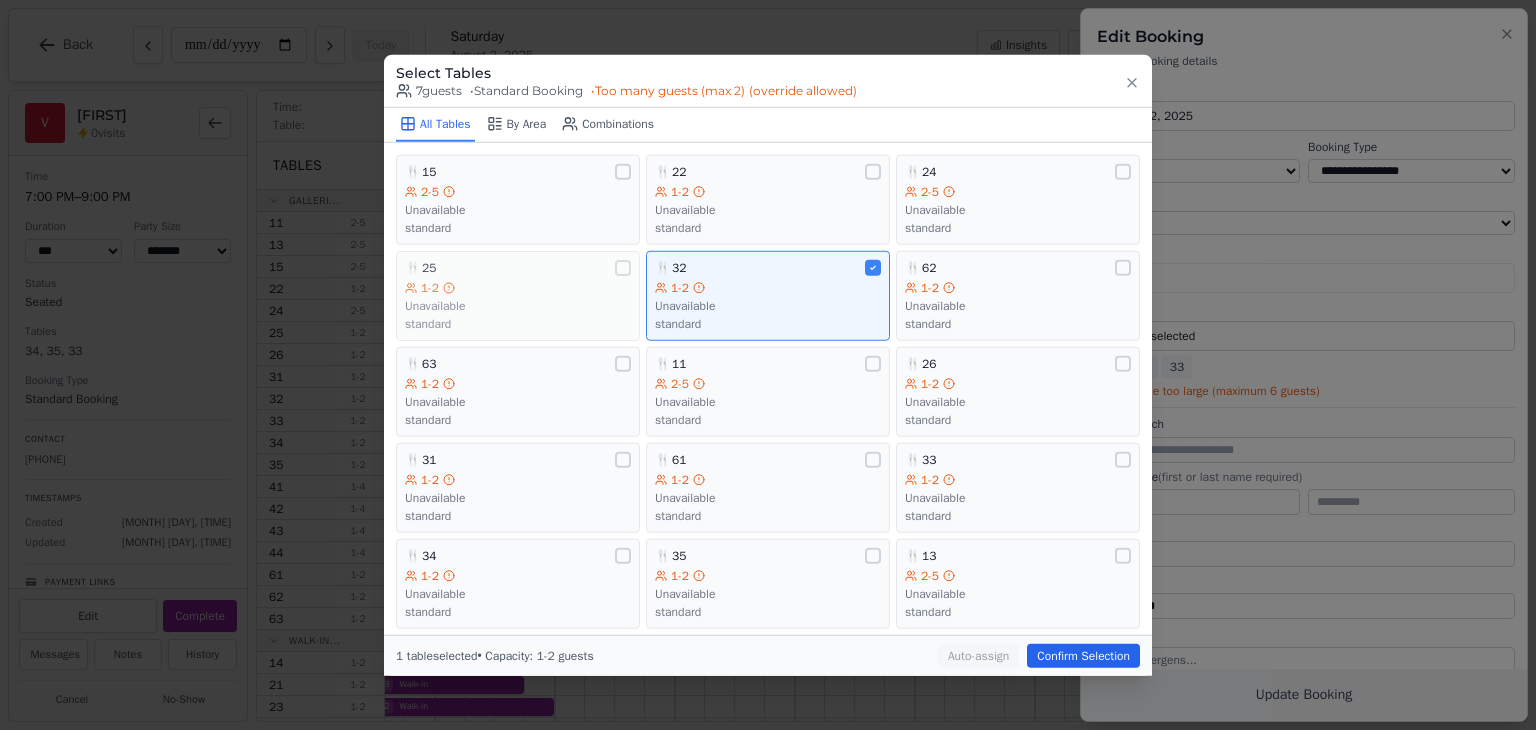 click on "🍴 25" at bounding box center (518, 268) 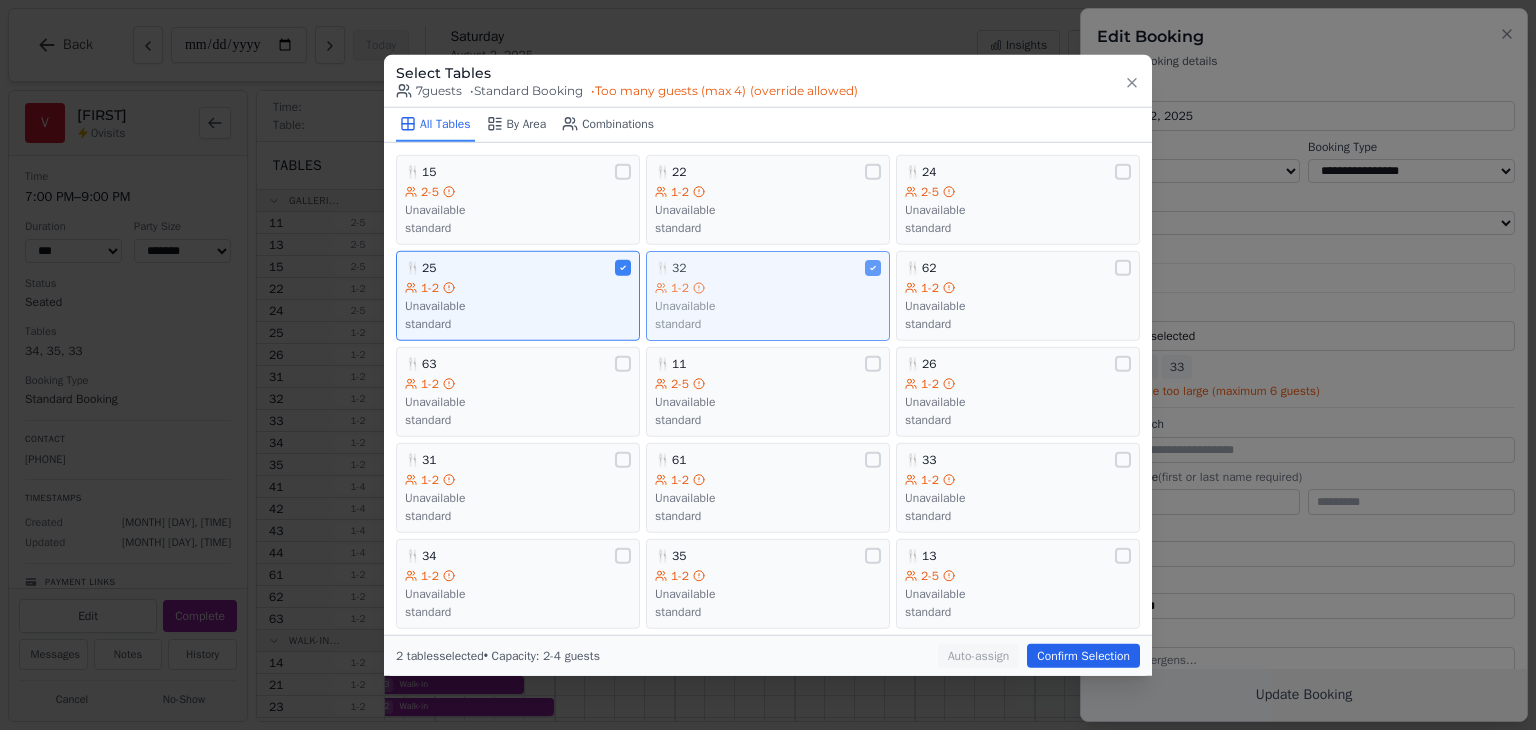 click on "Unavailable" at bounding box center [768, 306] 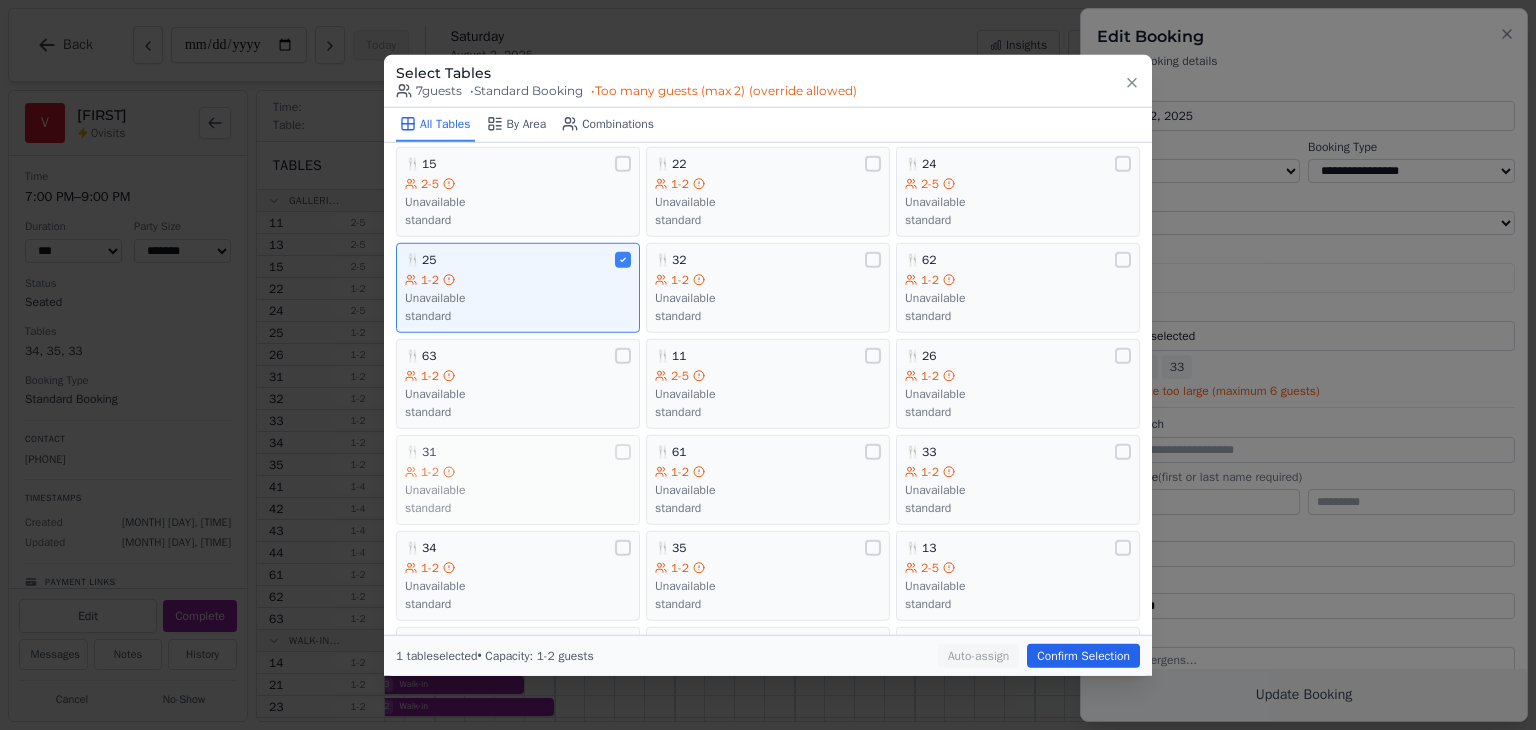 scroll, scrollTop: 0, scrollLeft: 0, axis: both 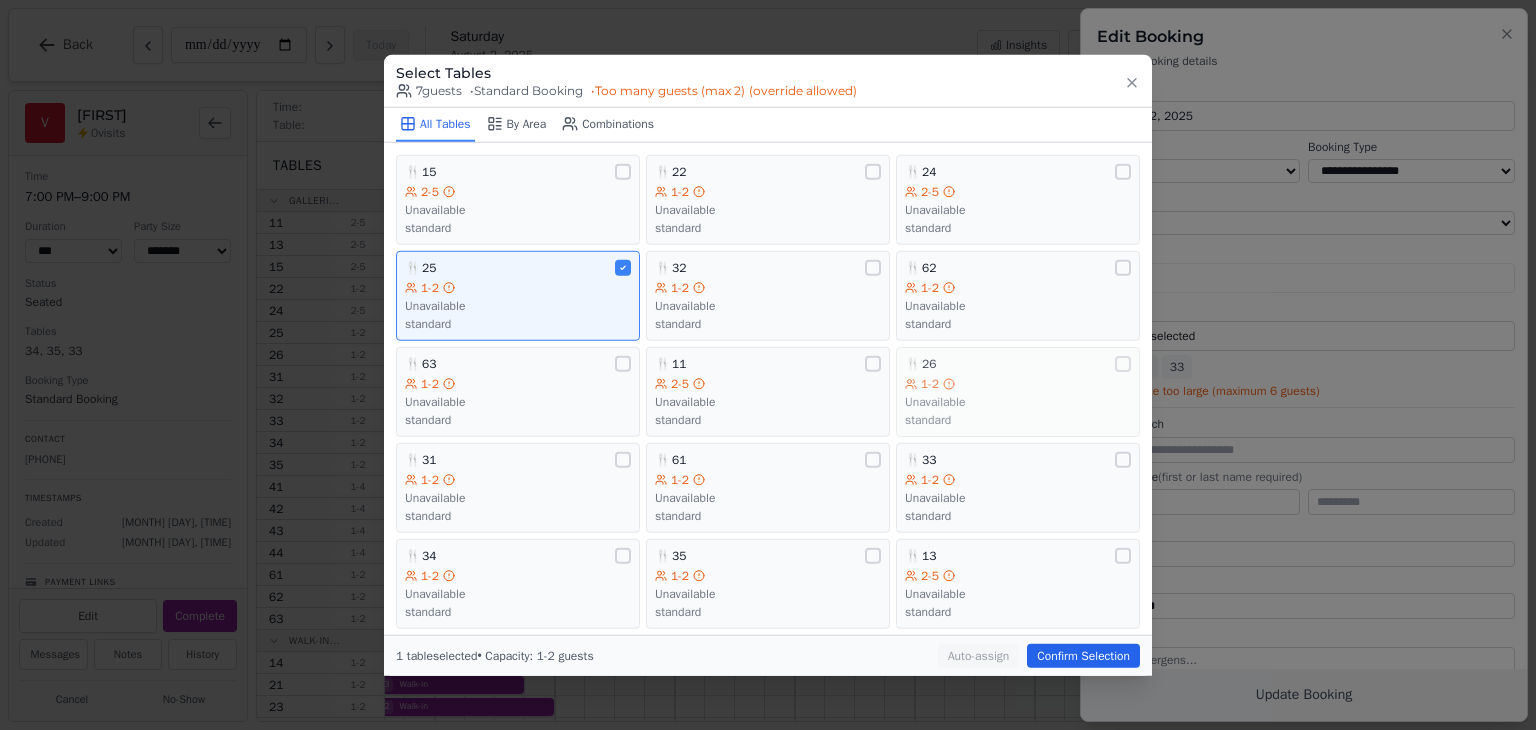 click on "🍴 26" at bounding box center (1018, 364) 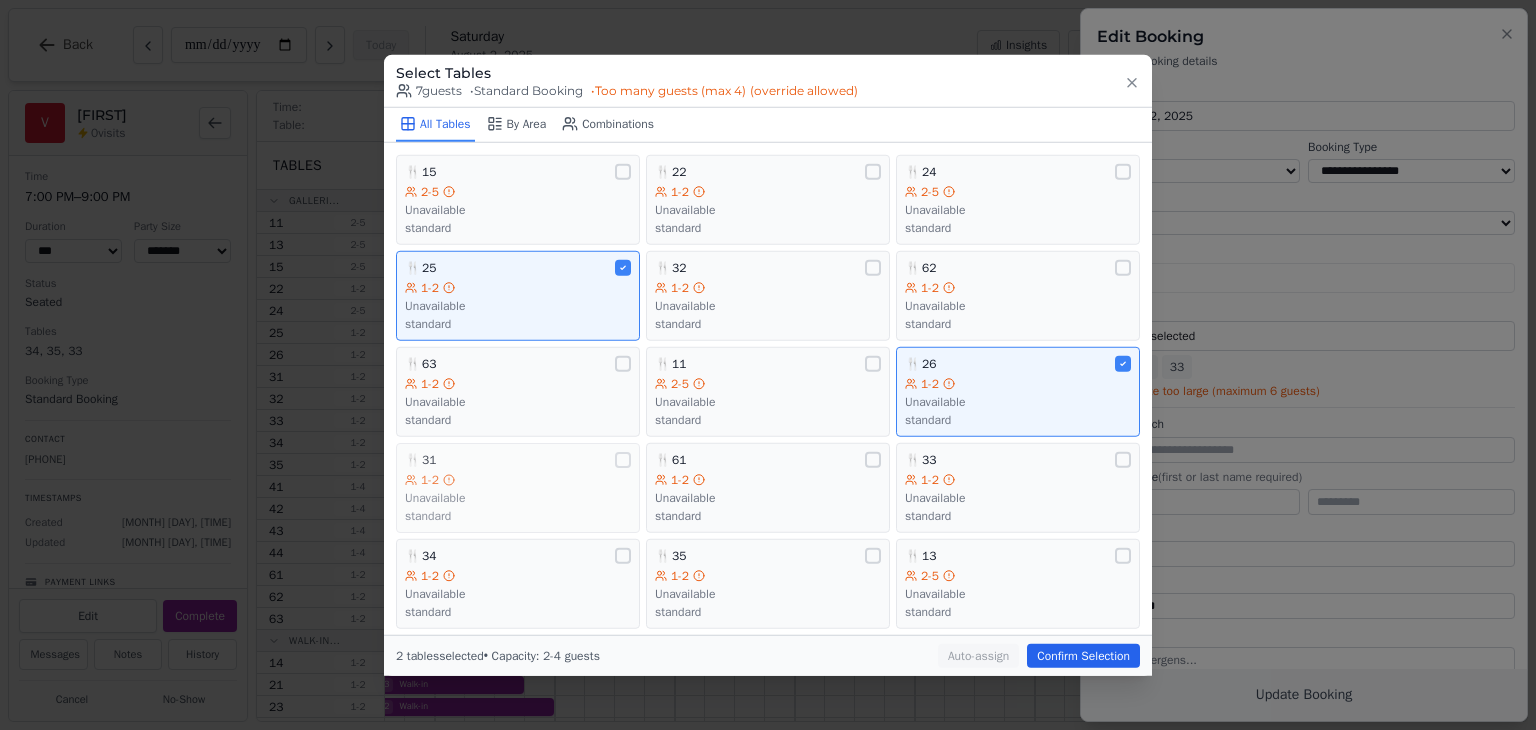 click on "1-2" at bounding box center [518, 480] 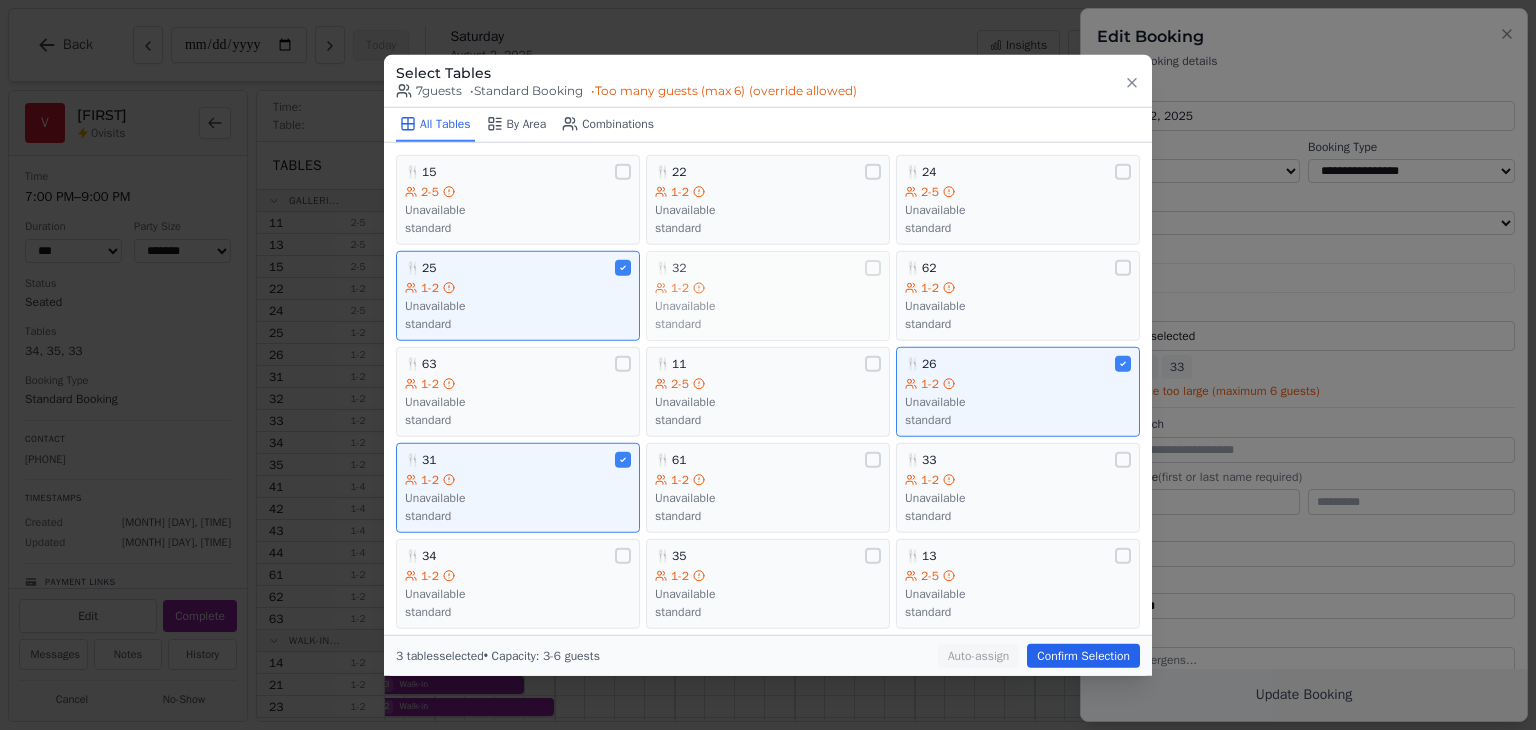 click on "Unavailable" at bounding box center (768, 306) 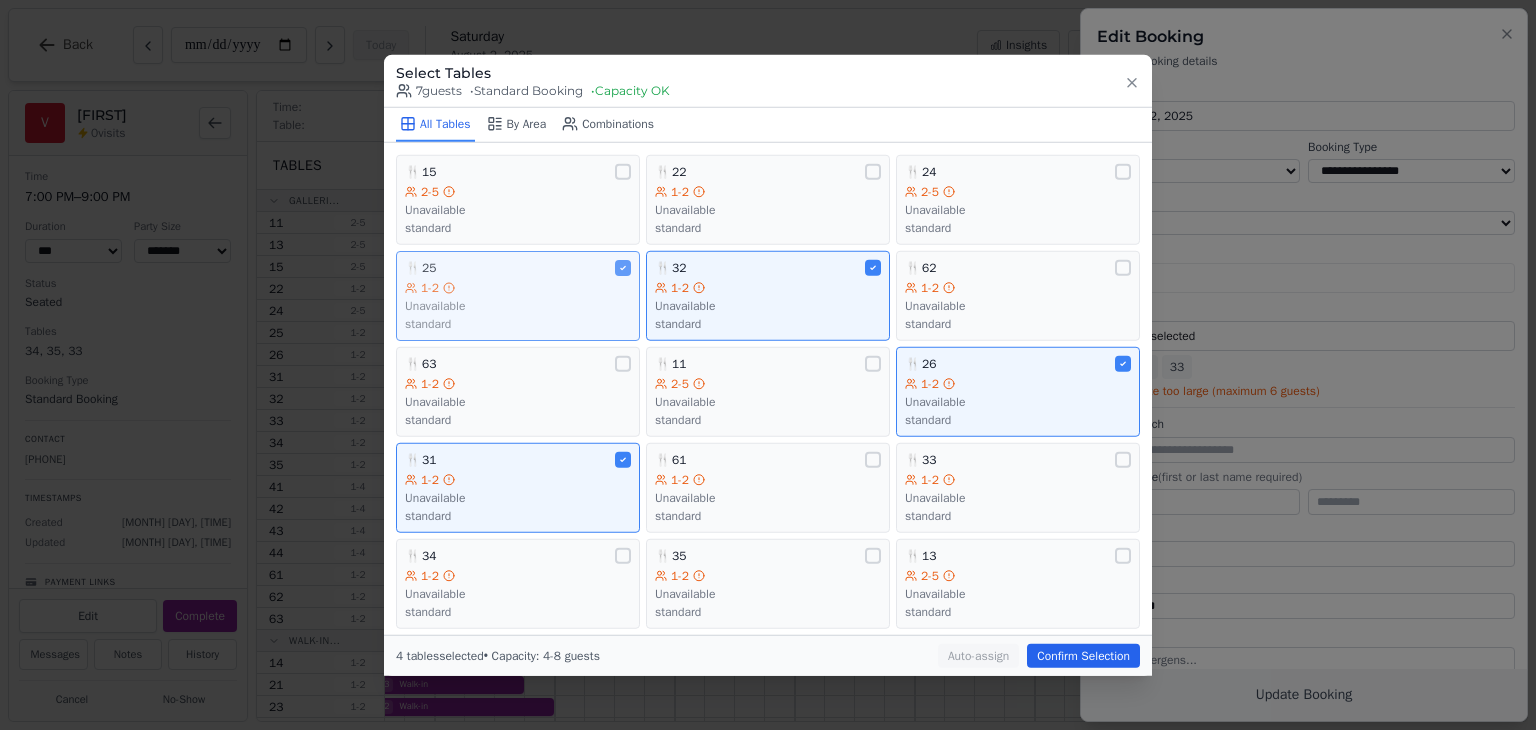 click on "🍴 25" at bounding box center [518, 268] 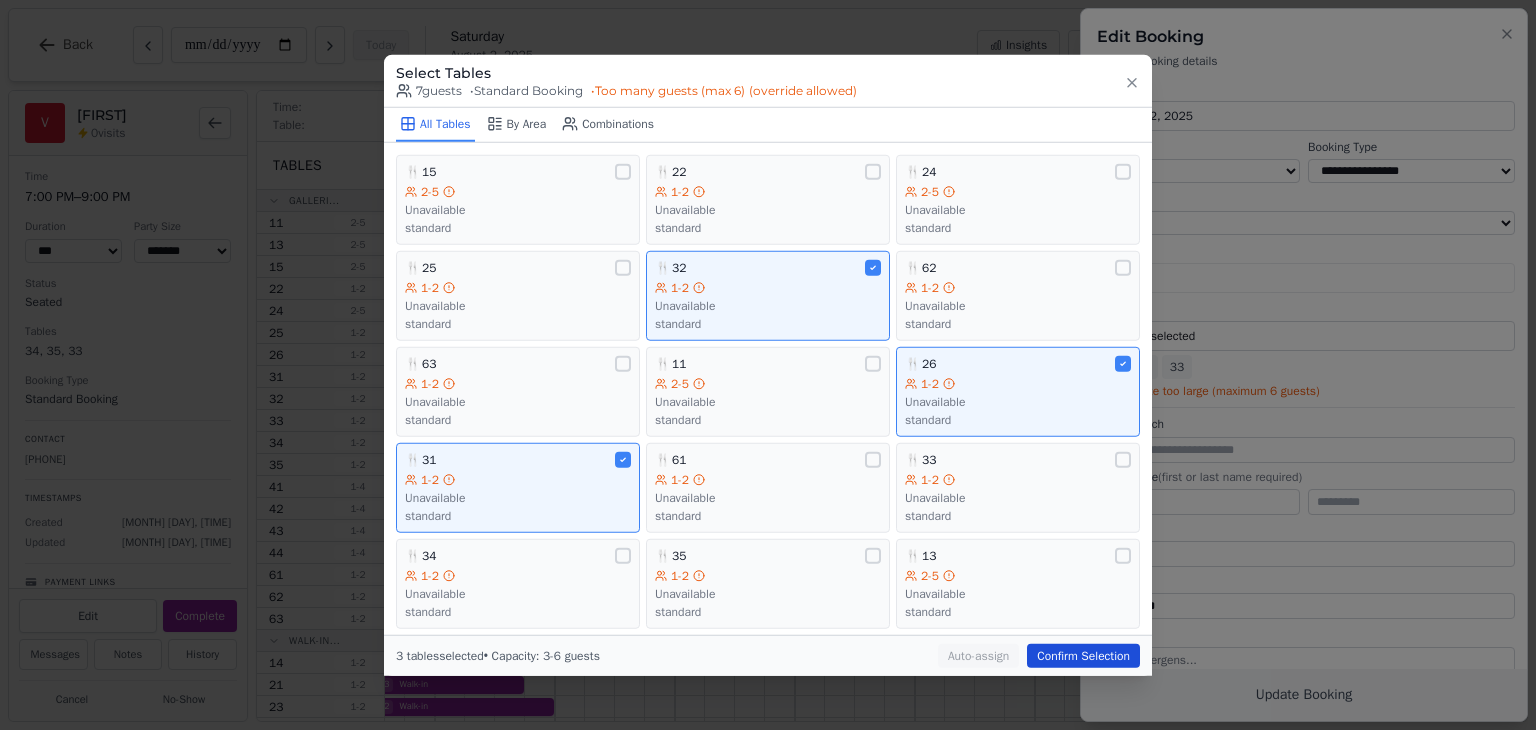 click on "Confirm Selection" at bounding box center [1083, 655] 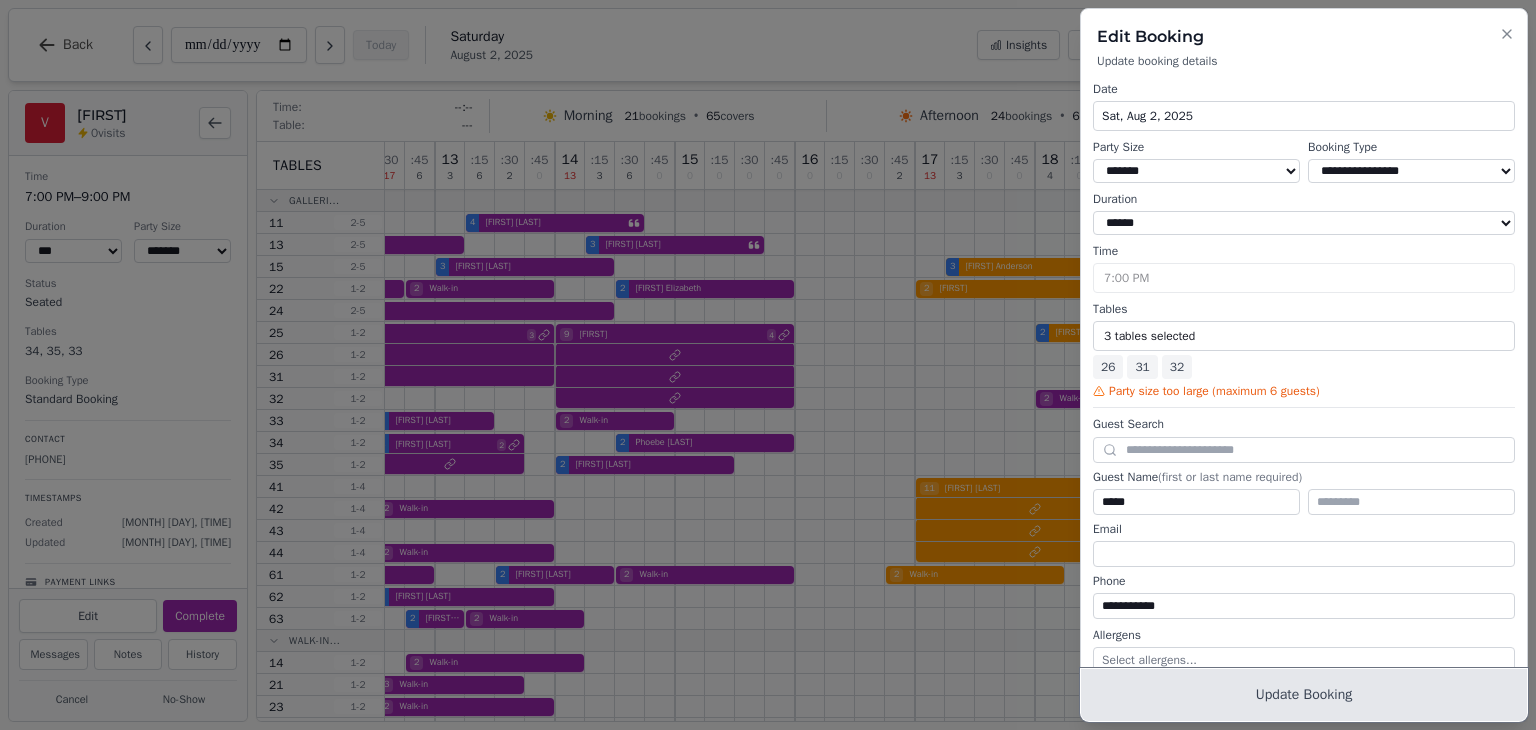 click on "Update Booking" at bounding box center (1304, 695) 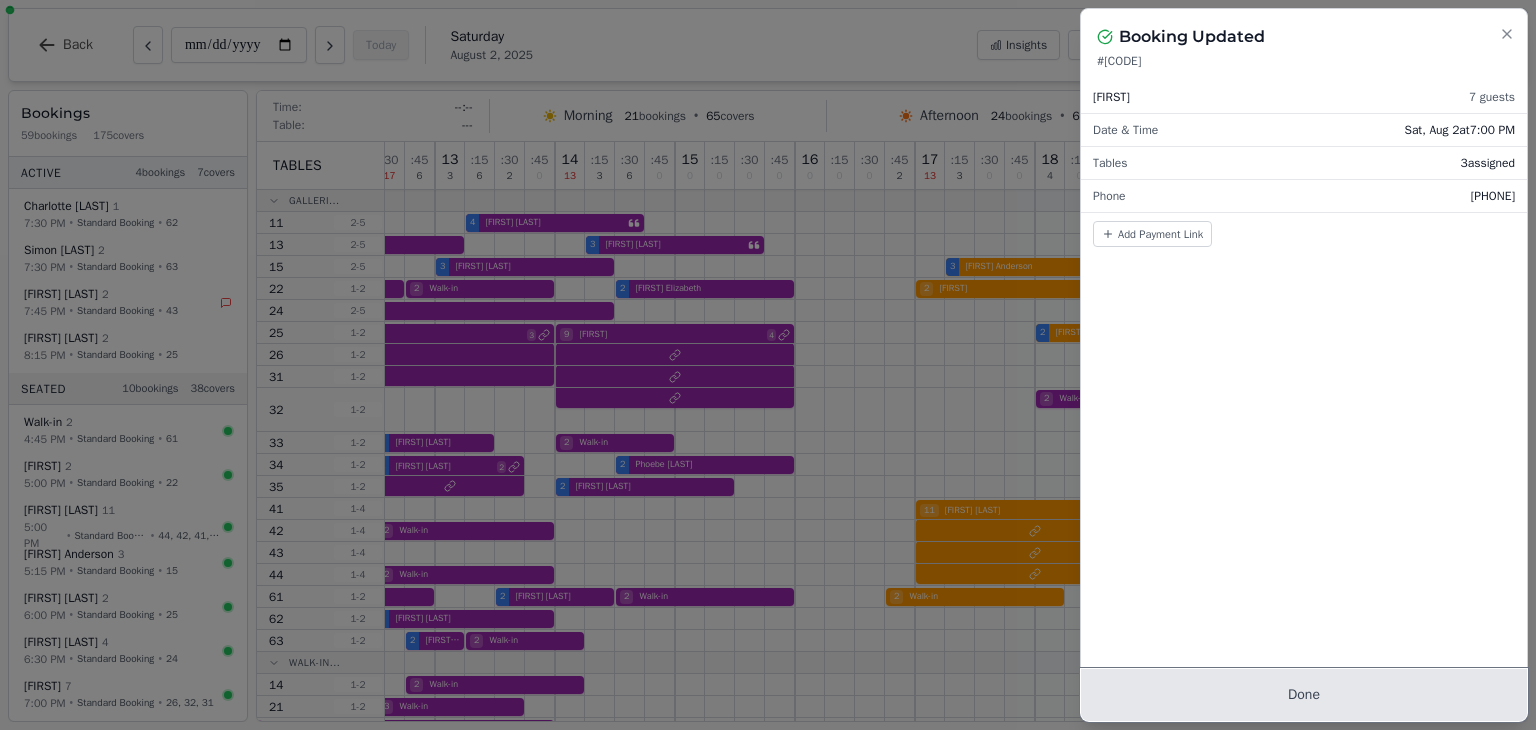 click on "Done" at bounding box center [1304, 695] 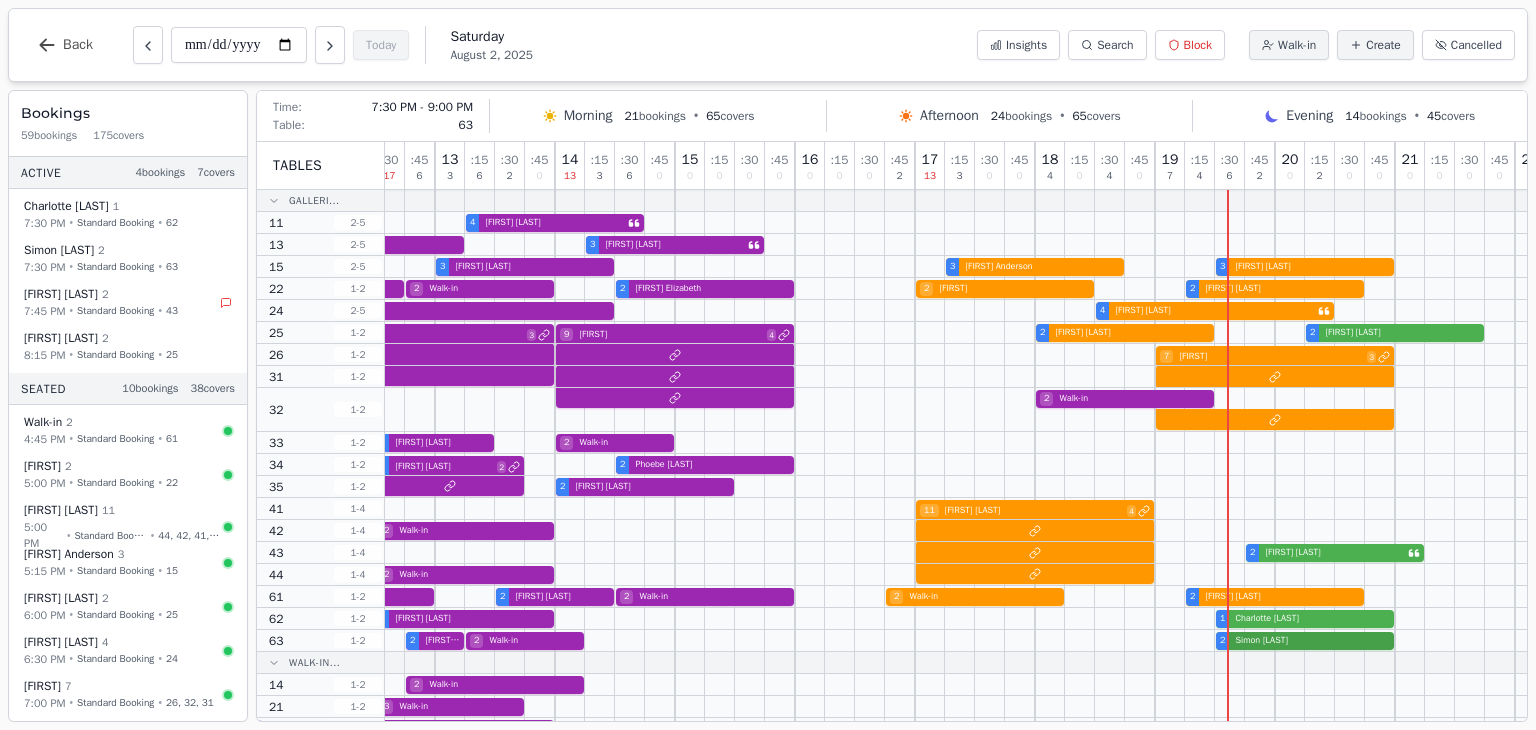 click on "[NUMBER] [FIRST] [LAST] [NUMBER] [FIRST] [LAST] 2 Walk-in   2 [FIRST] [LAST]" at bounding box center [840, 641] 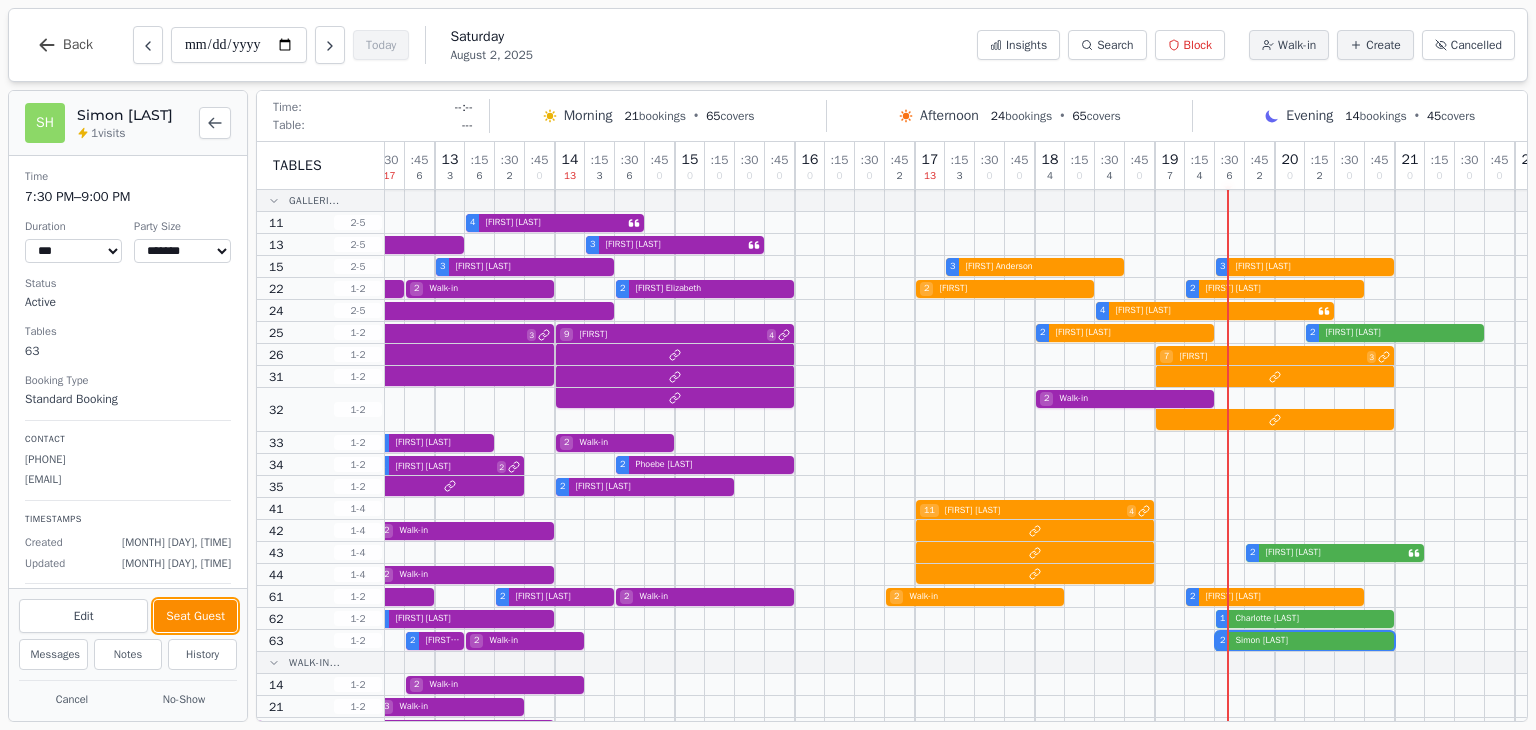 click on "Seat Guest" at bounding box center [195, 616] 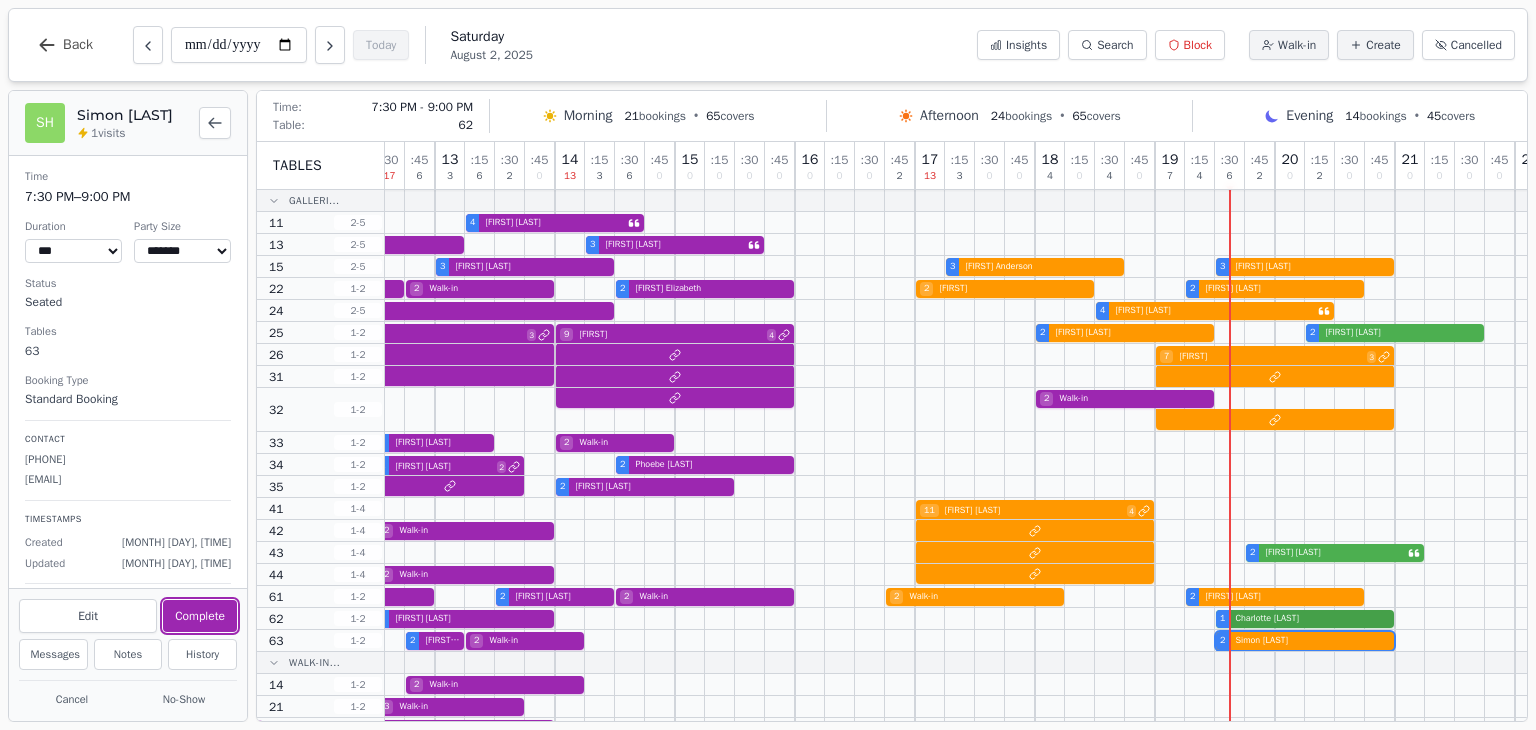 click on "[NUMBER] [FIRST] [LAST] [NUMBER] [FIRST] [LAST] [NUMBER] [FIRST] [LAST]" at bounding box center (840, 619) 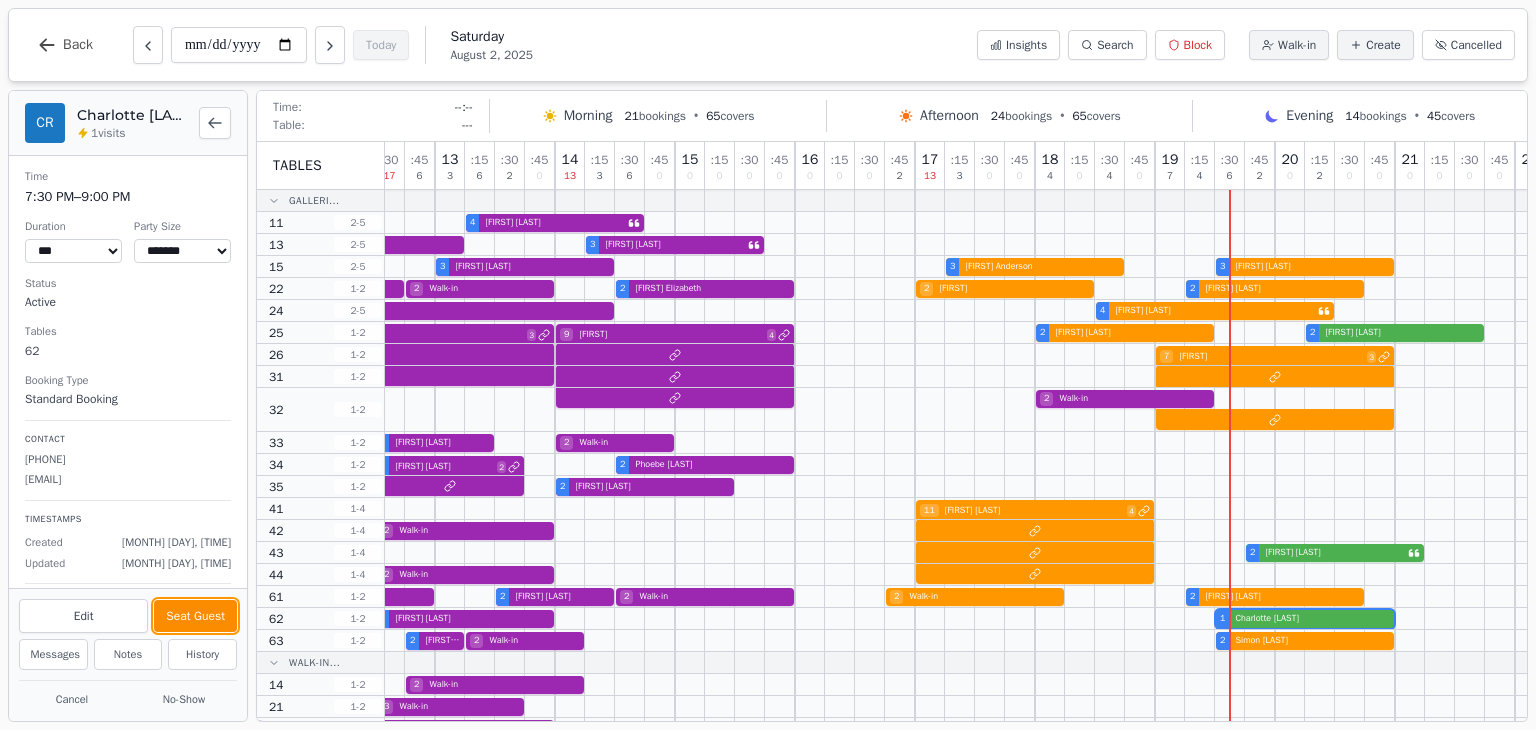 click on "Seat Guest" at bounding box center (195, 616) 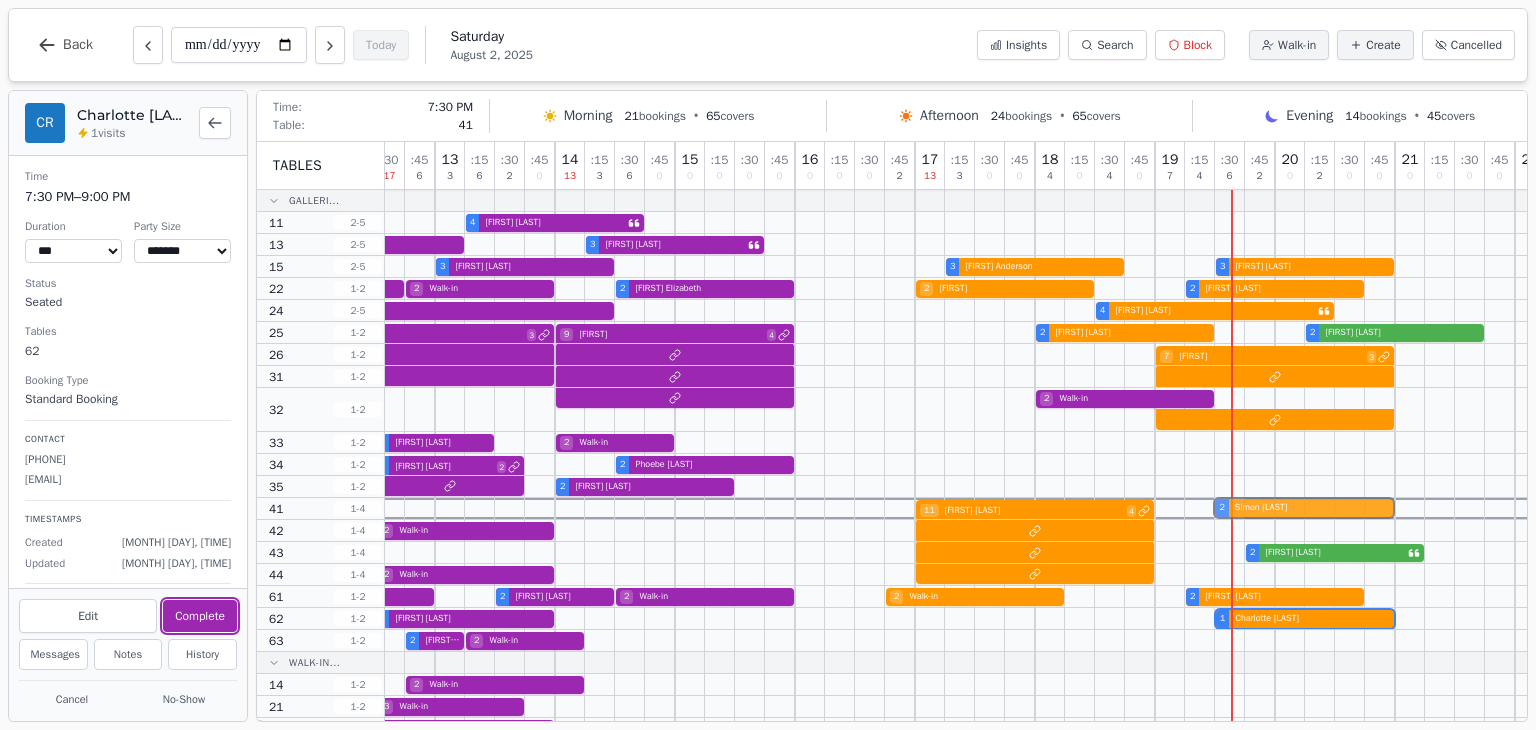 drag, startPoint x: 1230, startPoint y: 647, endPoint x: 1227, endPoint y: 514, distance: 133.03383 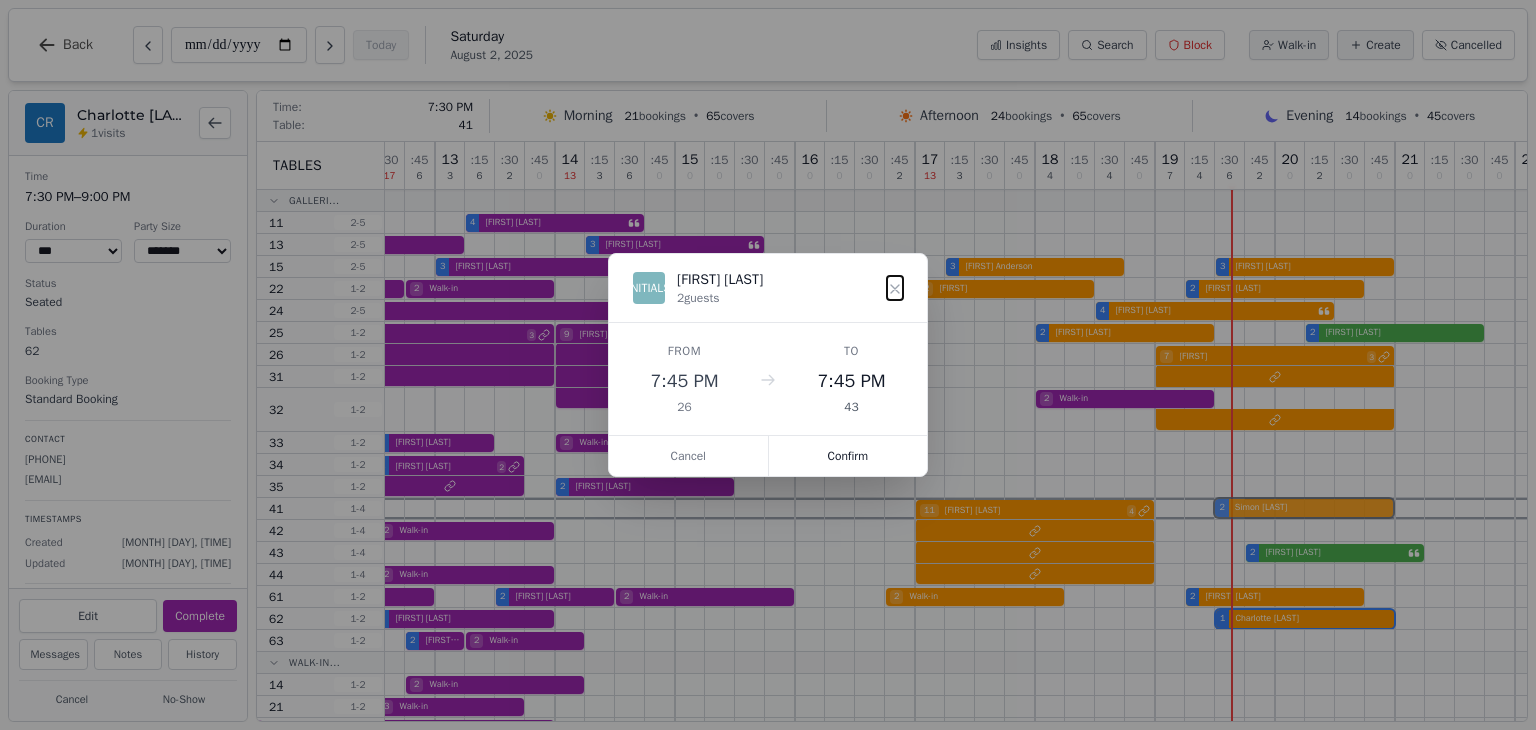 click on "10 [TIME] [TIME] [TIME] 4 11 [TIME] [TIME] [TIME] 8 12 [TIME] [TIME] [TIME] 6 13 [TIME] [TIME] [TIME] 0 14 [TIME] [TIME] [TIME] 0 15 [TIME] [TIME] [TIME] 0 16 [TIME] [TIME] [TIME] 2 17 [TIME] [TIME] [TIME] 0 18 [TIME] [TIME] [TIME] 0 19 [TIME] [TIME] [TIME] 4 20 [TIME] [TIME] [TIME] 0 21 [TIME] [TIME] [TIME] 0 22 [TIME] [TIME] 0 4 Walk-in   4 [FIRST] [LAST] 5 [FIRST] [LAST] 3 [FIRST] [LAST] 3 [FIRST] [LAST] 3 [FIRST] [LAST] 3 [FIRST] [LAST] 3 [FIRST] [LAST] 2 [TITLE] [LAST] 2 [FIRST] [LAST] 2 Walk-in   2 [FIRST] [LAST] 2 [FIRST] [LAST] 2 [FIRST] [LAST] 2 [FIRST] [LAST] 2 [FIRST] [LAST] 5 Walk-in   4 [FIRST] [LAST] 5 [LAST]   3 9 [FIRST]   4 2 [FIRST] [LAST] 2 [FIRST] [LAST] 7 [FIRST]   3 2 [FIRST] [LAST] 2 Walk-in   6 [FIRST] [LAST] 3 2 [FIRST] [LAST] 2 Walk-in   4 [FIRST] [LAST] 2 2 [FIRST] [LAST] 2 [FIRST] [LAST] 4 Walk-in   2 11 [FIRST] [LAST] 4 2 Walk-in   5 [FIRST] [LAST] 2 2 [FIRST] [LAST] 2 Walk-in   2 Walk-in   2 [FIRST] [LAST] 2 [FIRST] [LAST] 2 Walk-in   2 Walk-in   2 [FIRST] [LAST] 2 [FIRST] [LAST]" at bounding box center [840, 595] 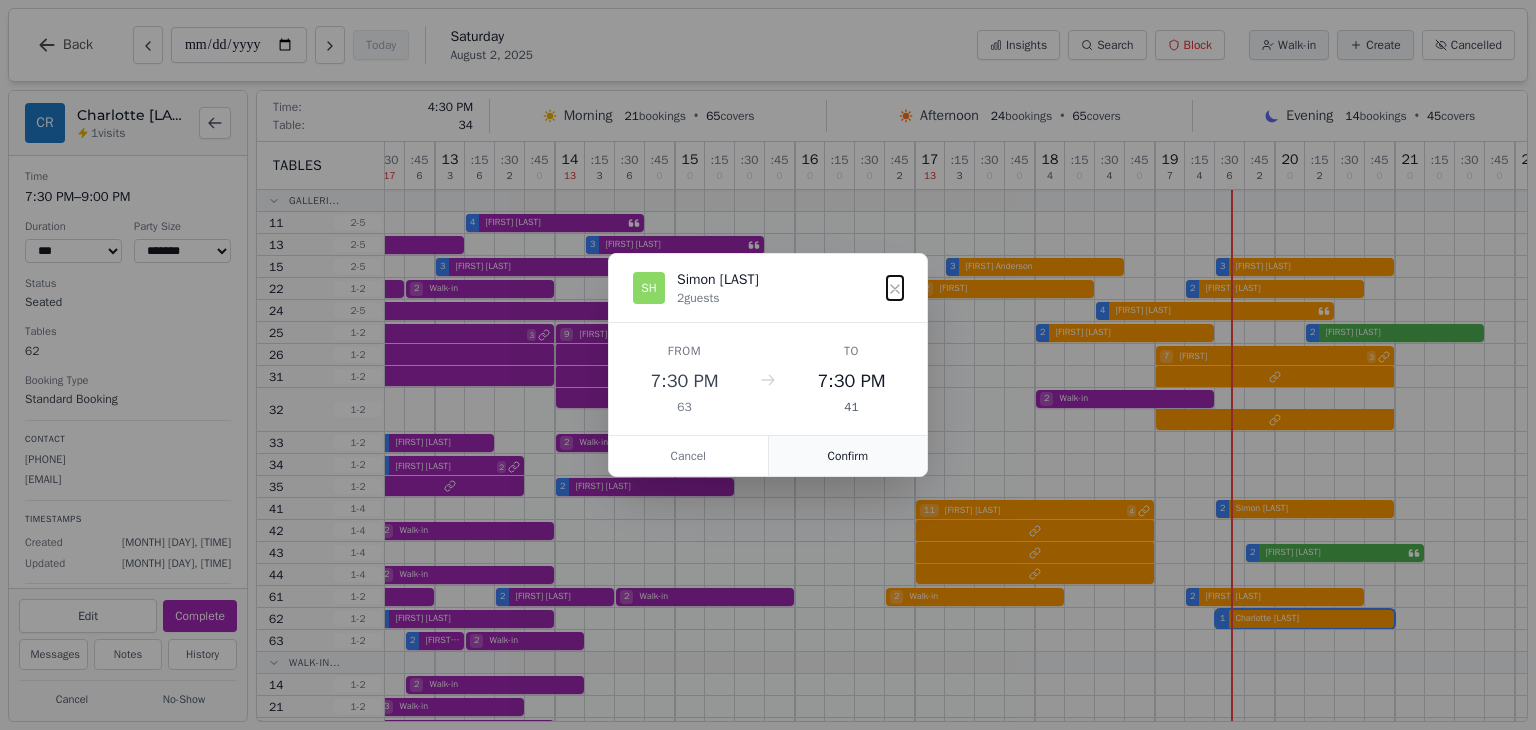 click on "Confirm" at bounding box center (848, 456) 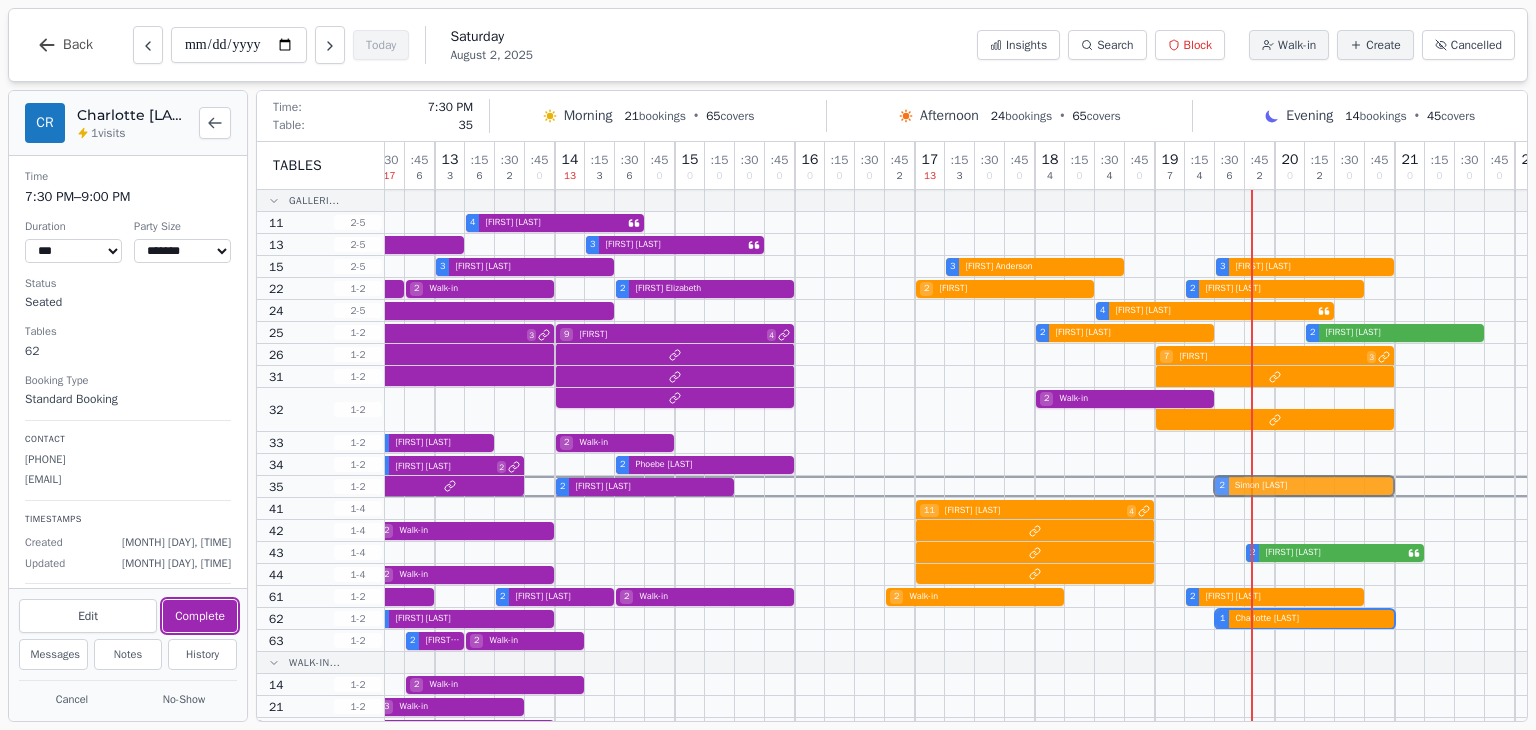 drag, startPoint x: 1271, startPoint y: 512, endPoint x: 1271, endPoint y: 488, distance: 24 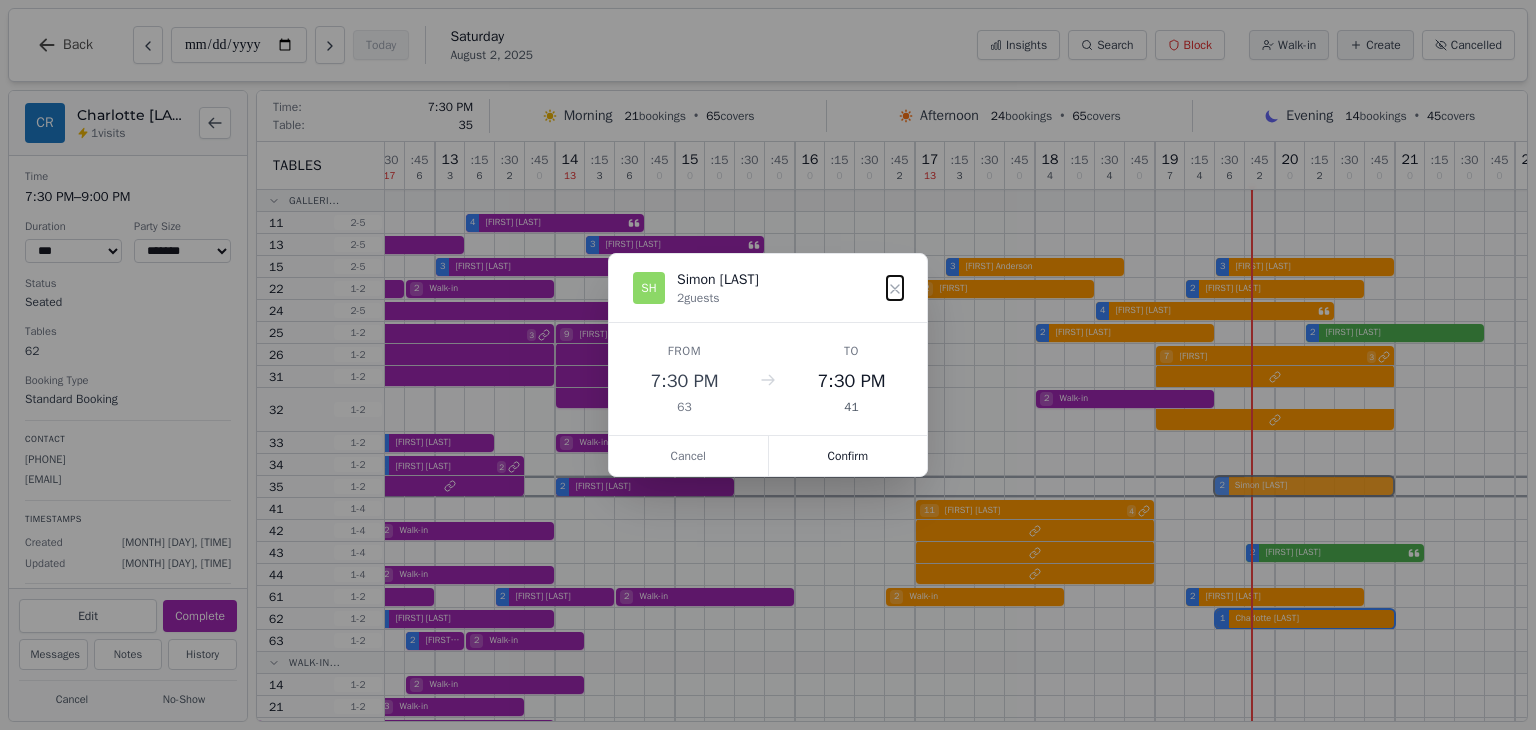 click on "10 [TIME] [TIME] [TIME] 4 11 [TIME] [TIME] [TIME] 8 12 [TIME] [TIME] [TIME] 6 13 [TIME] [TIME] [TIME] 0 14 [TIME] [TIME] [TIME] 0 15 [TIME] [TIME] [TIME] 0 16 [TIME] [TIME] [TIME] 2 17 [TIME] [TIME] [TIME] 0 18 [TIME] [TIME] [TIME] 0 19 [TIME] [TIME] [TIME] 4 20 [TIME] [TIME] [TIME] 0 21 [TIME] [TIME] [TIME] 0 22 [TIME] [TIME] 0 4 Walk-in   4 [FIRST] [LAST] 5 [FIRST] [LAST] 3 [FIRST] [LAST] 3 [FIRST] [LAST] 3 [FIRST] [LAST] 3 [FIRST] [LAST] 3 [FIRST] [LAST] 2 [TITLE] [LAST] 2 [FIRST] [LAST] 2 Walk-in   2 [FIRST] [LAST] 2 [FIRST] [LAST] 2 [FIRST] [LAST] 2 [FIRST] [LAST] 2 [FIRST] [LAST] 5 Walk-in   4 [FIRST] [LAST] 5 [LAST]   3 9 [FIRST]   4 2 [FIRST] [LAST] 2 [FIRST] [LAST] 7 [FIRST]   3 2 [FIRST] [LAST] 2 Walk-in   6 [FIRST] [LAST] 3 2 [FIRST] [LAST] 2 Walk-in   4 [FIRST] [LAST] 2 2 [FIRST] [LAST] 2 [FIRST] [LAST] 4 Walk-in   2 11 [FIRST] [LAST] 4 2 Walk-in   5 [FIRST] [LAST] 2 2 [FIRST] [LAST] 2 Walk-in   2 Walk-in   2 [FIRST] [LAST] 2 [FIRST] [LAST] 2 Walk-in   2 Walk-in   2 [FIRST] [LAST] 2 [FIRST] [LAST]" at bounding box center [840, 595] 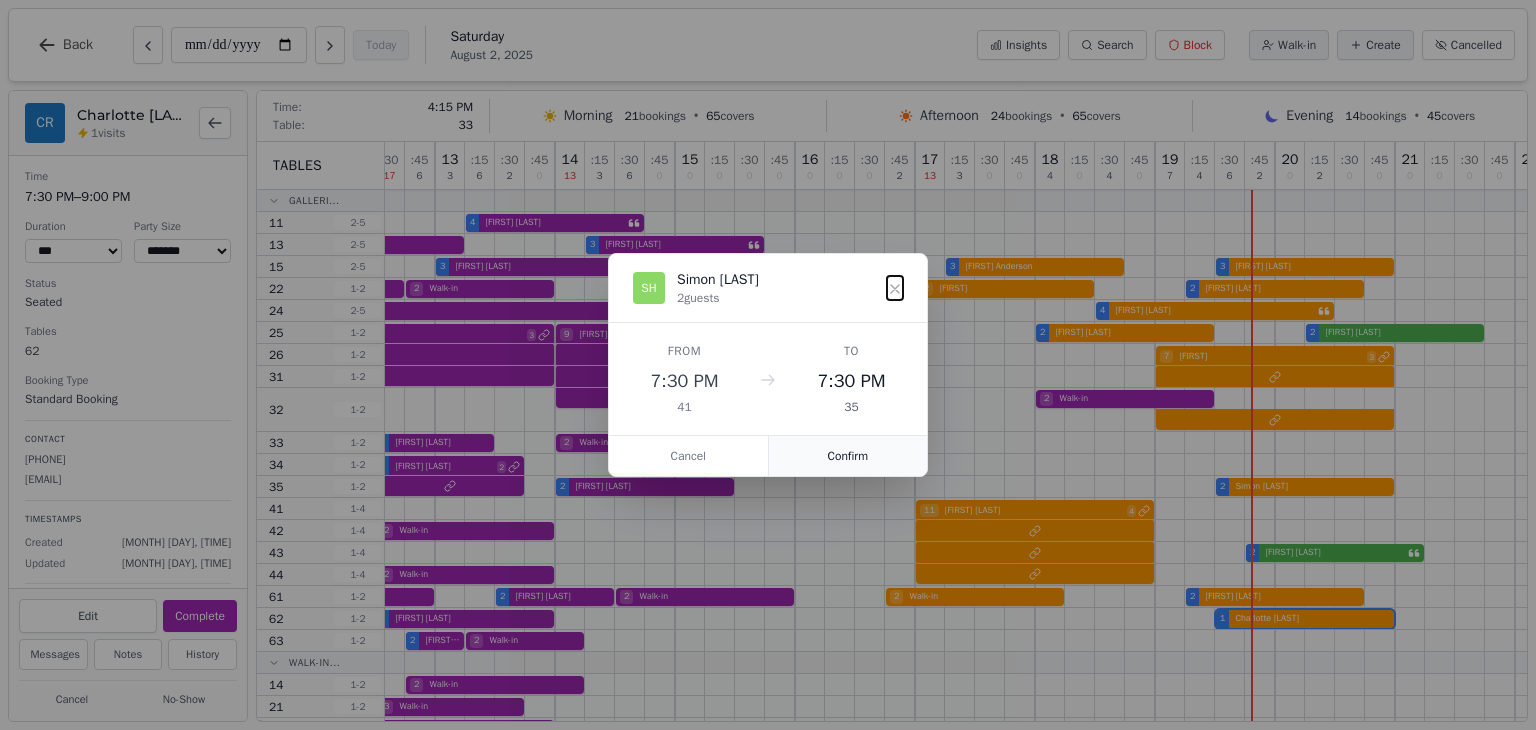 click on "Confirm" at bounding box center [848, 456] 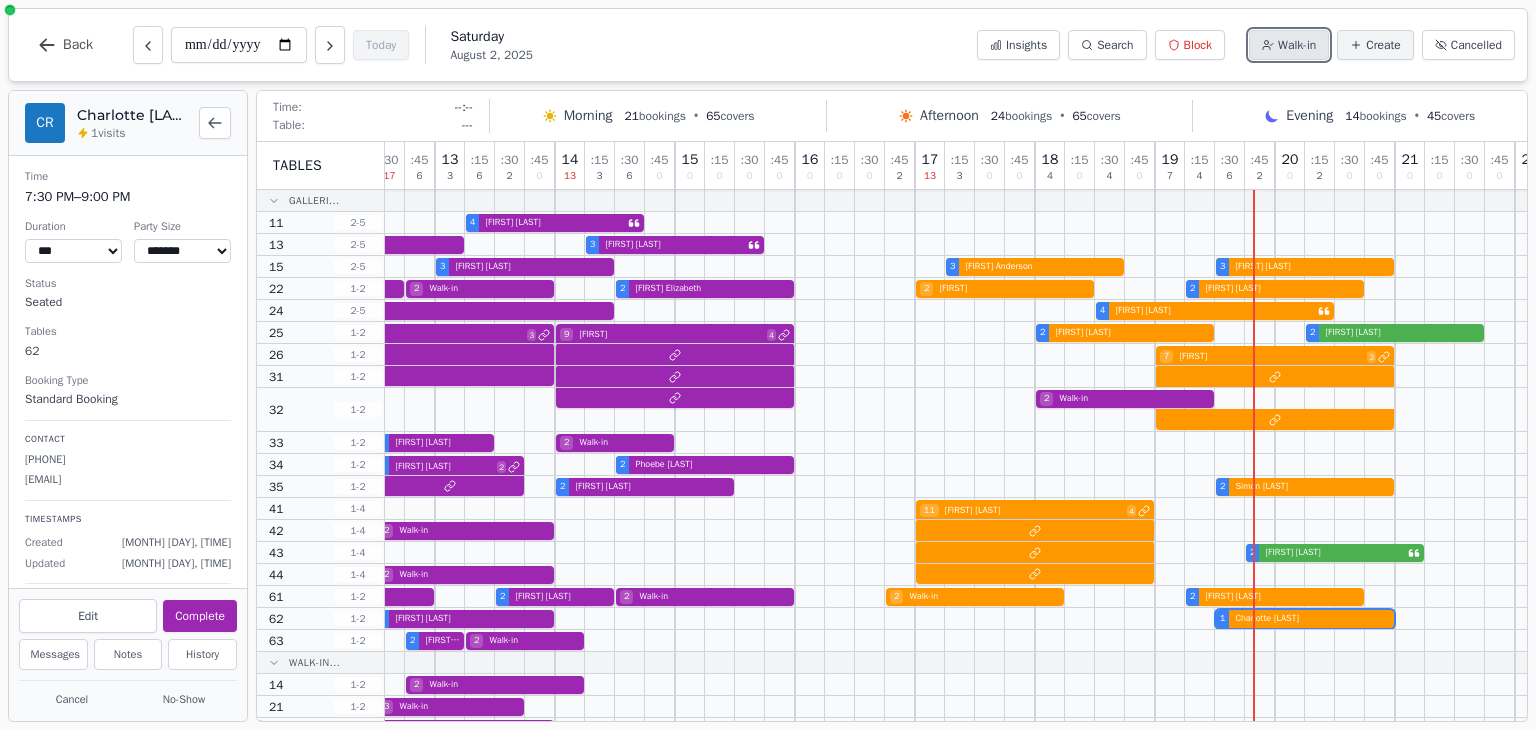 click on "Walk-in" at bounding box center (1289, 45) 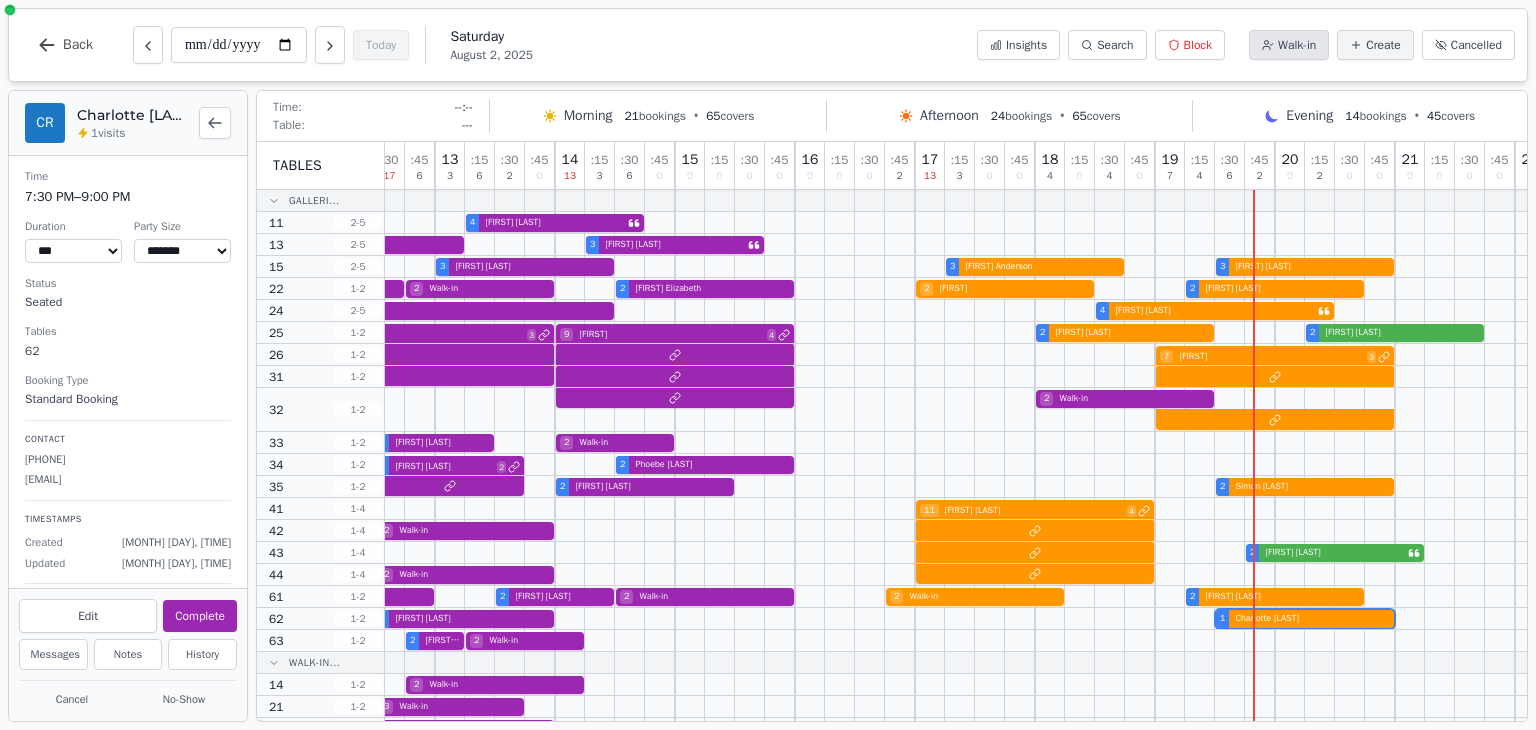select on "****" 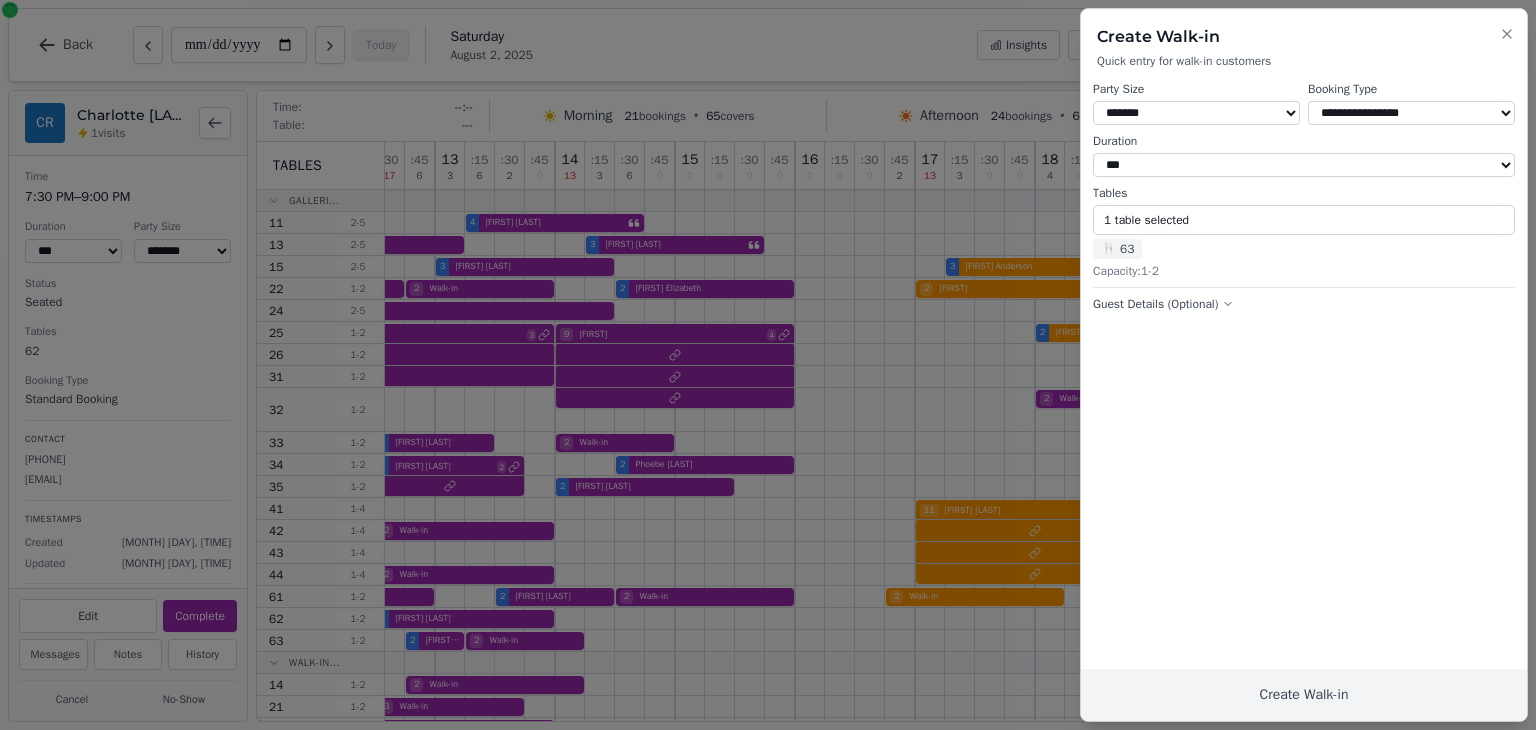click on "*   ***** *   ****** *   ****** *   ****** *   ****** *   ****** *   ****** *   ****** *   ****** **   ****** **   ****** **   ****** **   ****** **   ****** **   ****** **   ****** **   ****** **   ****** **   ****** **   ****** **   ****** **   ****** **   ****** **   ****** **   ****** **   ****** **   ****** **   ****** **   ****** **   ******" at bounding box center (1196, 113) 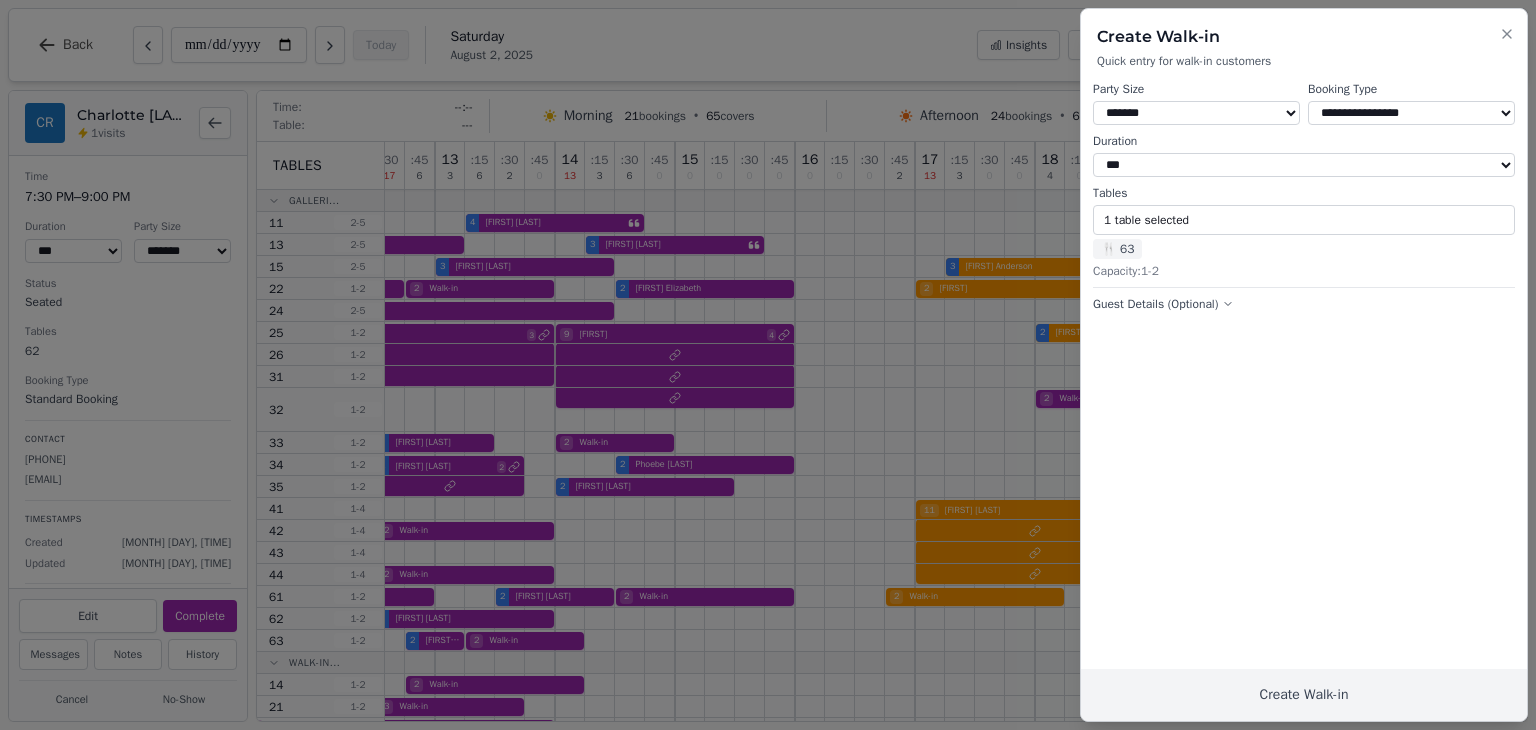 select on "*" 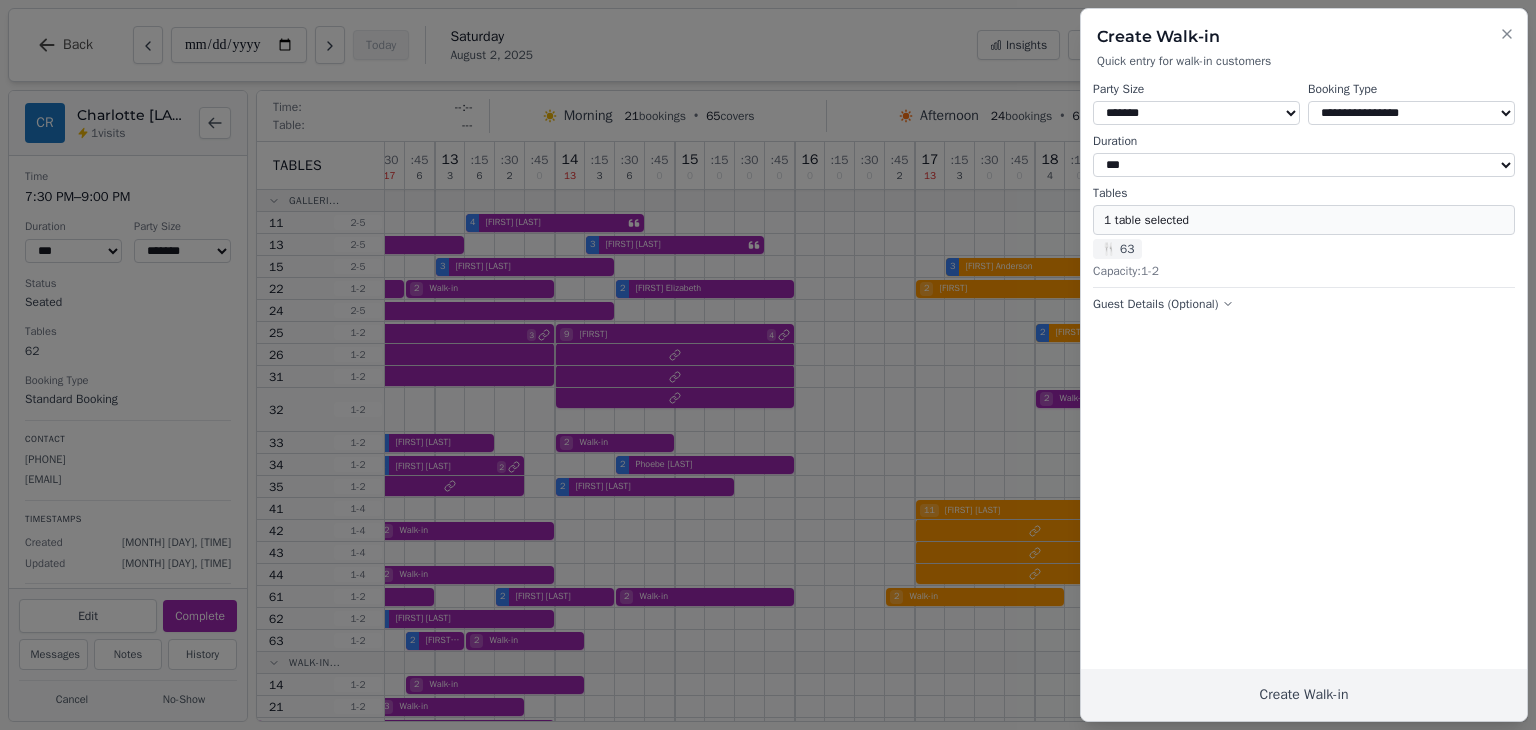 click on "1 table selected" at bounding box center (1304, 220) 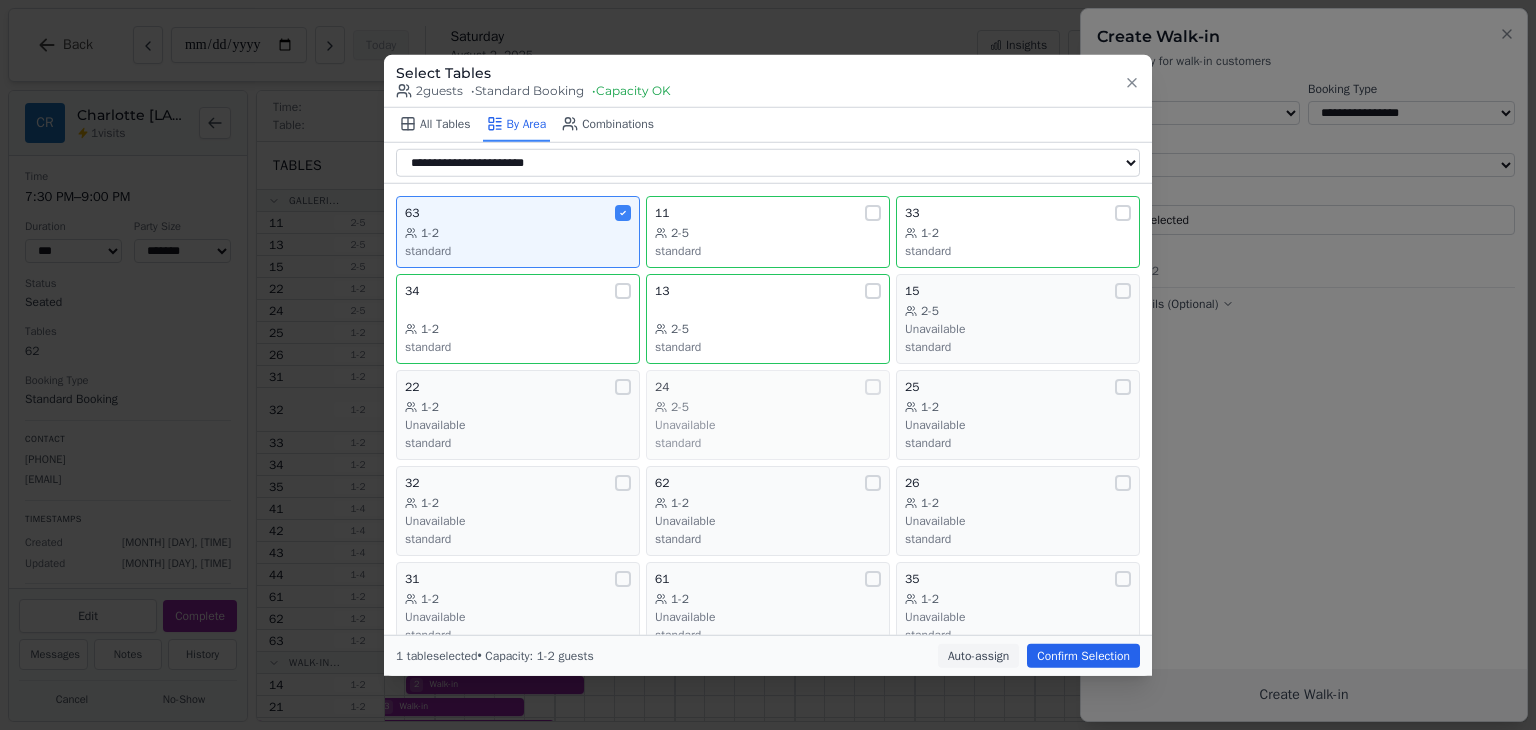 click on "standard" at bounding box center [768, 443] 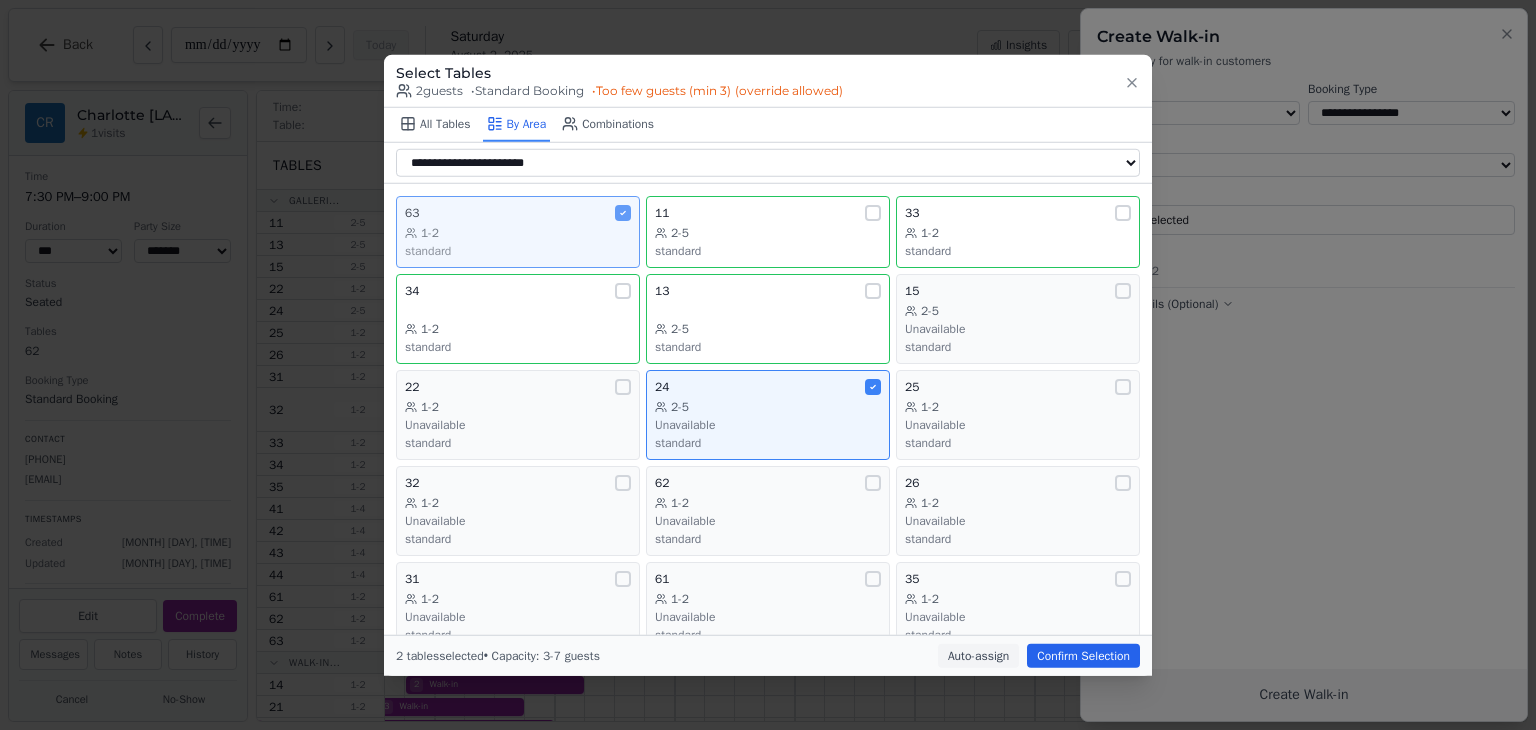 click on "63" at bounding box center [518, 213] 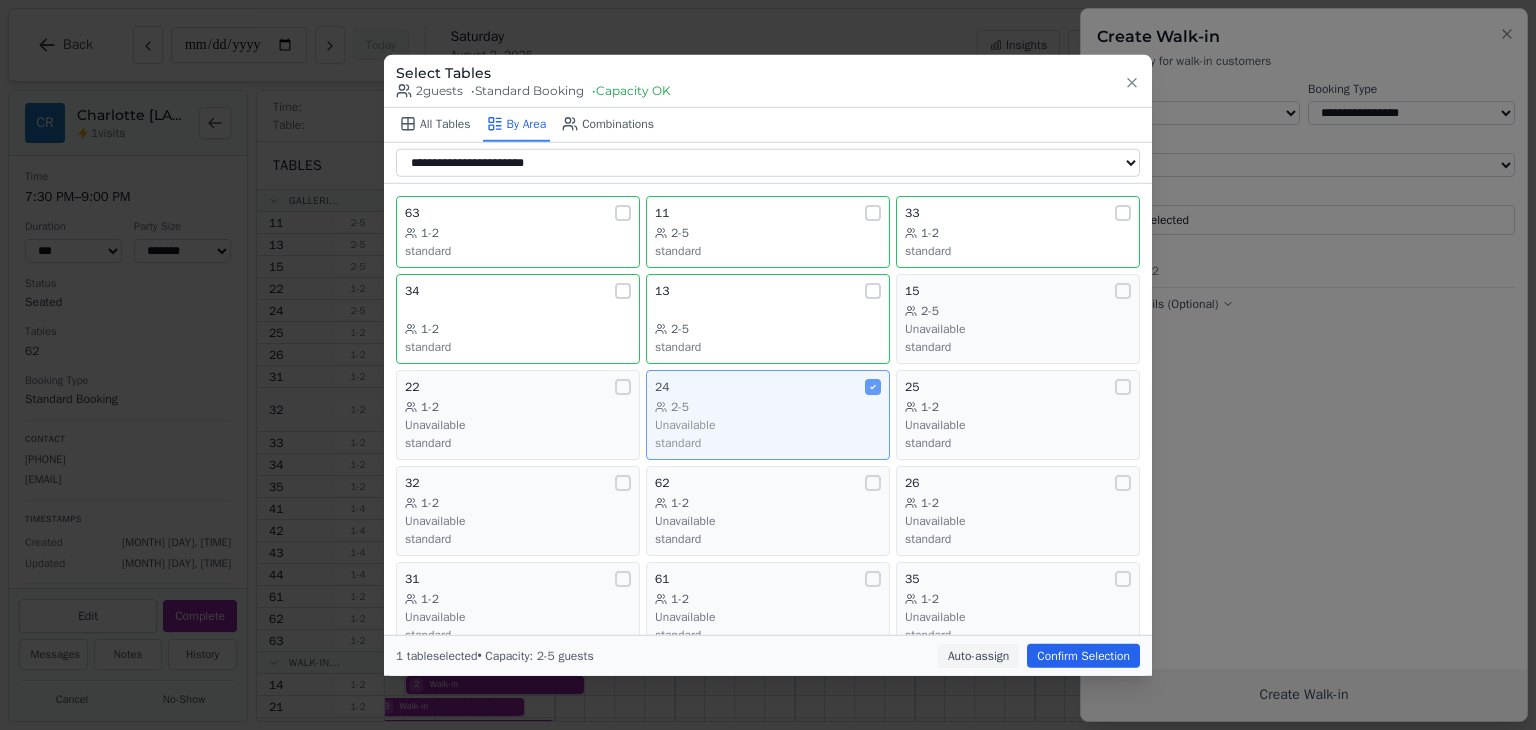 click on "24 2-5 Unavailable standard" at bounding box center [768, 415] 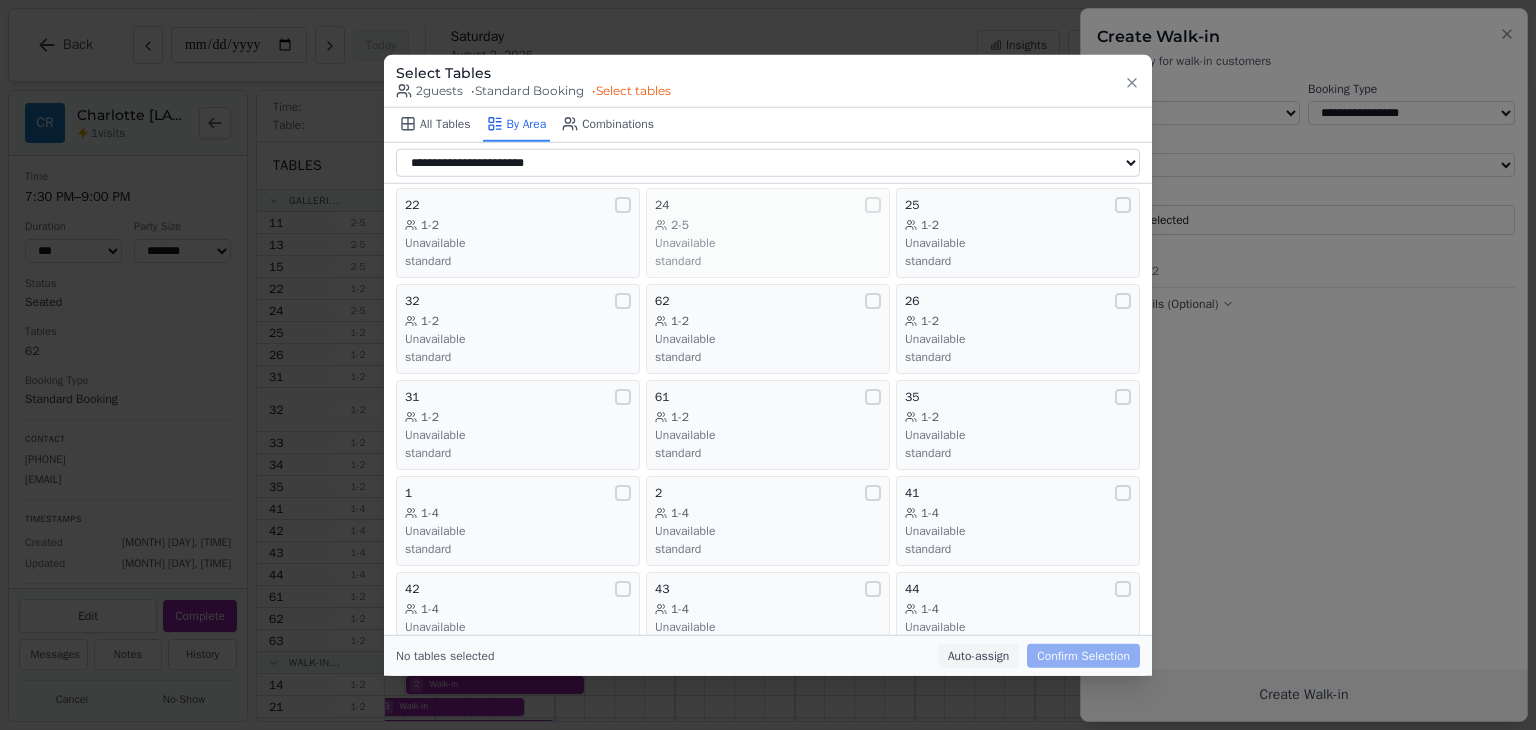 scroll, scrollTop: 219, scrollLeft: 0, axis: vertical 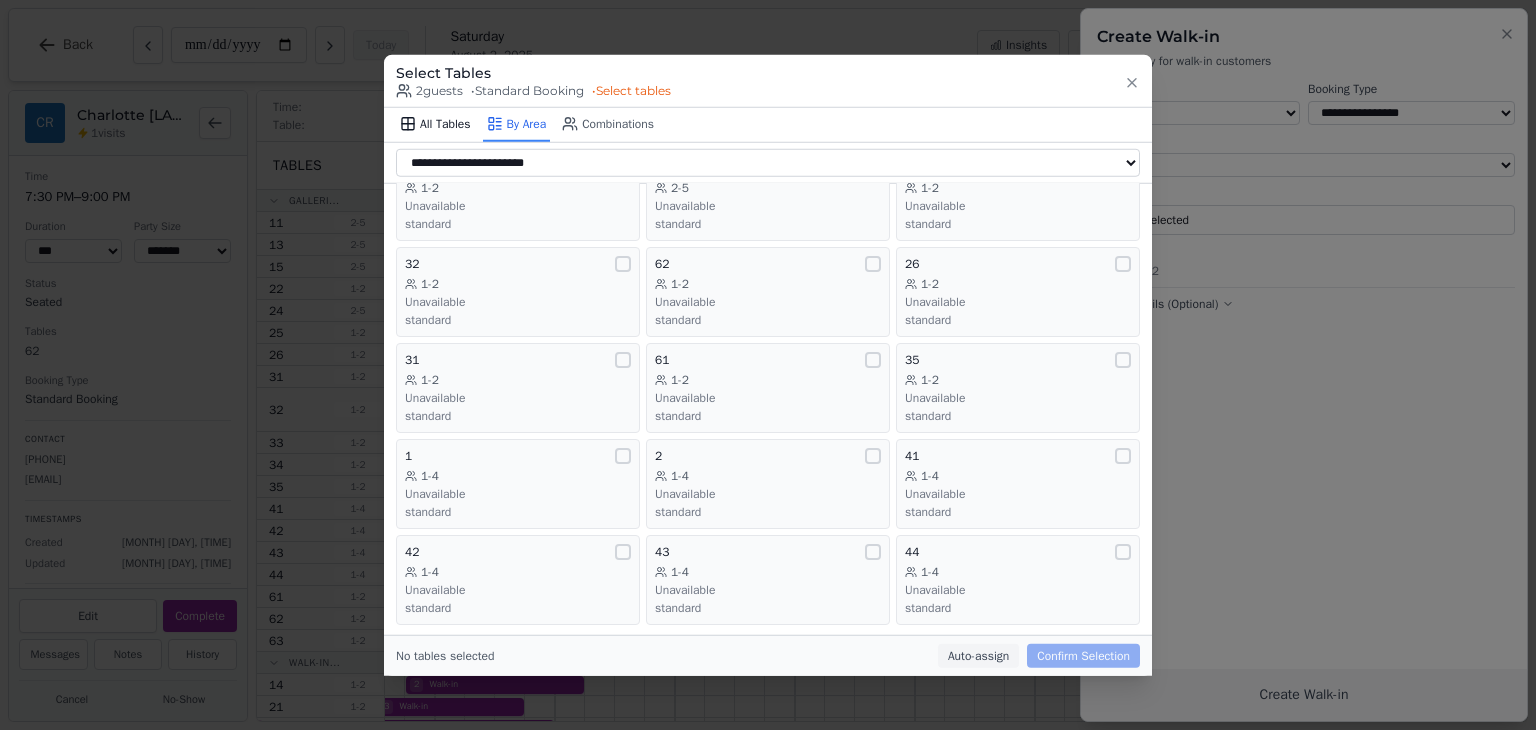 click on "All Tables" at bounding box center [435, 125] 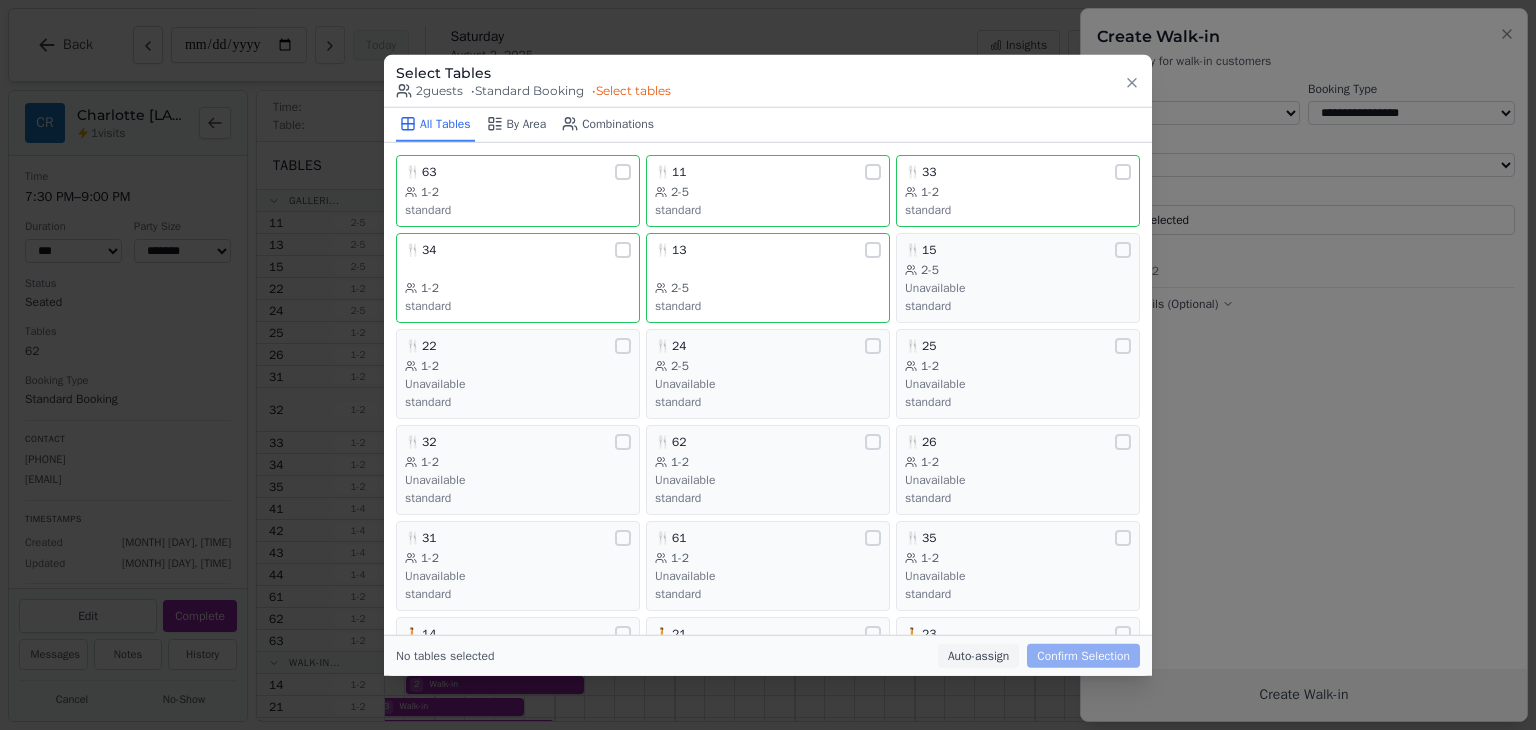 scroll, scrollTop: 5, scrollLeft: 0, axis: vertical 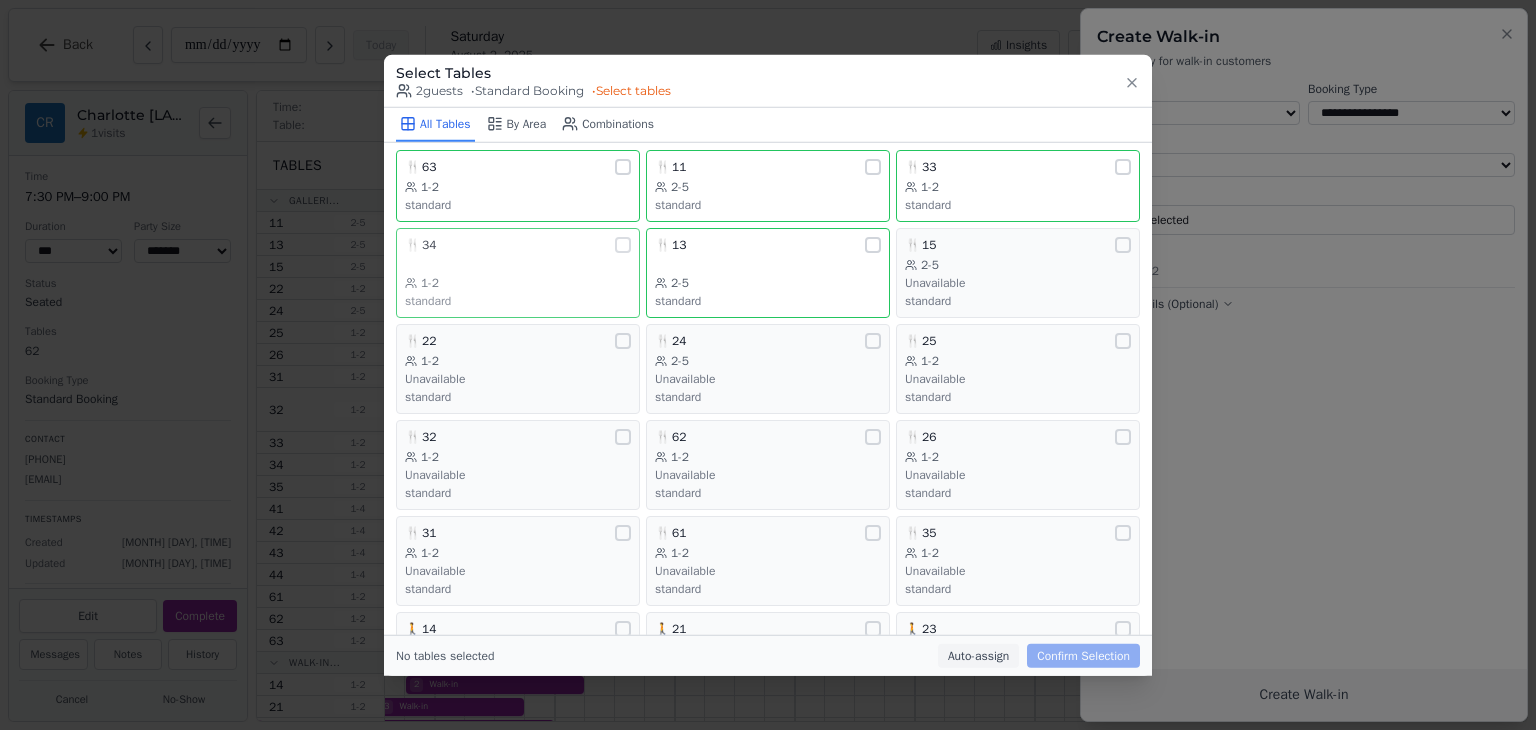 click on "🍴 34" at bounding box center (518, 245) 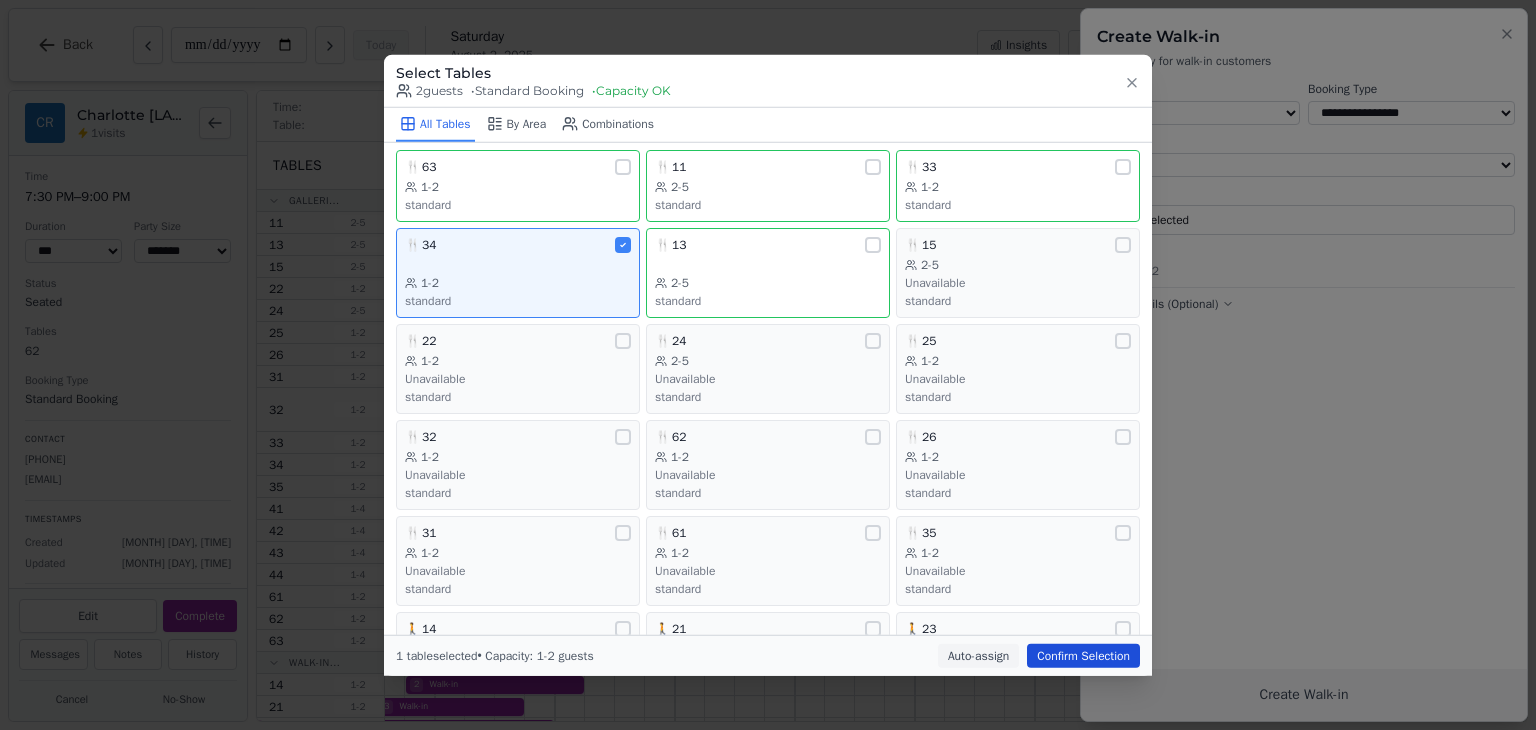 click on "Confirm Selection" at bounding box center [1083, 655] 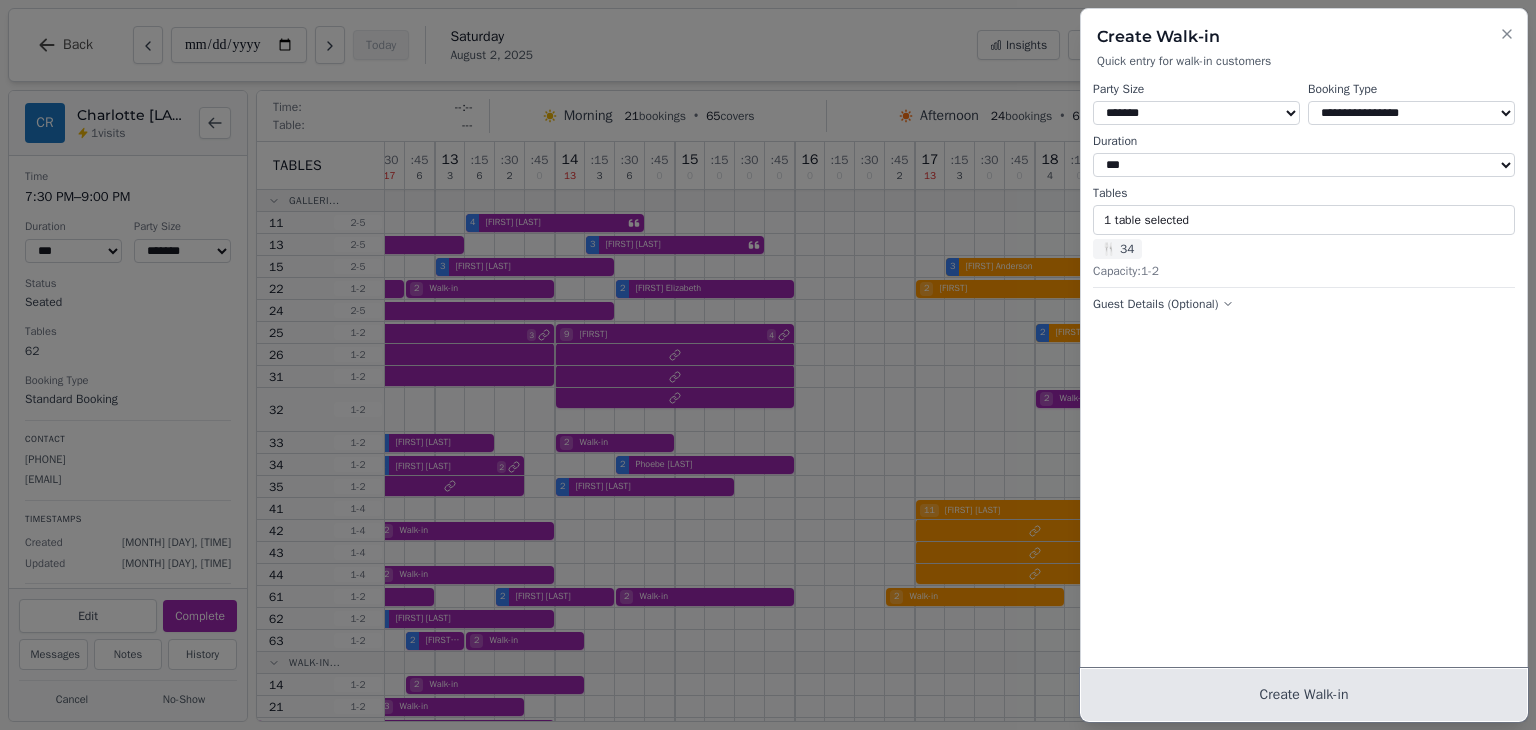 click on "Create Walk-in" at bounding box center [1304, 695] 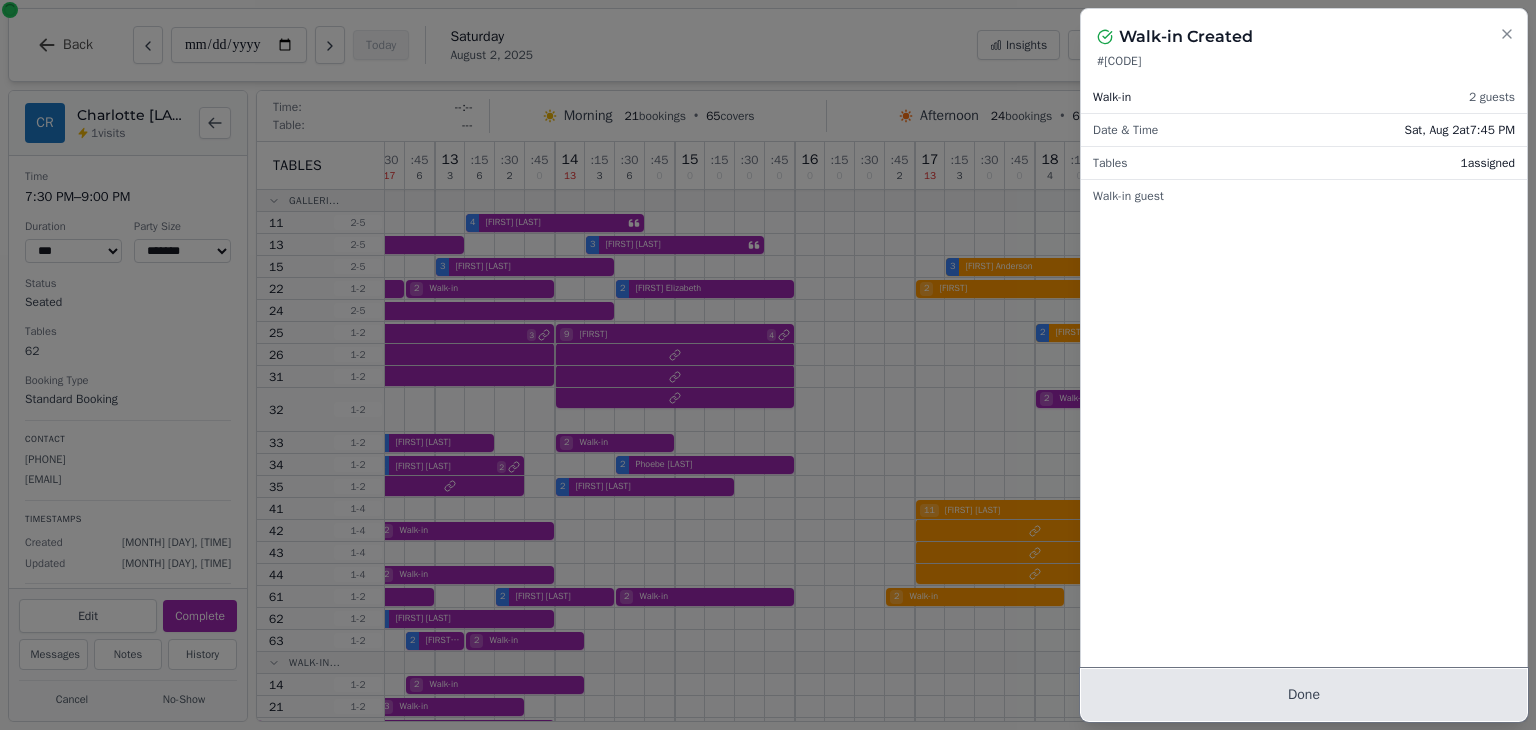 click on "Done" at bounding box center [1304, 695] 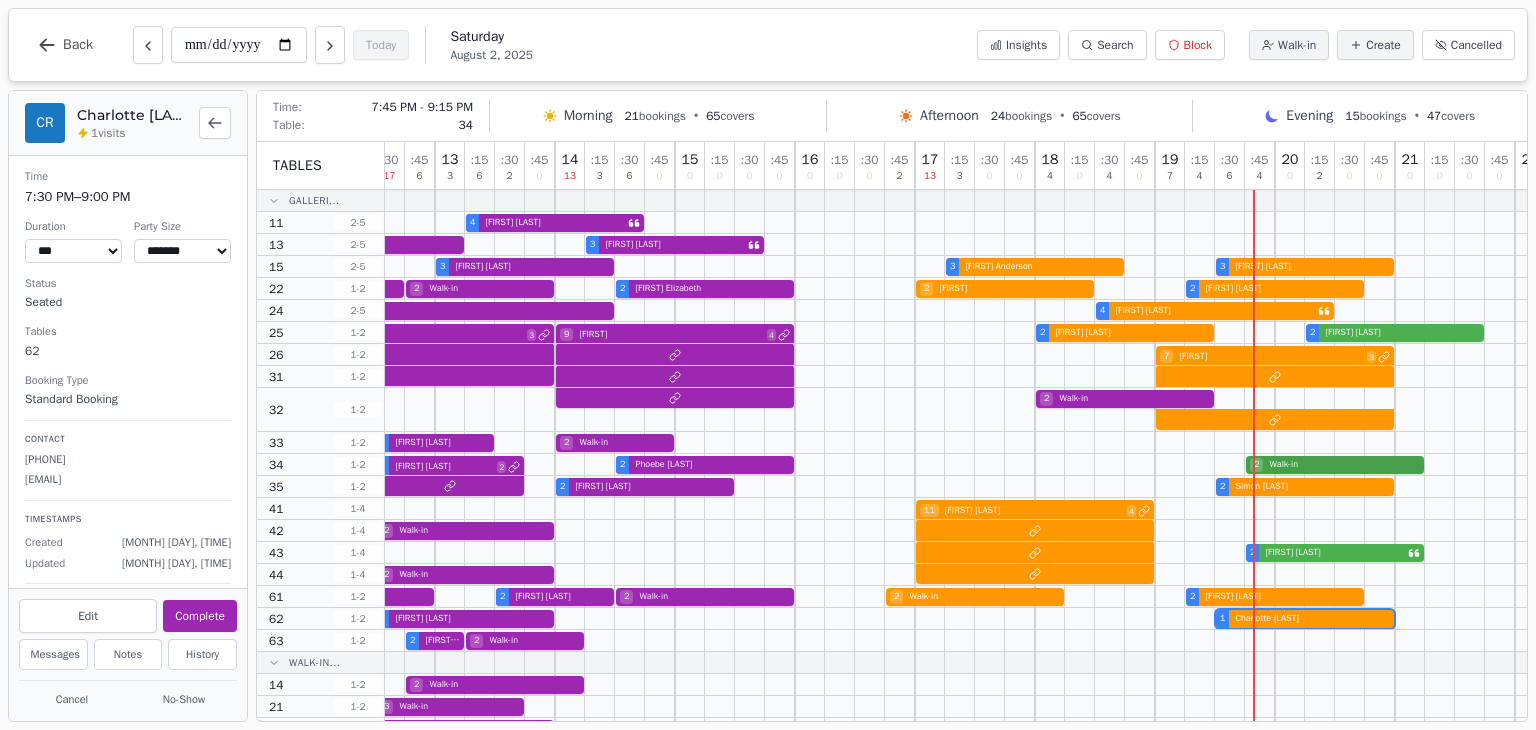 click on "[NUMBER] [FIRST] [LAST] 2 2 [FIRST] [LAST] 2 Walk-in" at bounding box center [840, 465] 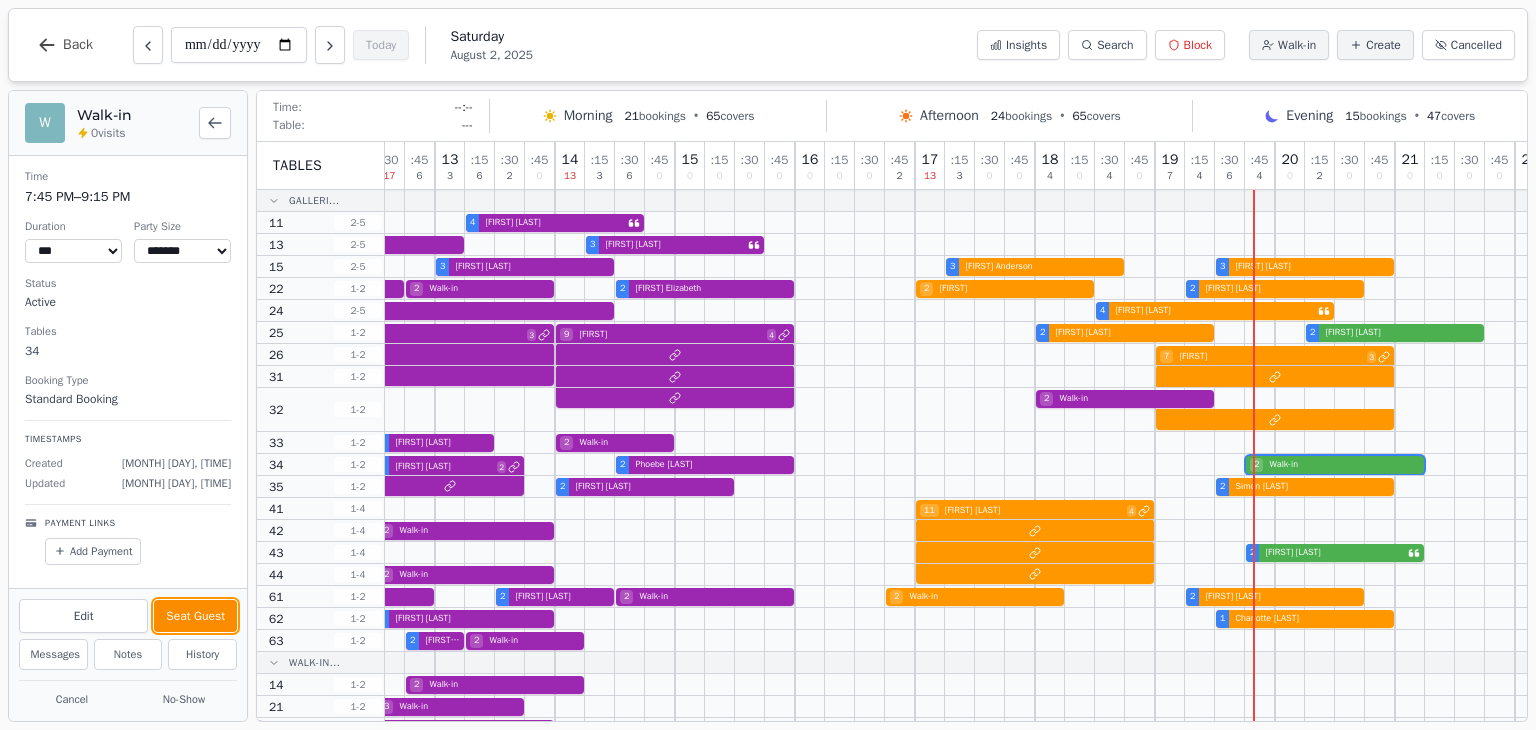 click on "Seat Guest" at bounding box center [195, 616] 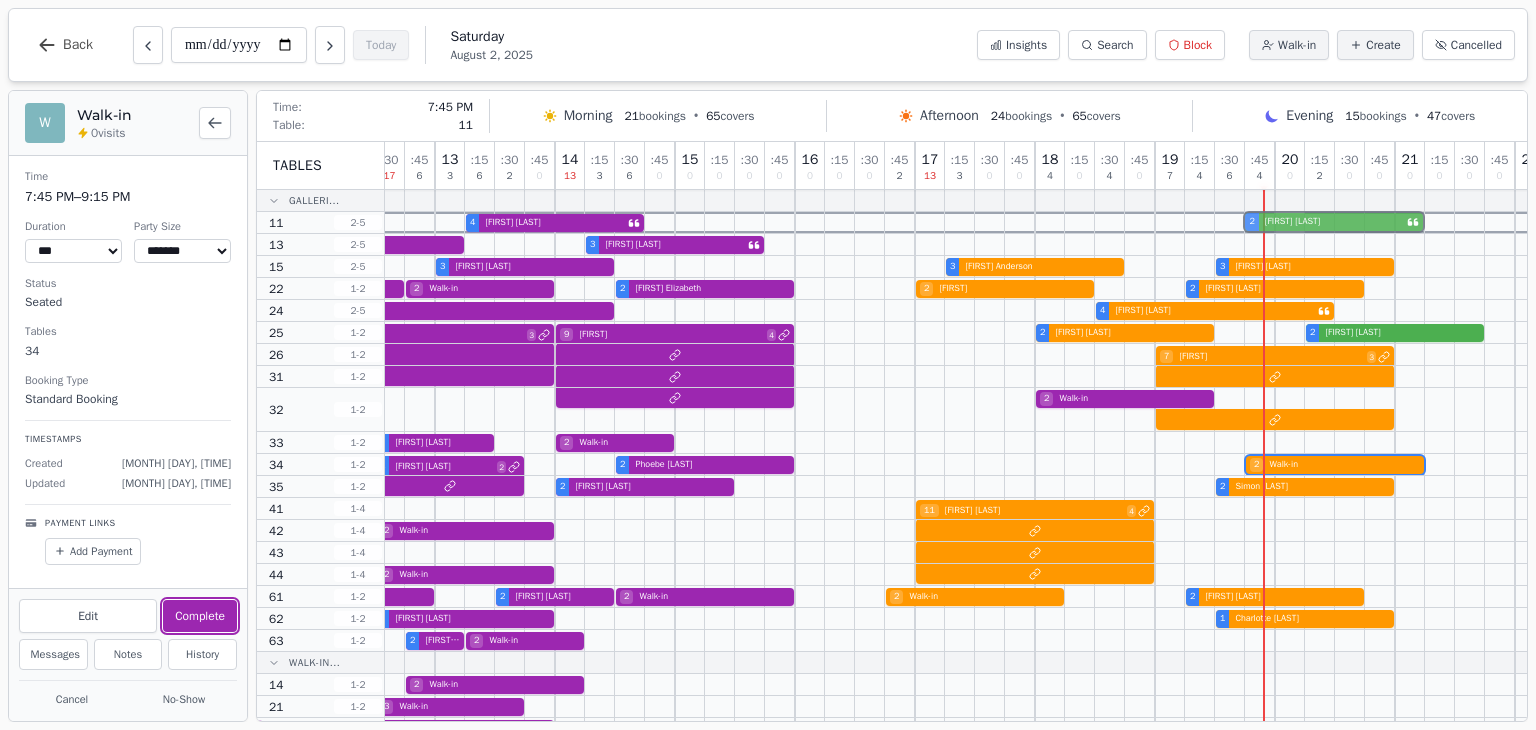 drag, startPoint x: 1279, startPoint y: 552, endPoint x: 1292, endPoint y: 223, distance: 329.25674 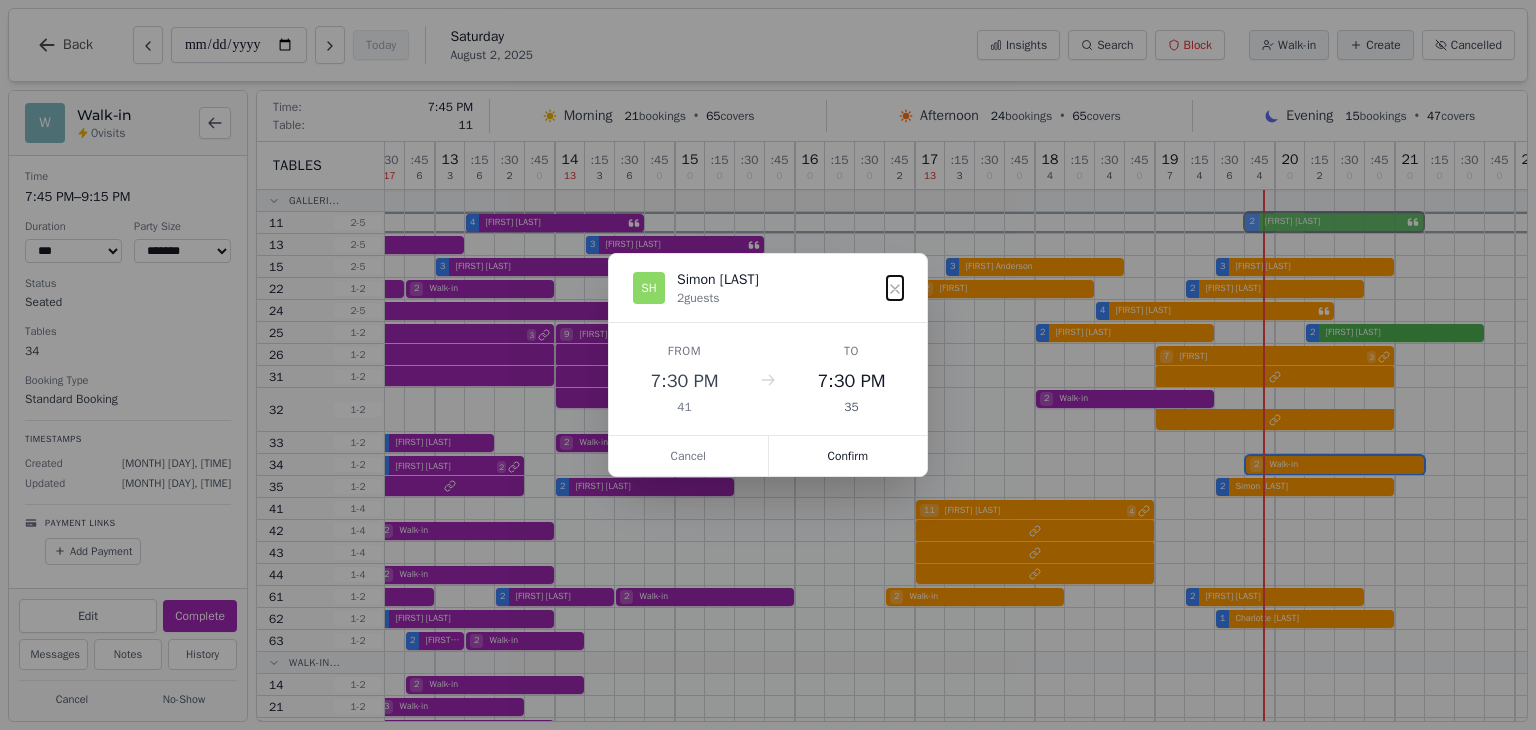 click on "10 [TIME] [TIME] [TIME] 4 11 [TIME] [TIME] [TIME] 8 12 [TIME] [TIME] [TIME] 6 13 [TIME] [TIME] [TIME] 0 14 [TIME] [TIME] [TIME] 0 15 [TIME] [TIME] [TIME] 0 16 [TIME] [TIME] [TIME] 2 17 [TIME] [TIME] [TIME] 0 18 [TIME] [TIME] [TIME] 0 19 [TIME] [TIME] [TIME] 4 20 [TIME] [TIME] [TIME] 0 21 [TIME] [TIME] [TIME] 0 22 [TIME] [TIME] 0 4 Walk-in   4 [FIRST] [LAST] 5 [FIRST] [LAST] 3 [FIRST] [LAST] 3 [FIRST] [LAST] 3 [FIRST] [LAST] 3 [FIRST] [LAST] 3 [FIRST] [LAST] 2 [TITLE] [LAST] 2 [FIRST] [LAST] 2 Walk-in   2 [FIRST] [LAST] 2 [FIRST] [LAST] 2 [FIRST] [LAST] 2 [FIRST] [LAST] 2 [FIRST] [LAST] 5 Walk-in   4 [FIRST] [LAST] 5 [LAST]   3 9 [FIRST]   4 2 [FIRST] [LAST] 2 [FIRST] [LAST] 7 [FIRST]   3 2 [FIRST] [LAST] 2 Walk-in   6 [FIRST] [LAST] 3 2 [FIRST] [LAST] 2 Walk-in   4 [FIRST] [LAST] 2 2 [FIRST] [LAST] 2 [FIRST] [LAST] 4 Walk-in   2 11 [FIRST] [LAST] 4 2 Walk-in   5 [FIRST] [LAST] 2 2 [FIRST] [LAST] 2 Walk-in   2 Walk-in   2 [FIRST] [LAST] 2 [FIRST] [LAST] 2 Walk-in   2 Walk-in   2" at bounding box center [840, 595] 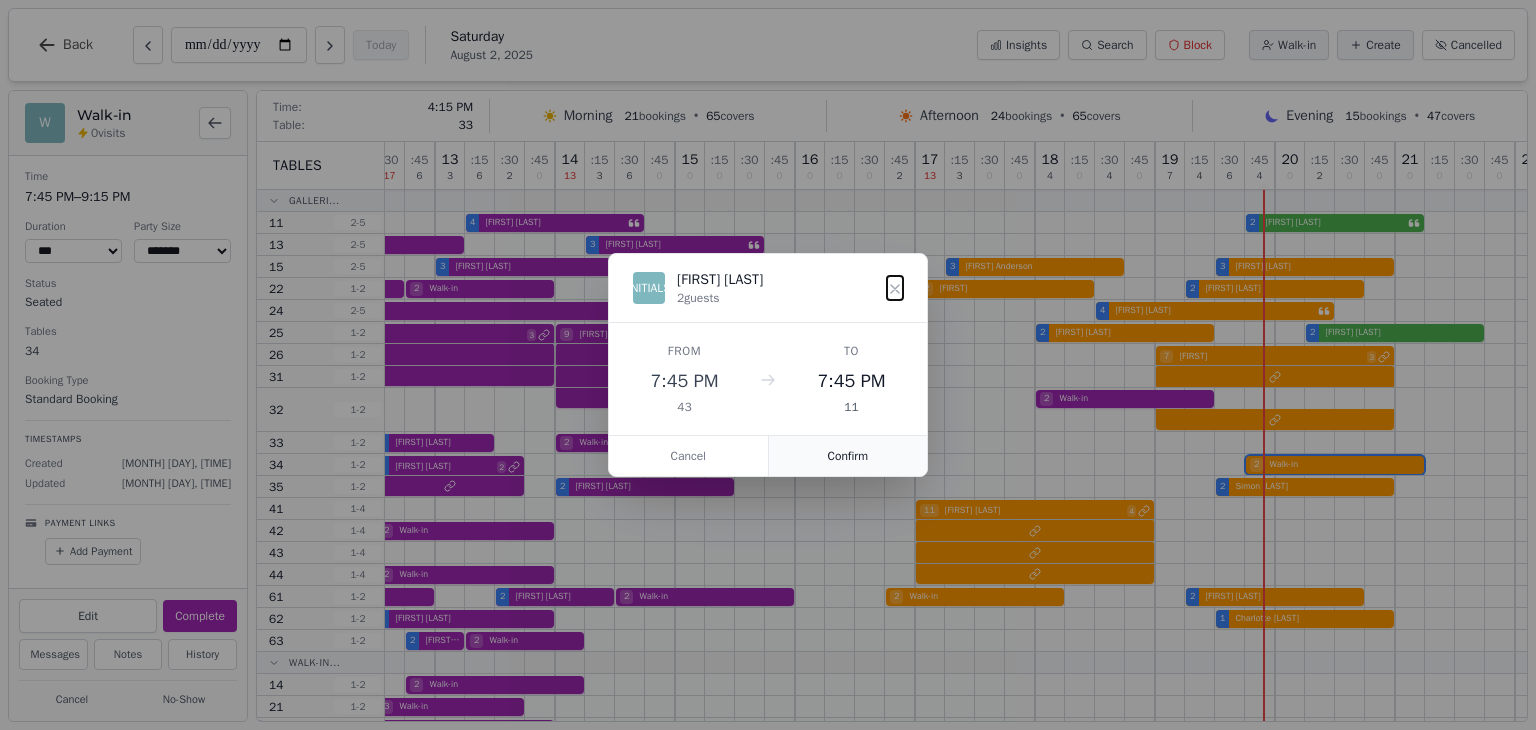 click on "Confirm" at bounding box center (848, 456) 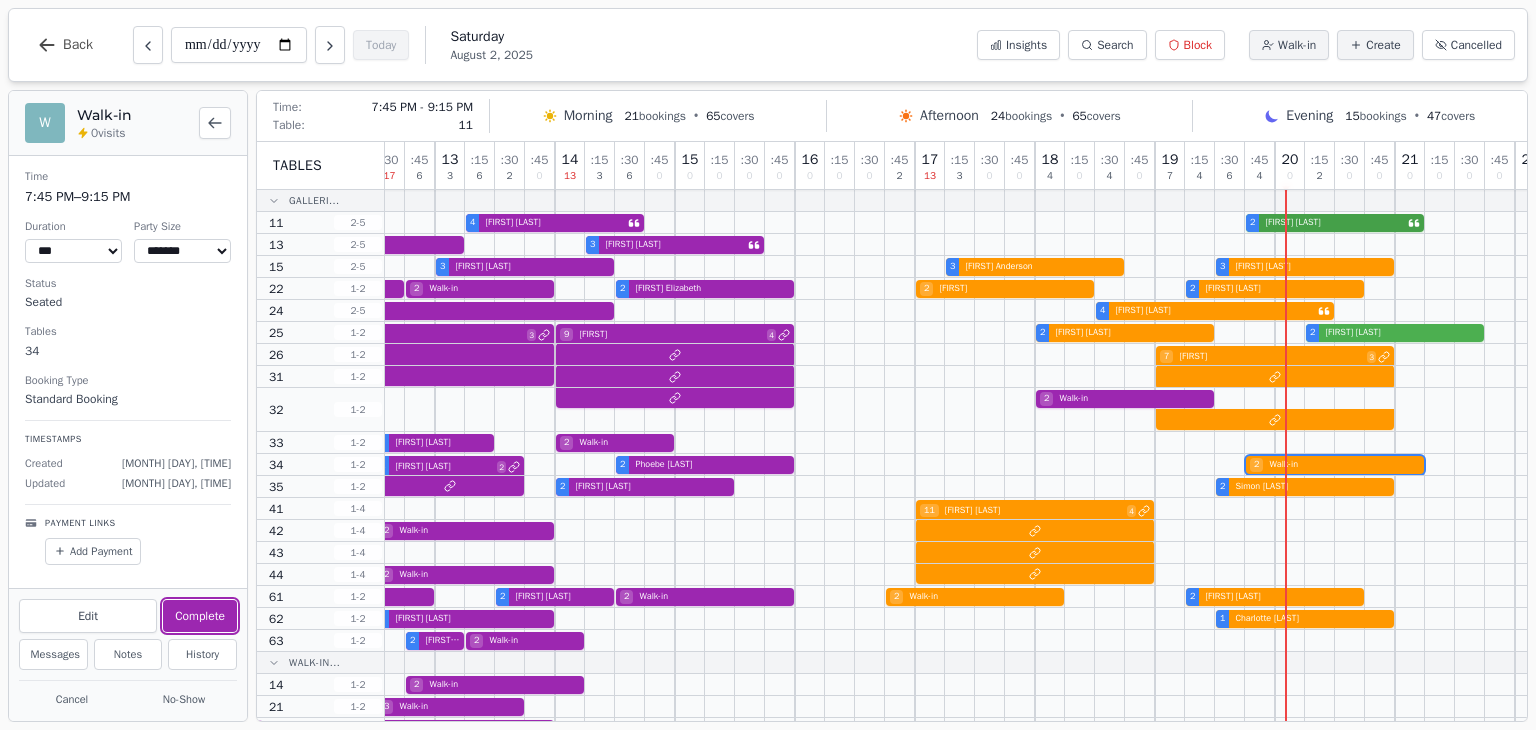 click on "[NUMBER] Walk-in   4 [FIRST] [LAST] 2 [FIRST] [LAST]" at bounding box center (840, 223) 